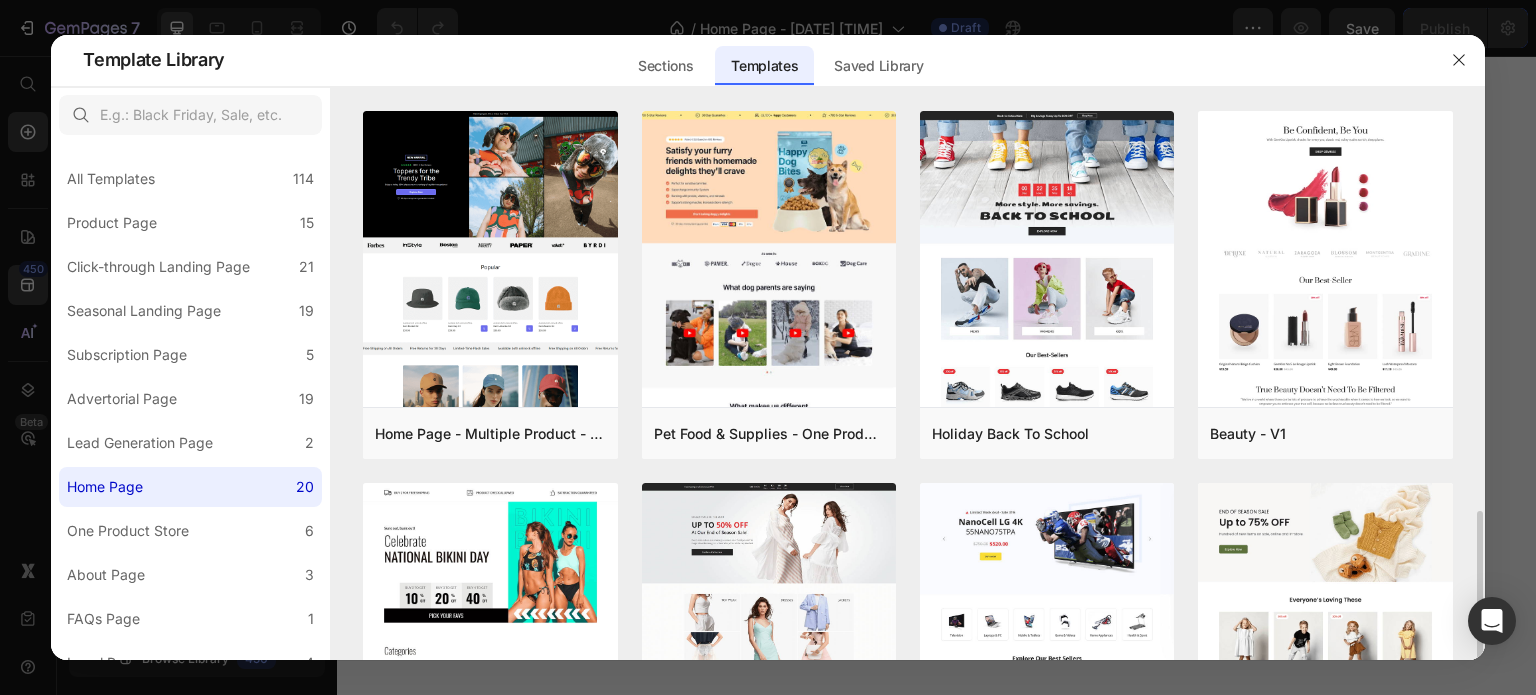 scroll, scrollTop: 0, scrollLeft: 0, axis: both 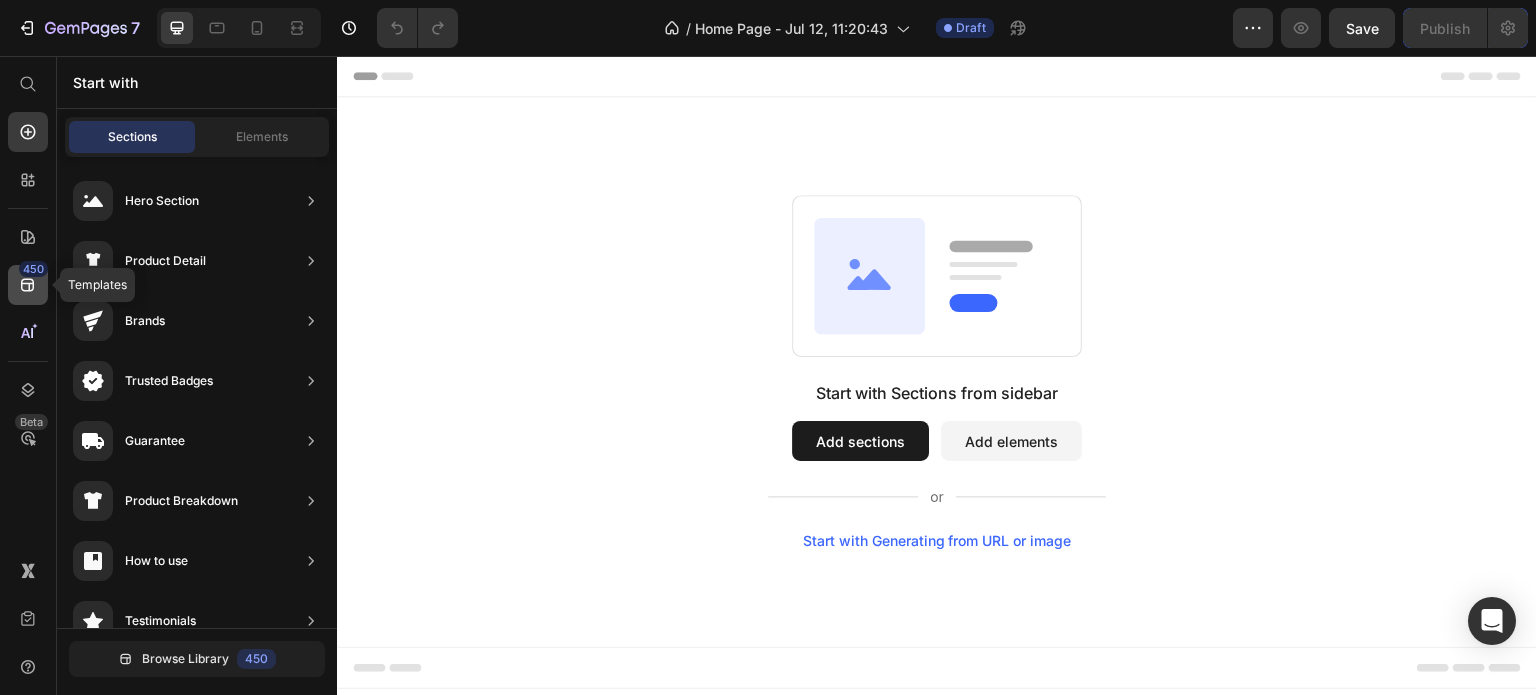 click 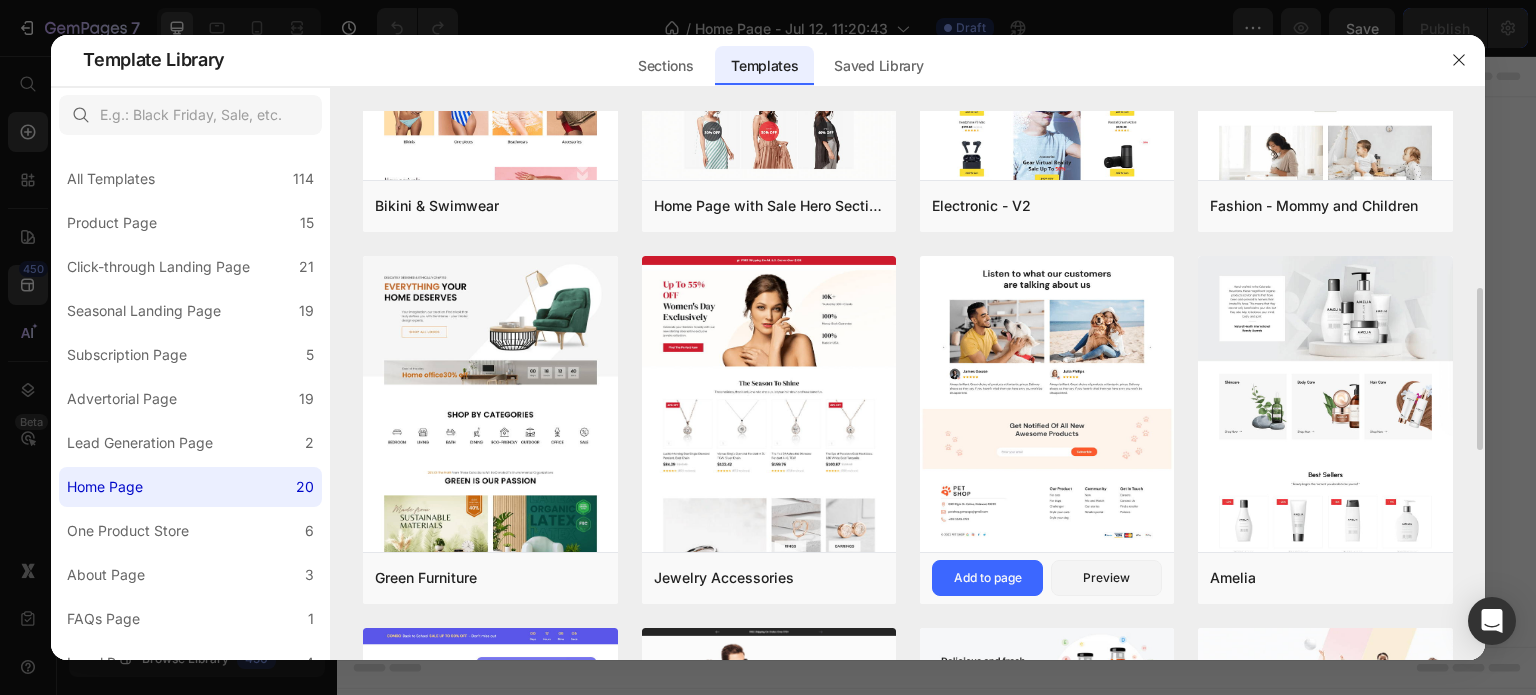 scroll, scrollTop: 700, scrollLeft: 0, axis: vertical 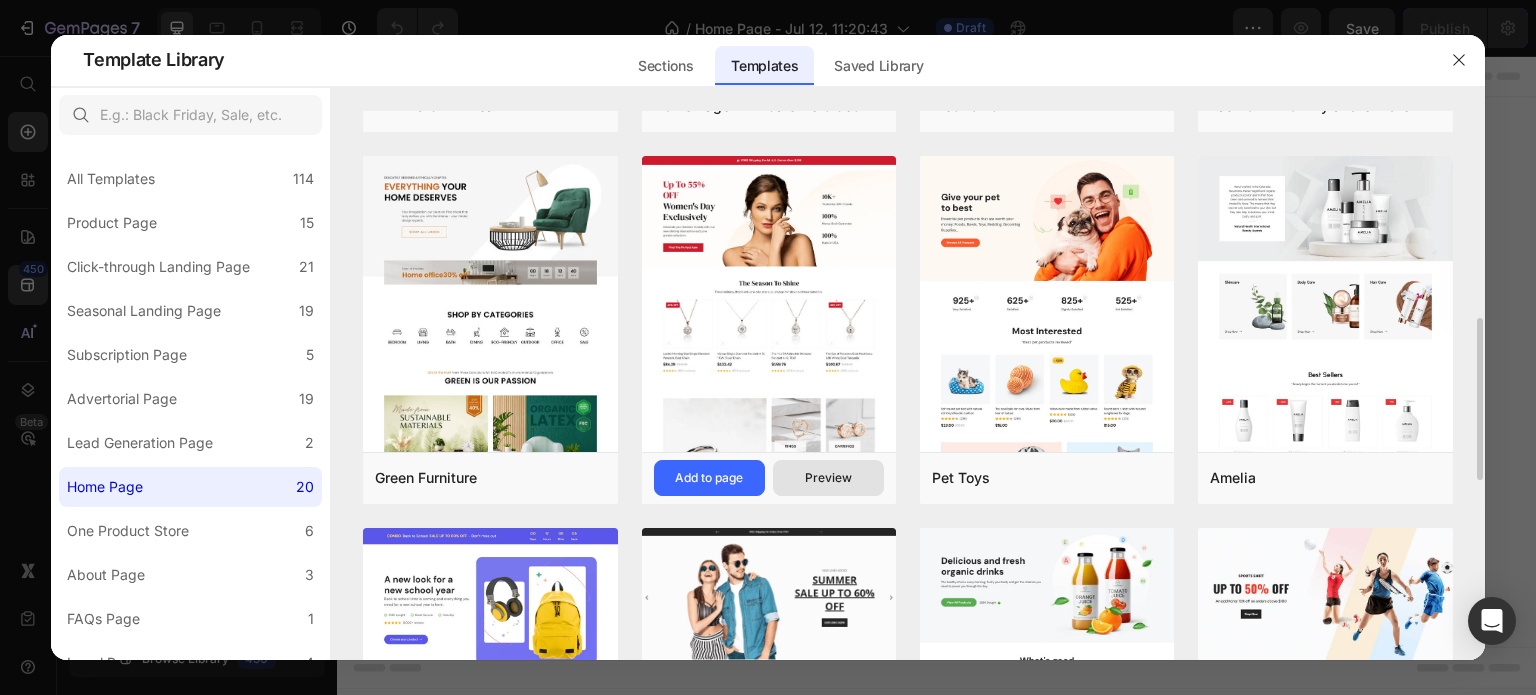 click on "Preview" at bounding box center [828, 478] 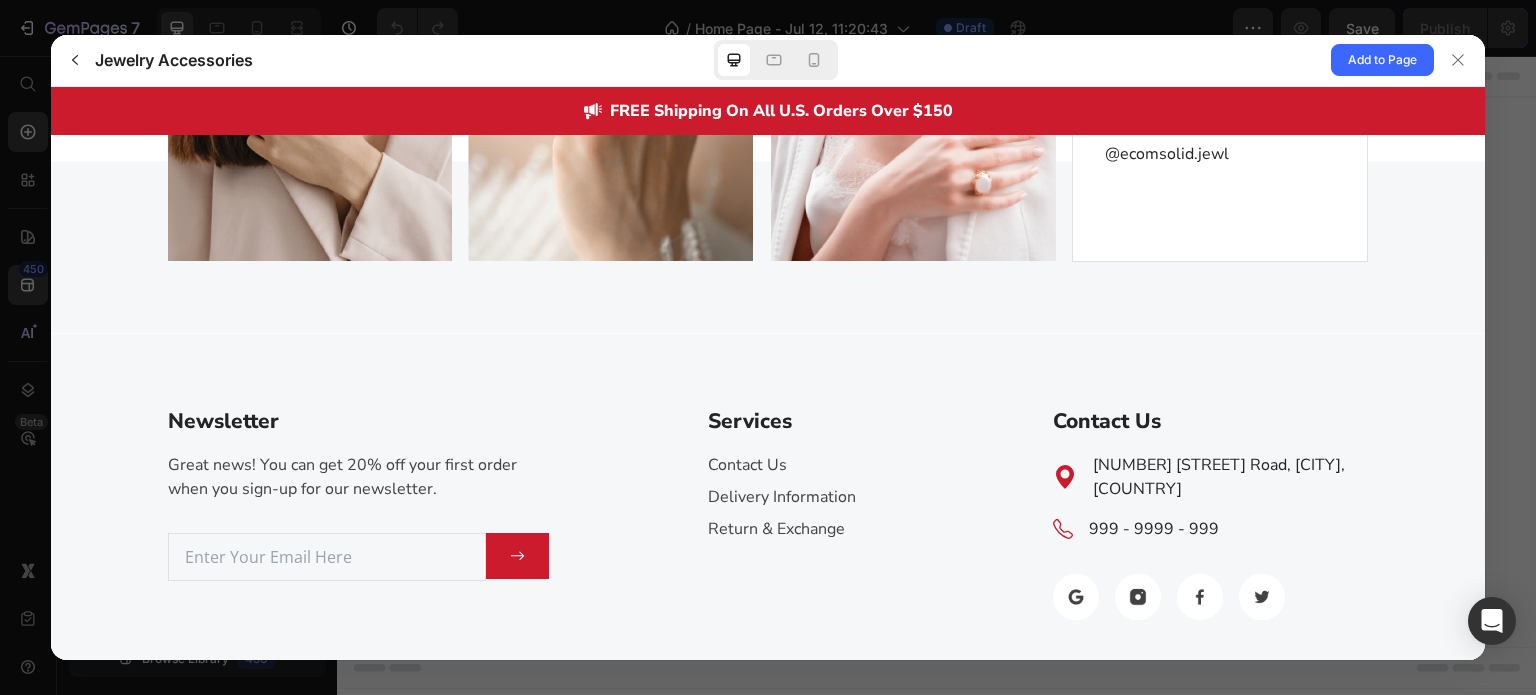 scroll, scrollTop: 5688, scrollLeft: 0, axis: vertical 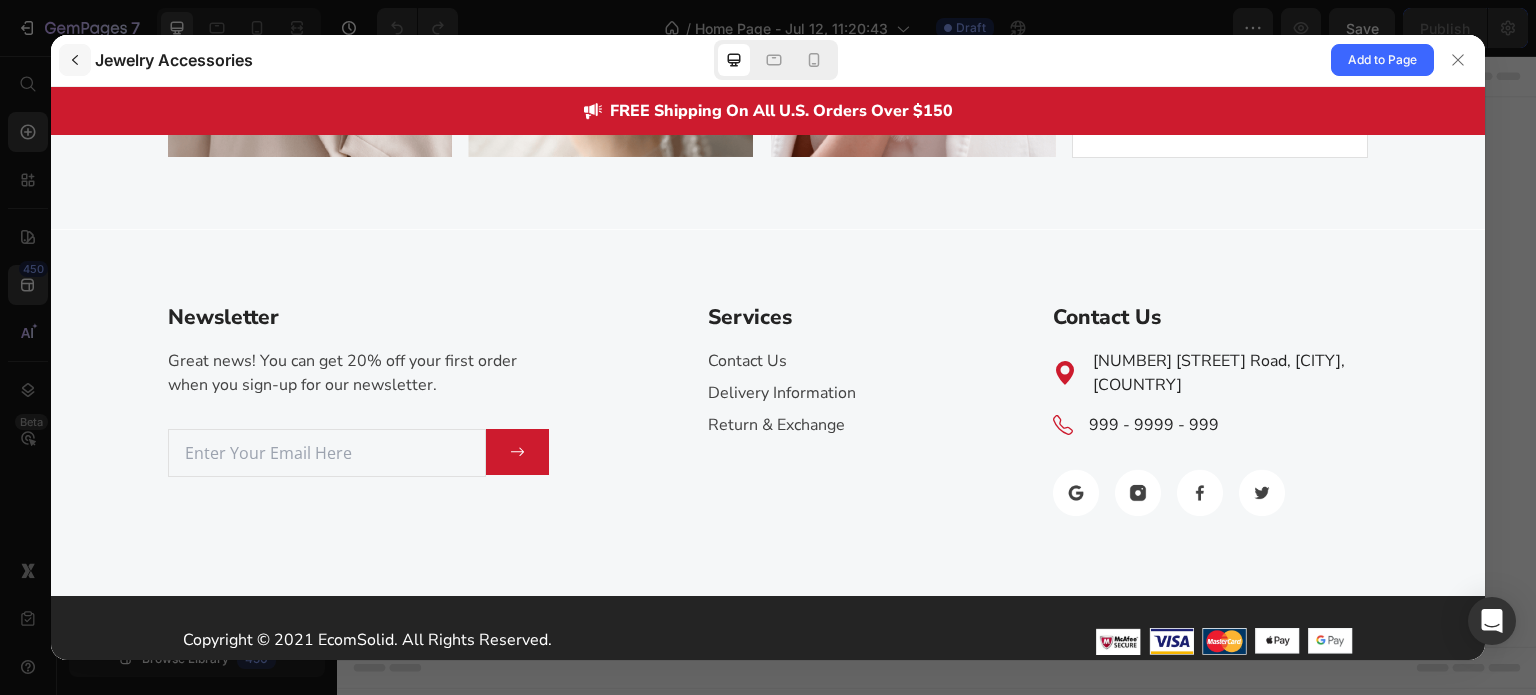 click 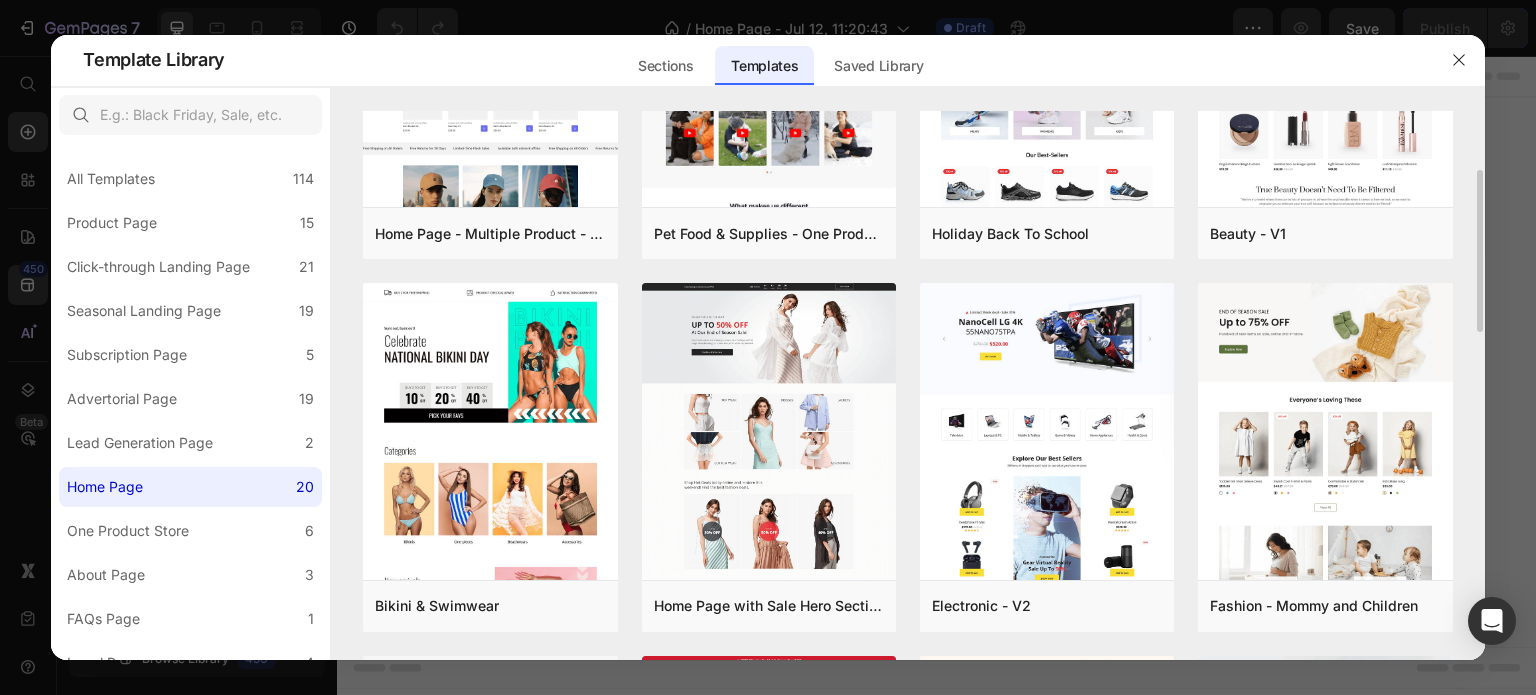 scroll, scrollTop: 700, scrollLeft: 0, axis: vertical 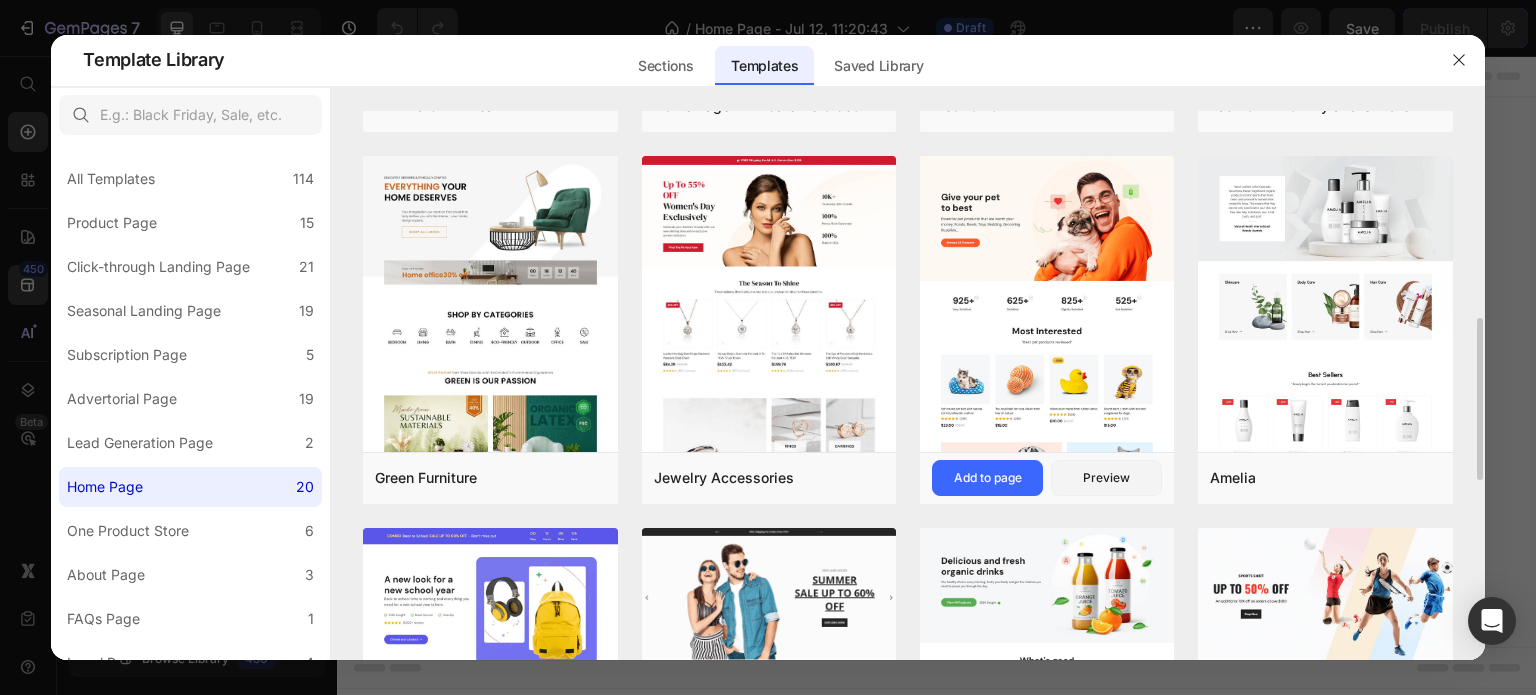 click on "Pet Toys Add to page  Preview" at bounding box center (1047, 478) 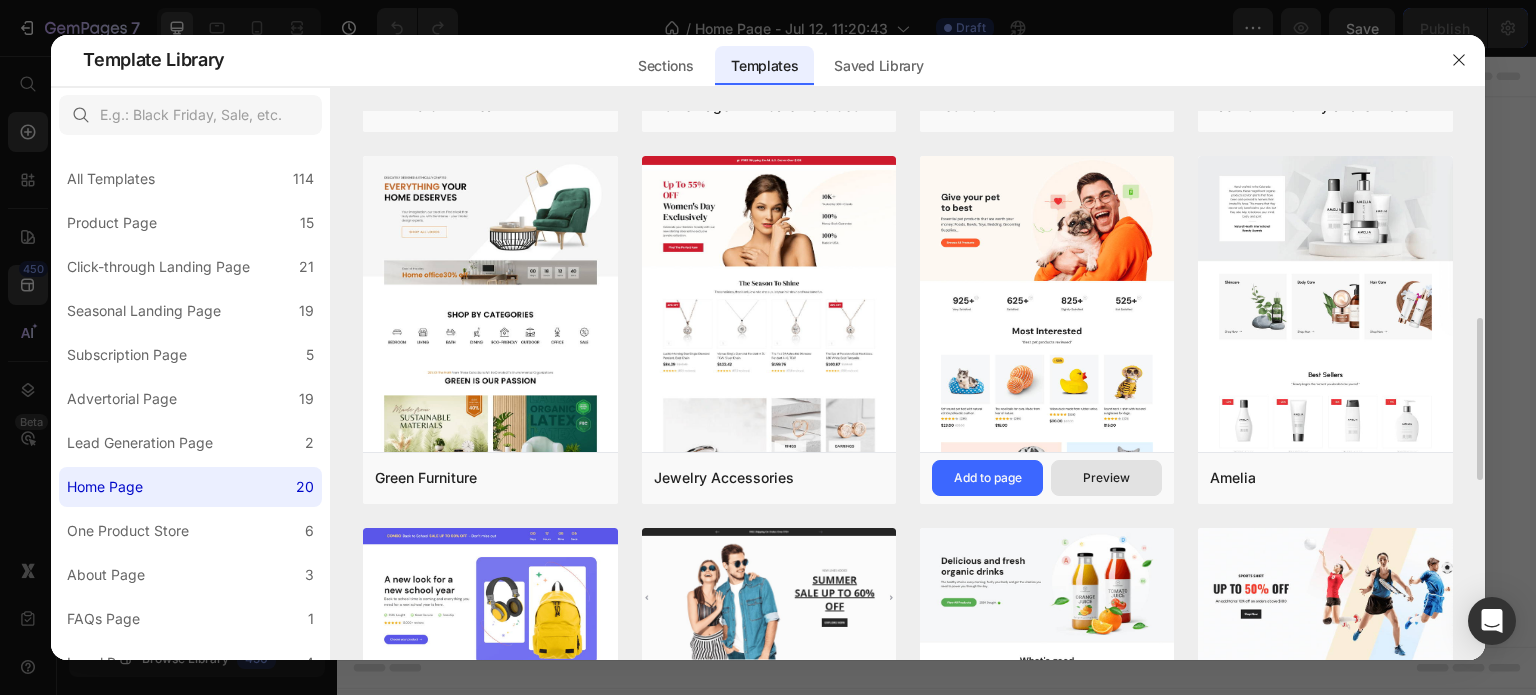 click on "Preview" at bounding box center (1106, 478) 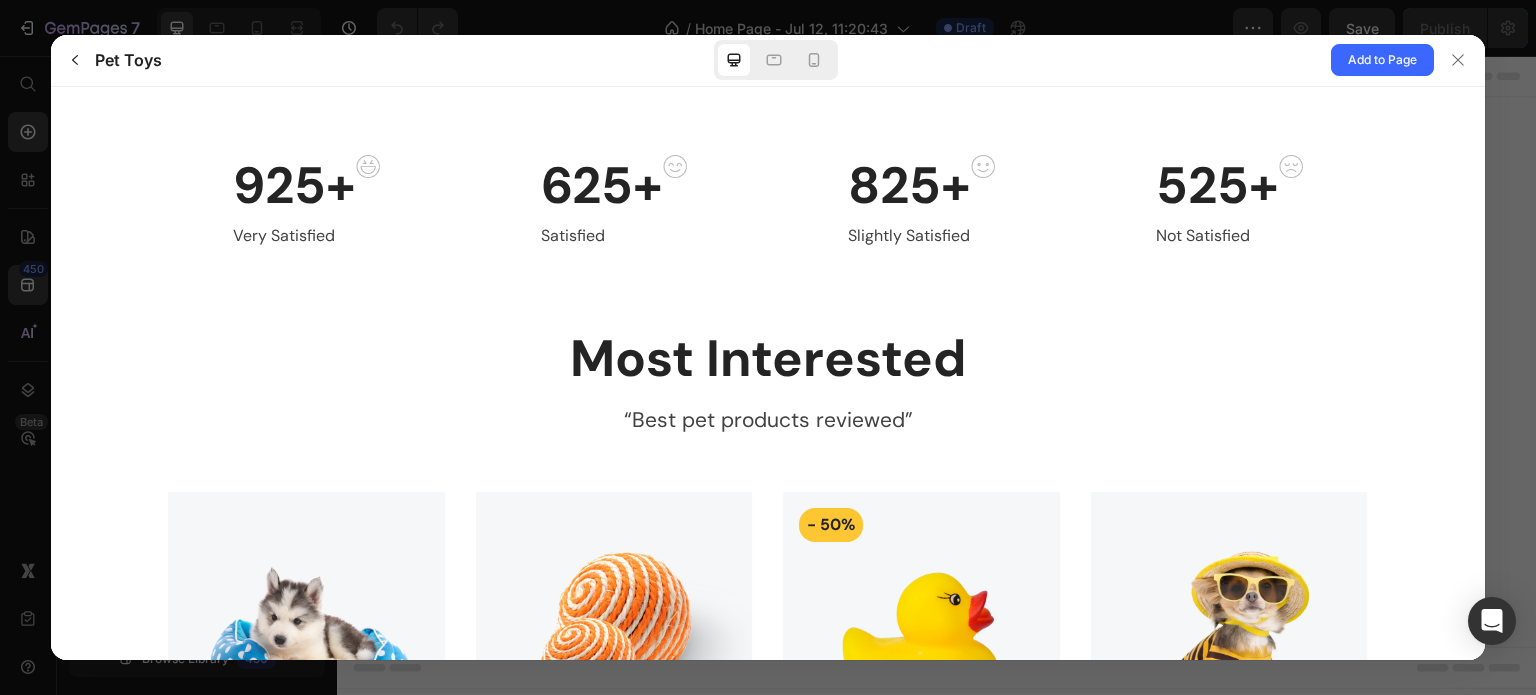 scroll, scrollTop: 700, scrollLeft: 0, axis: vertical 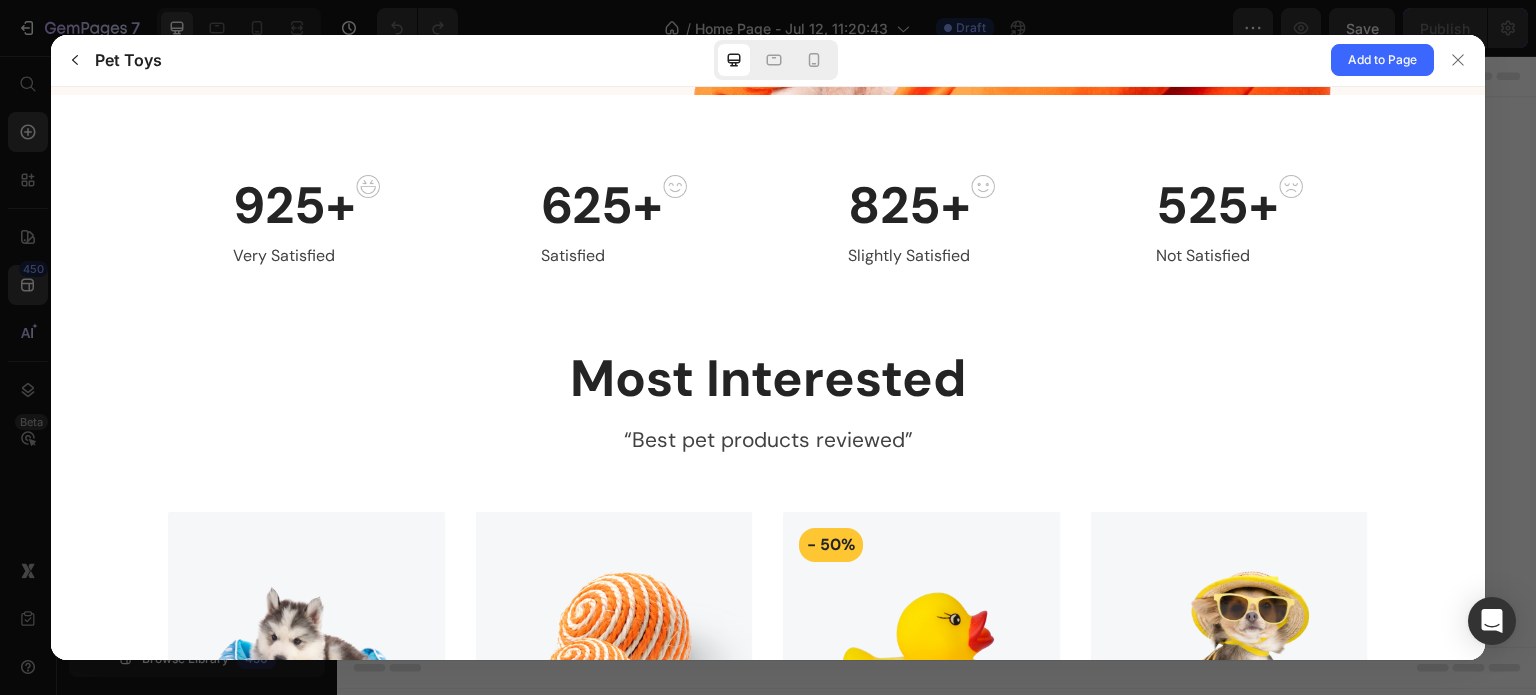 click at bounding box center (675, 185) 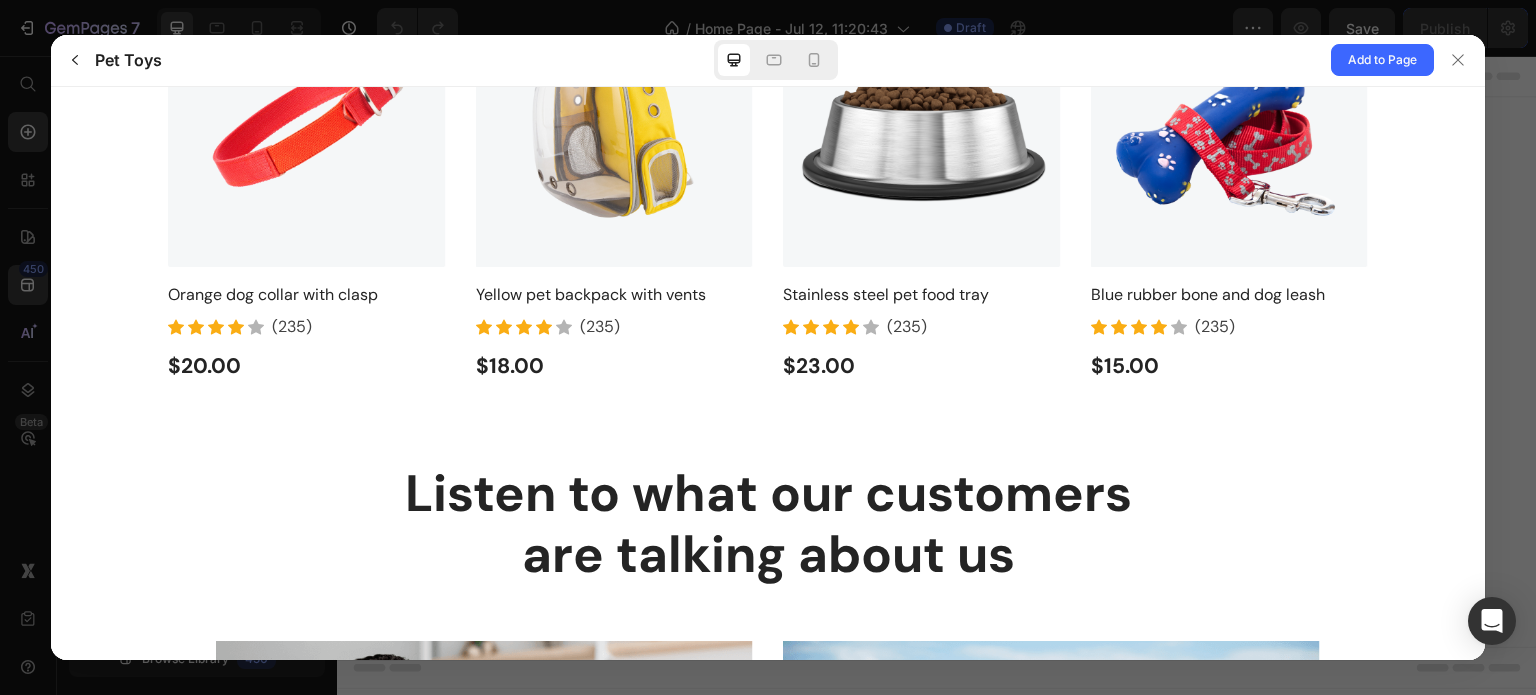 scroll, scrollTop: 2774, scrollLeft: 0, axis: vertical 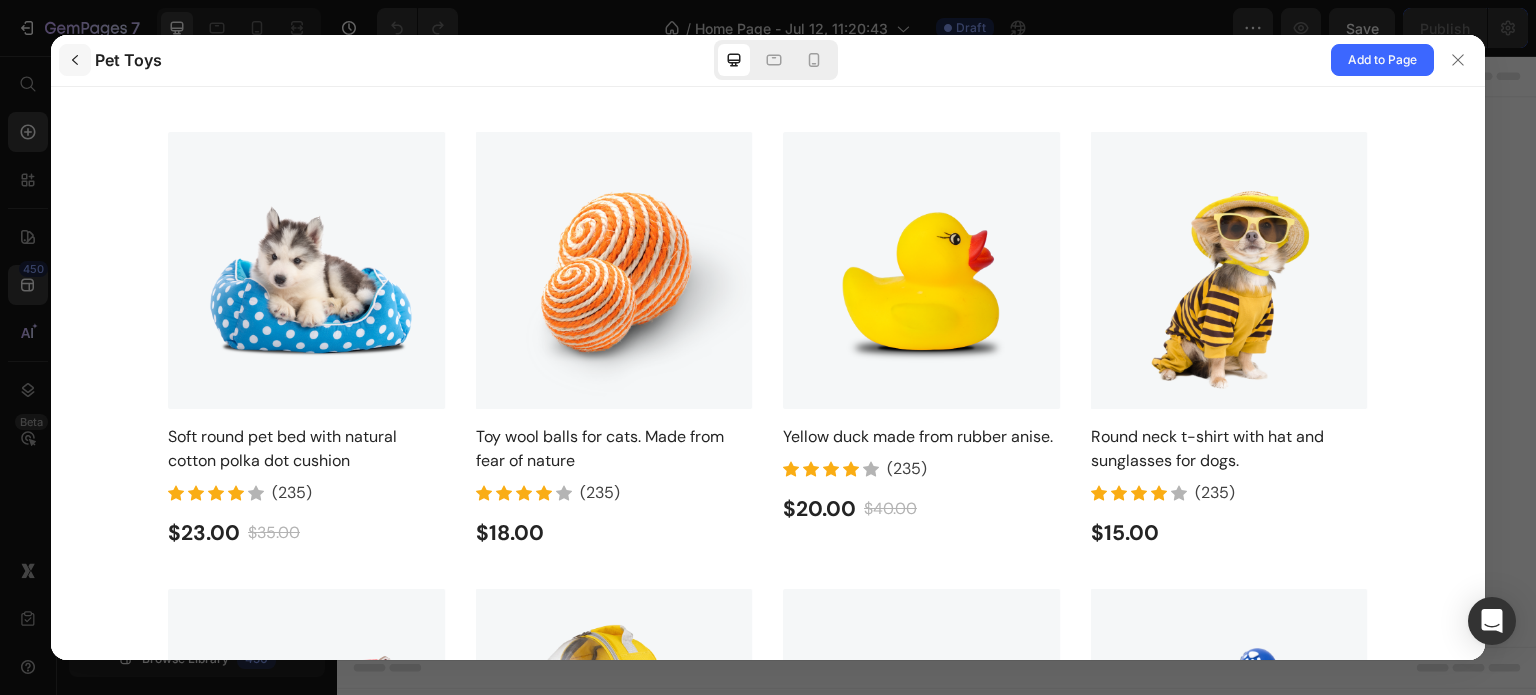 click 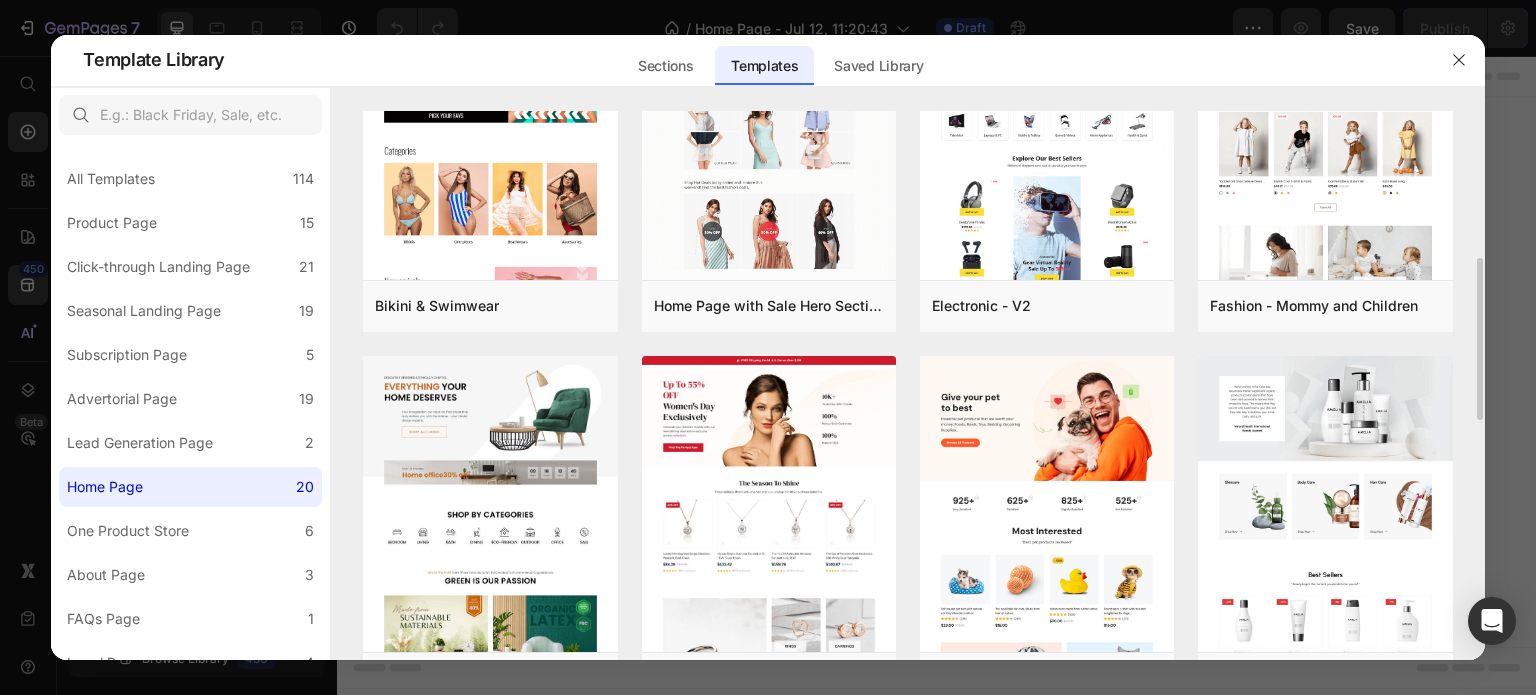 scroll, scrollTop: 800, scrollLeft: 0, axis: vertical 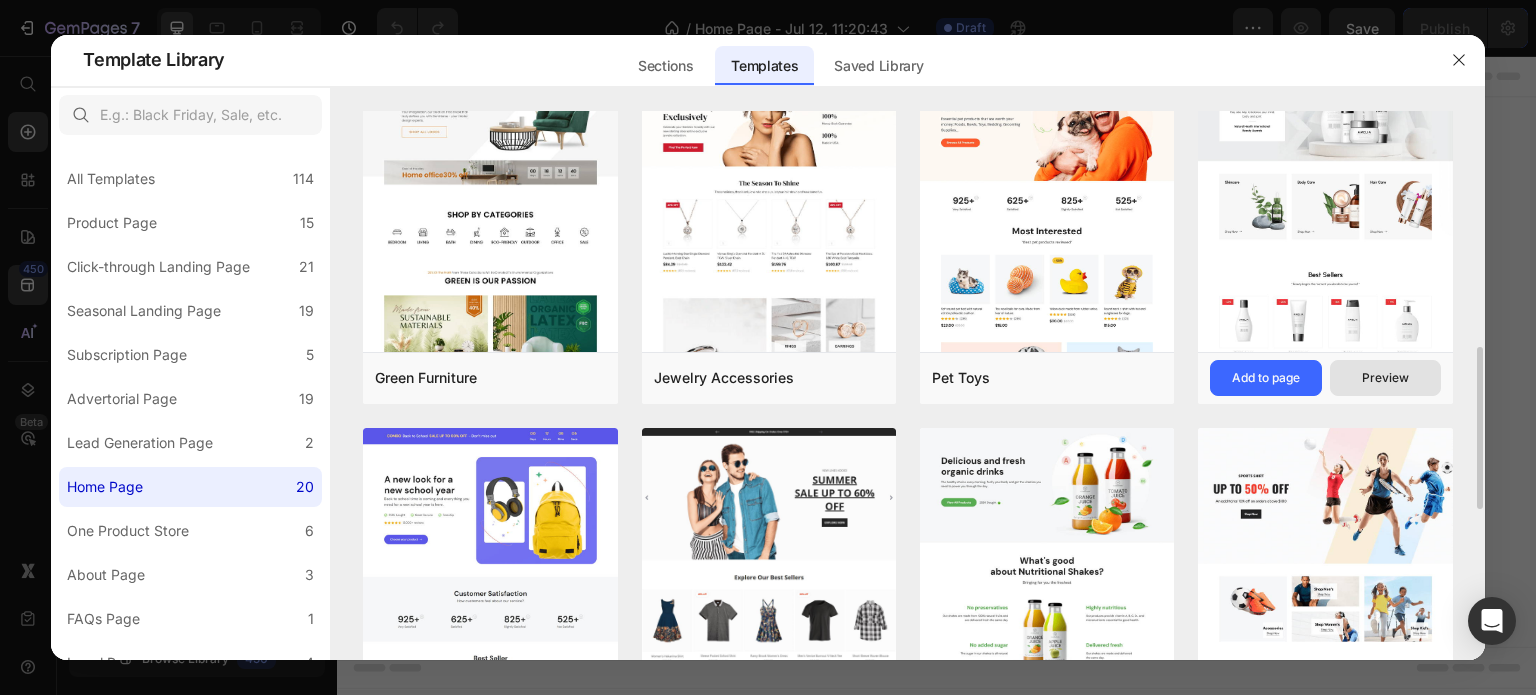 click on "Preview" at bounding box center [1385, 378] 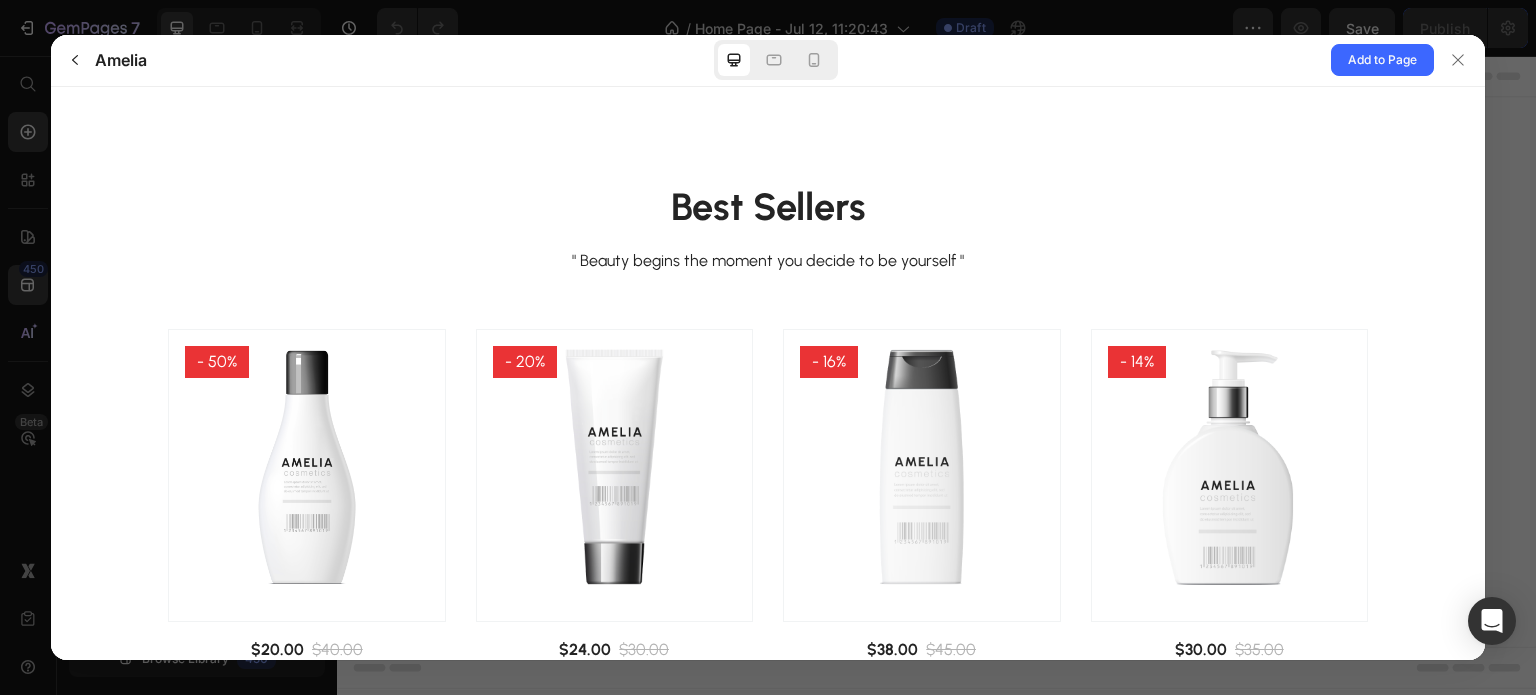 scroll, scrollTop: 848, scrollLeft: 0, axis: vertical 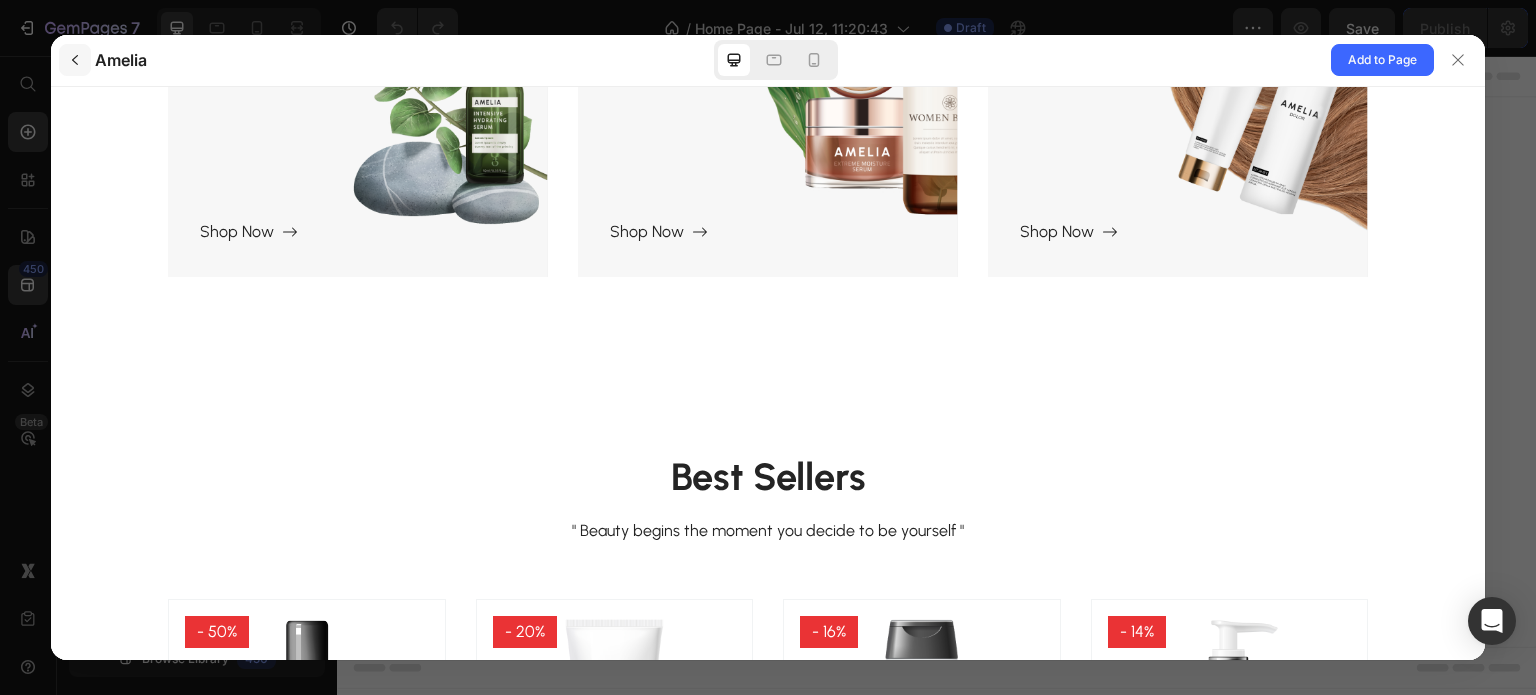 click 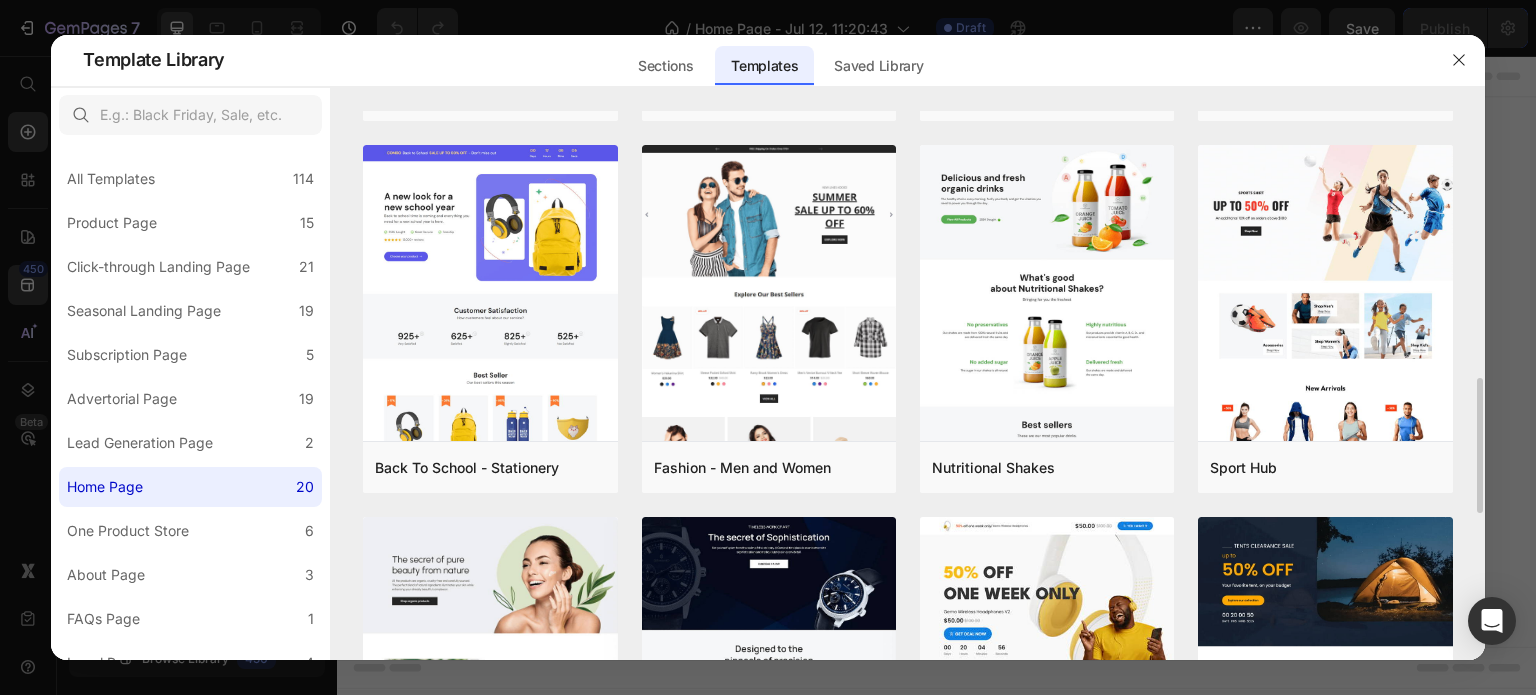 scroll, scrollTop: 983, scrollLeft: 0, axis: vertical 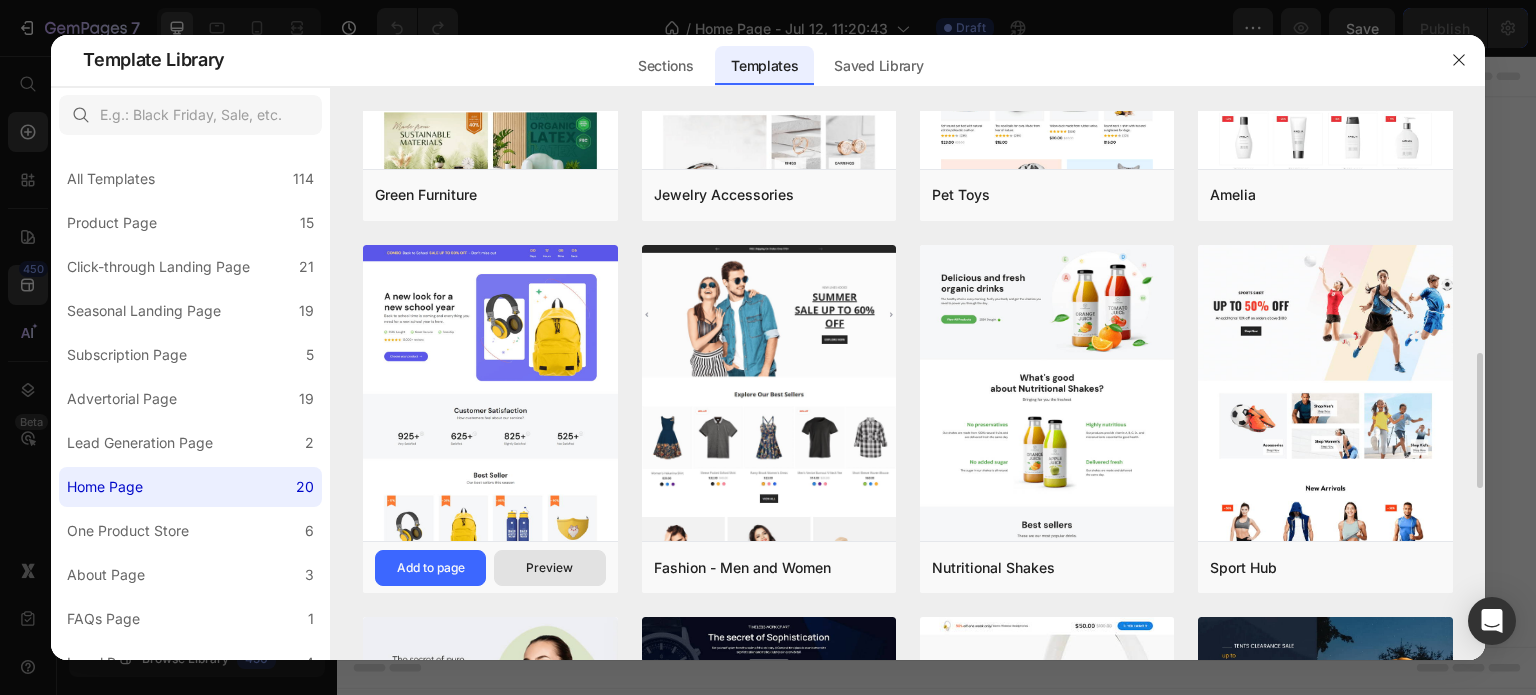 click on "Preview" at bounding box center (549, 568) 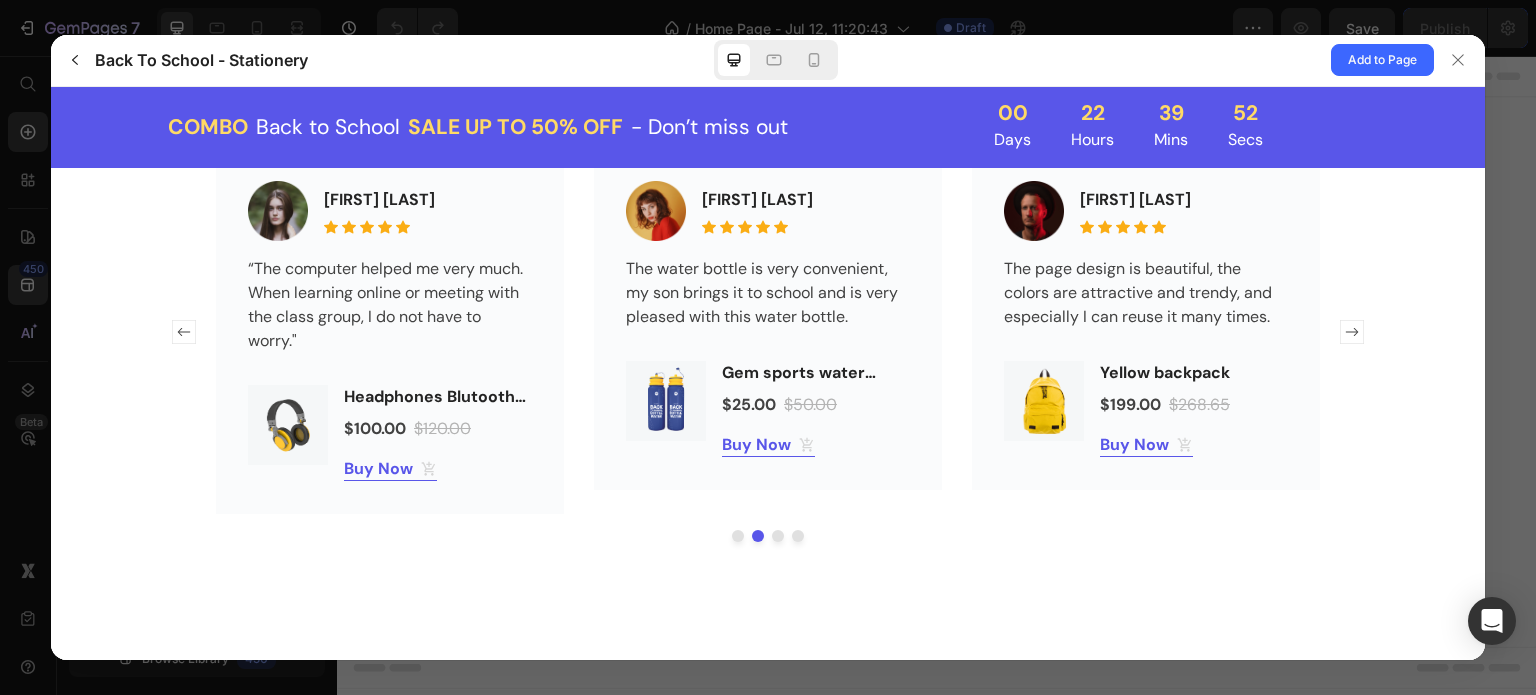 scroll, scrollTop: 3700, scrollLeft: 0, axis: vertical 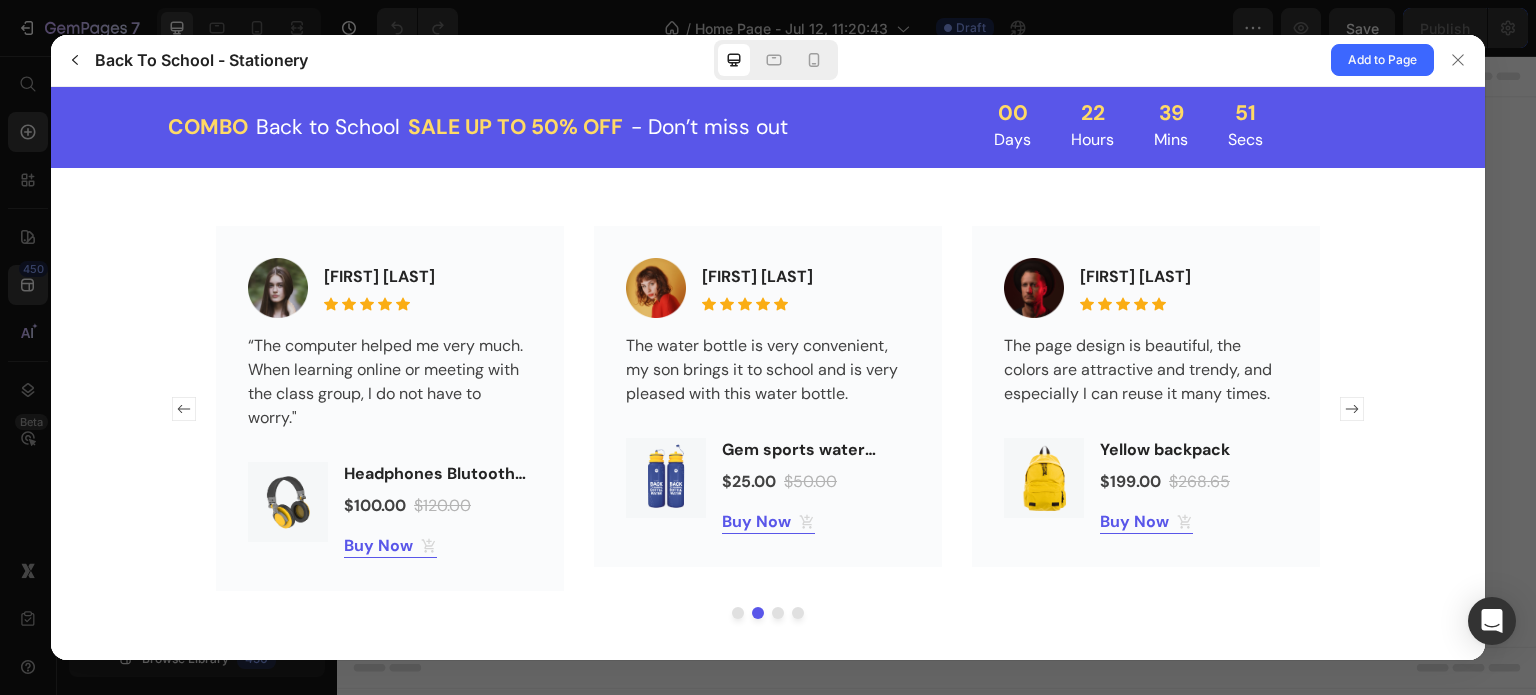 click 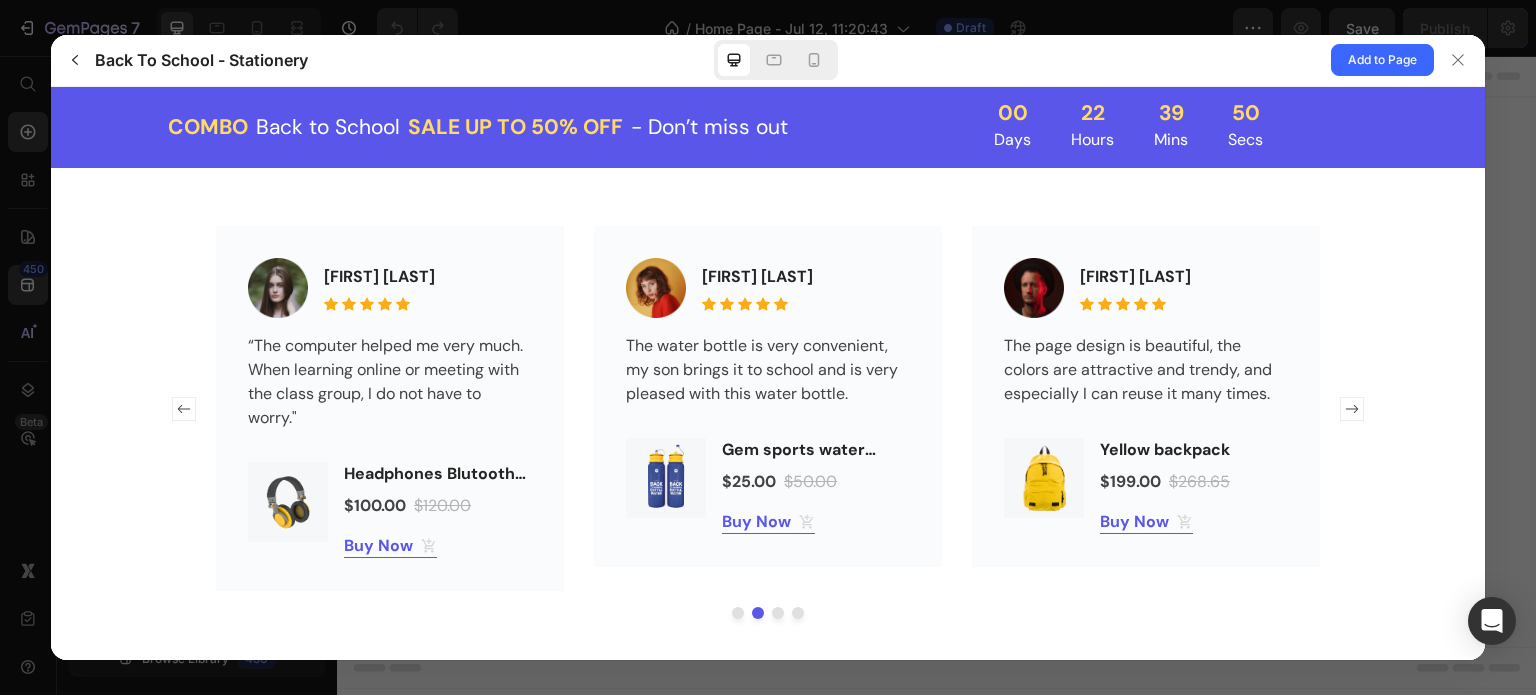 click 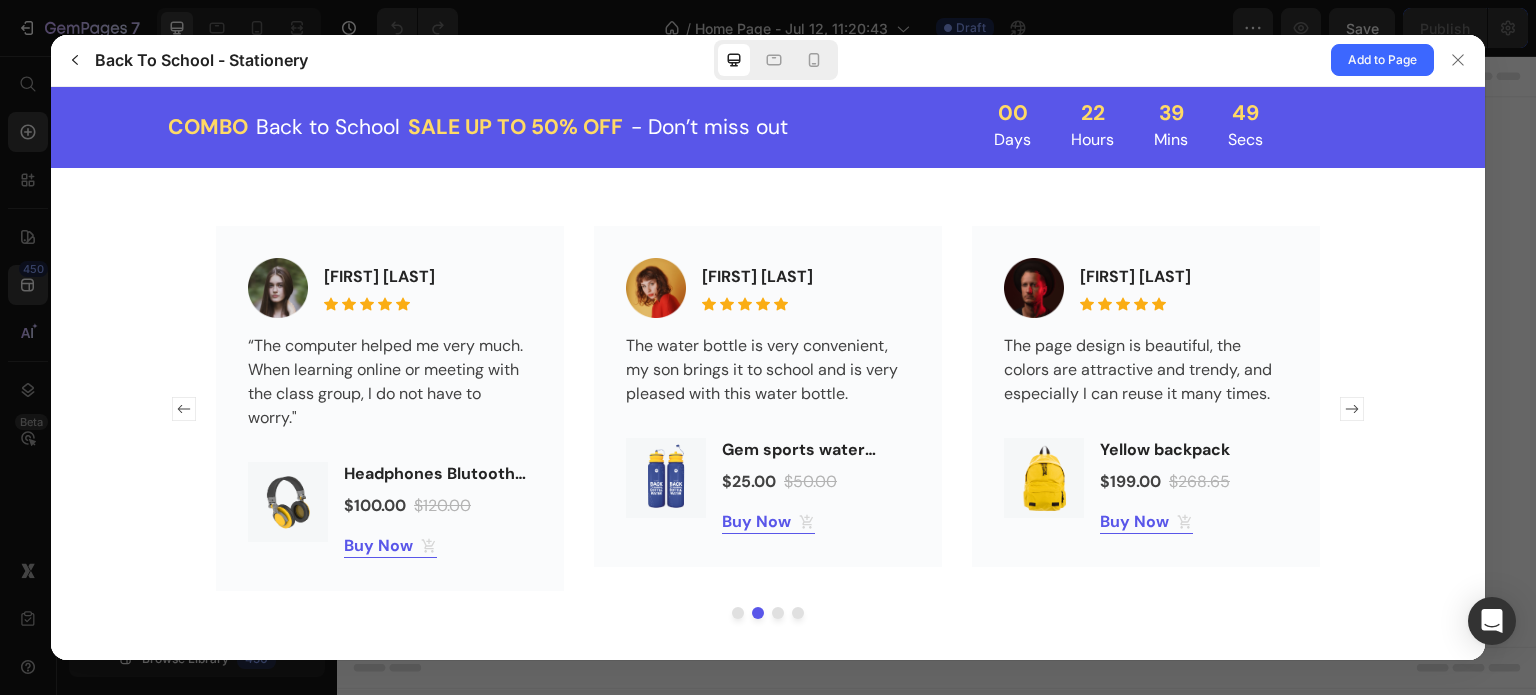 click on "Jacintha McKinsey" at bounding box center [768, 422] 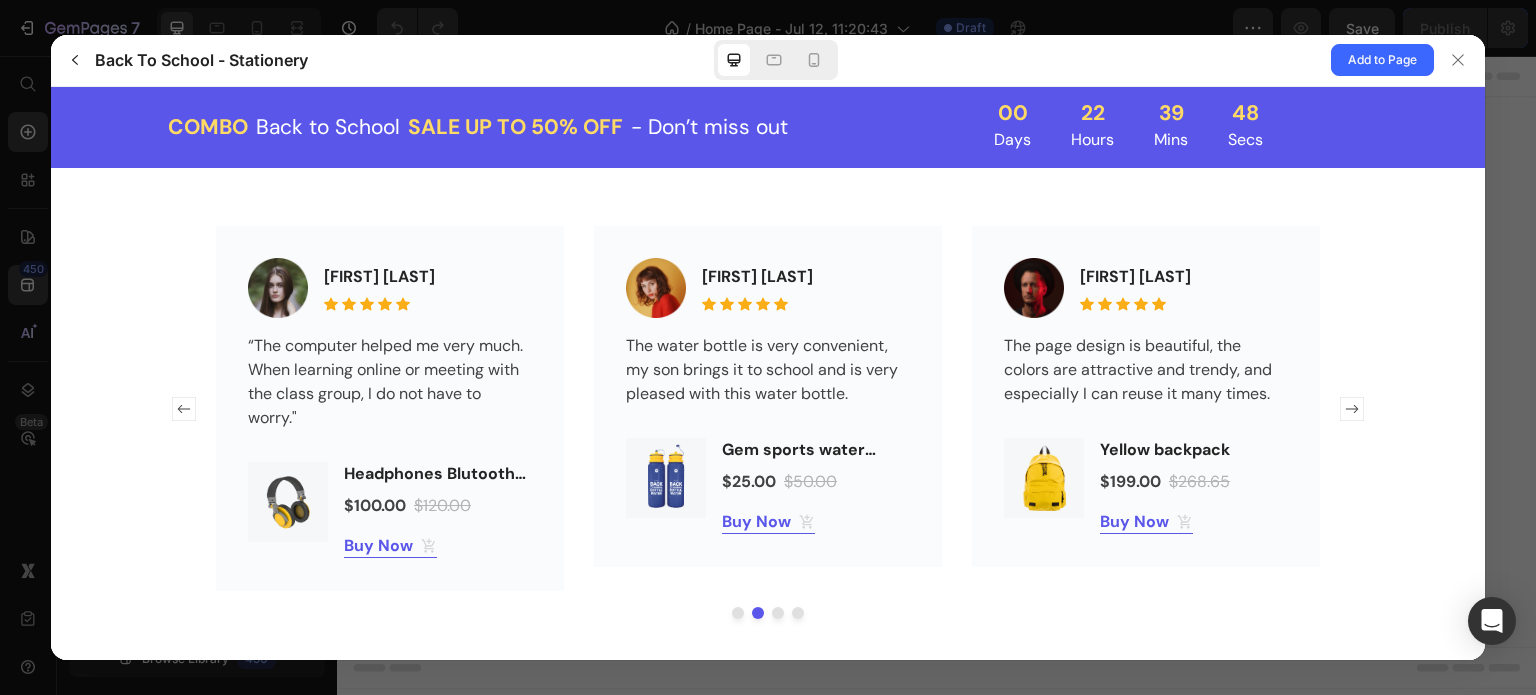 click at bounding box center [768, 612] 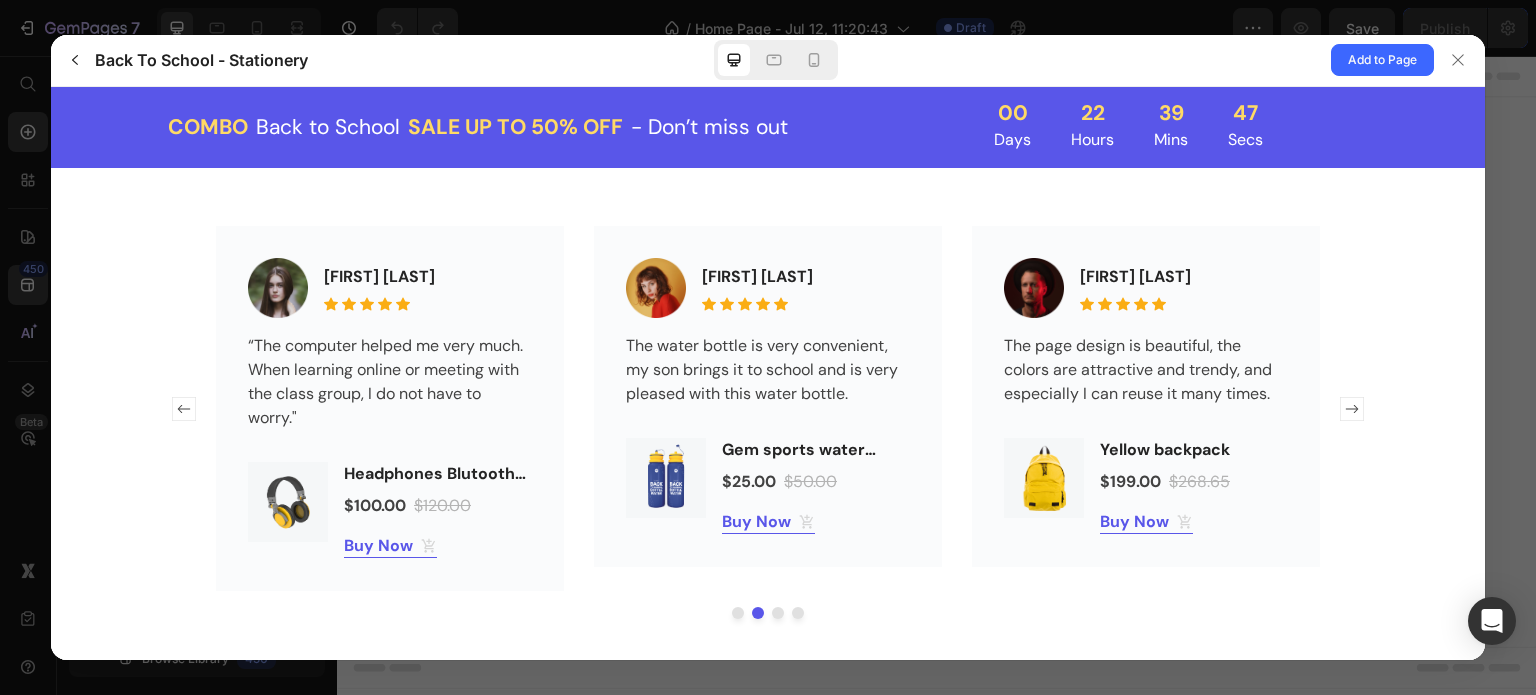 click 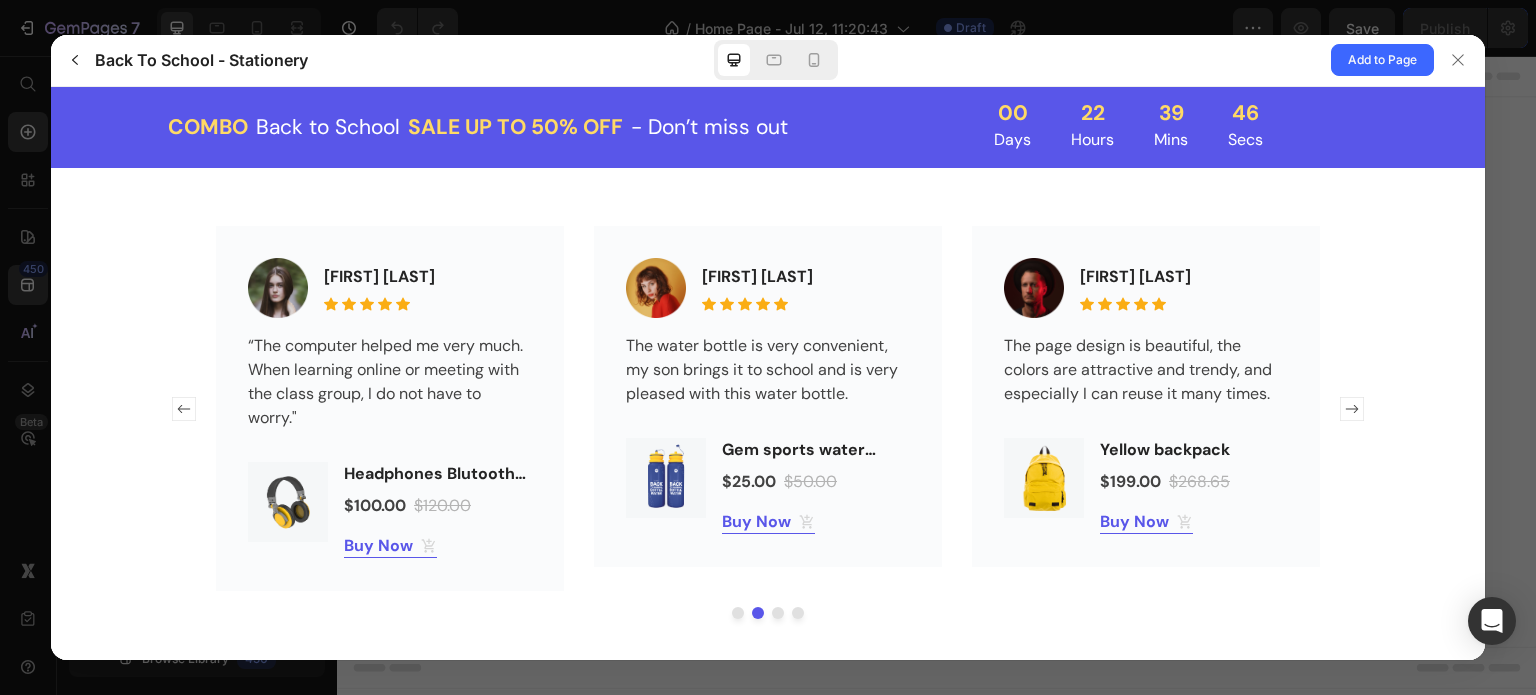click 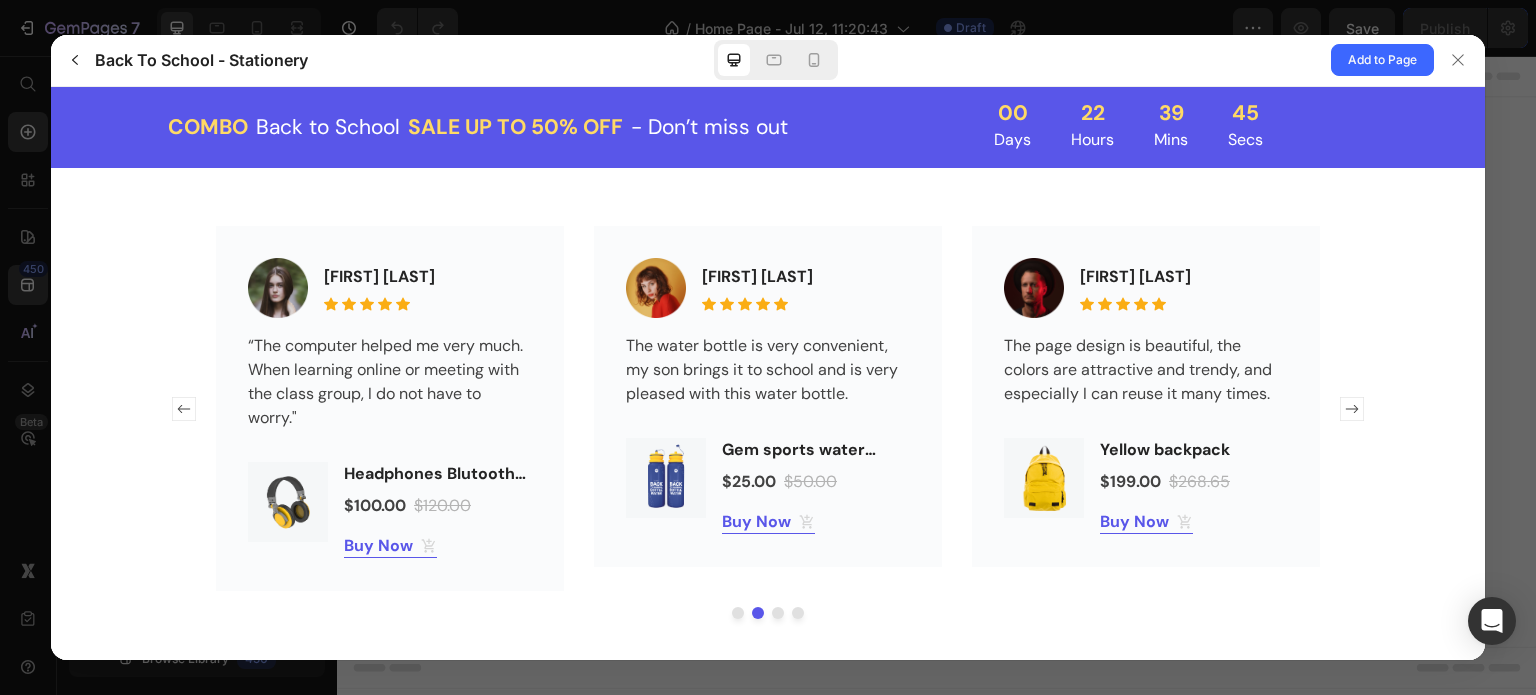 drag, startPoint x: 187, startPoint y: 401, endPoint x: 365, endPoint y: 398, distance: 178.02528 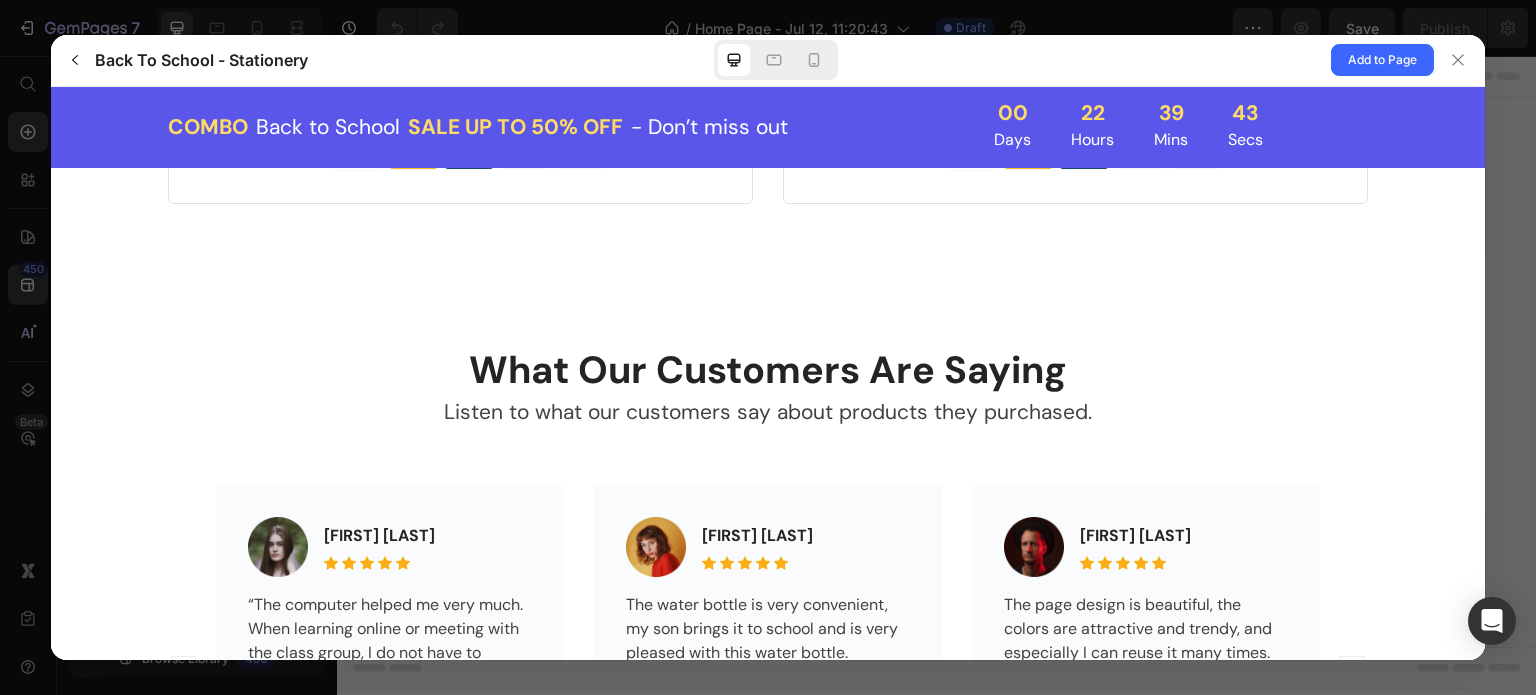 scroll, scrollTop: 3800, scrollLeft: 0, axis: vertical 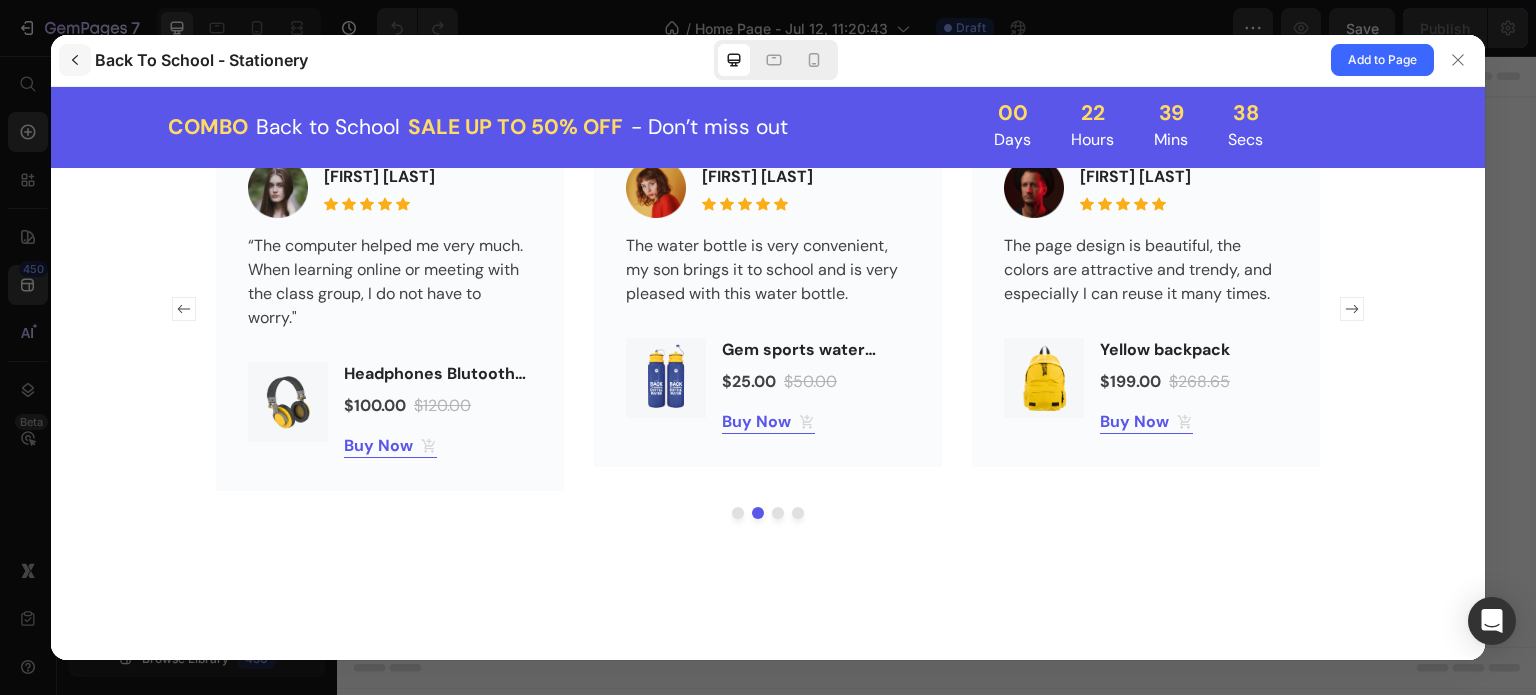click 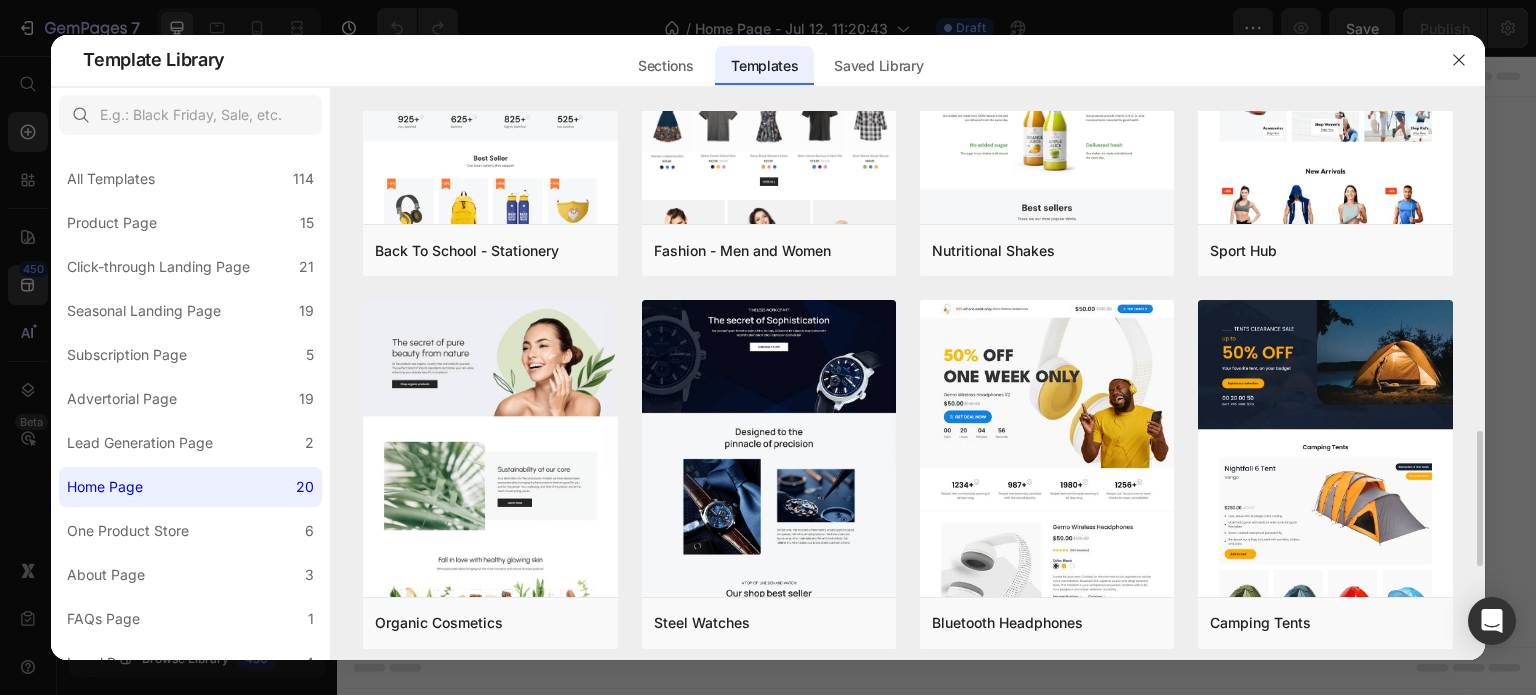 scroll, scrollTop: 1100, scrollLeft: 0, axis: vertical 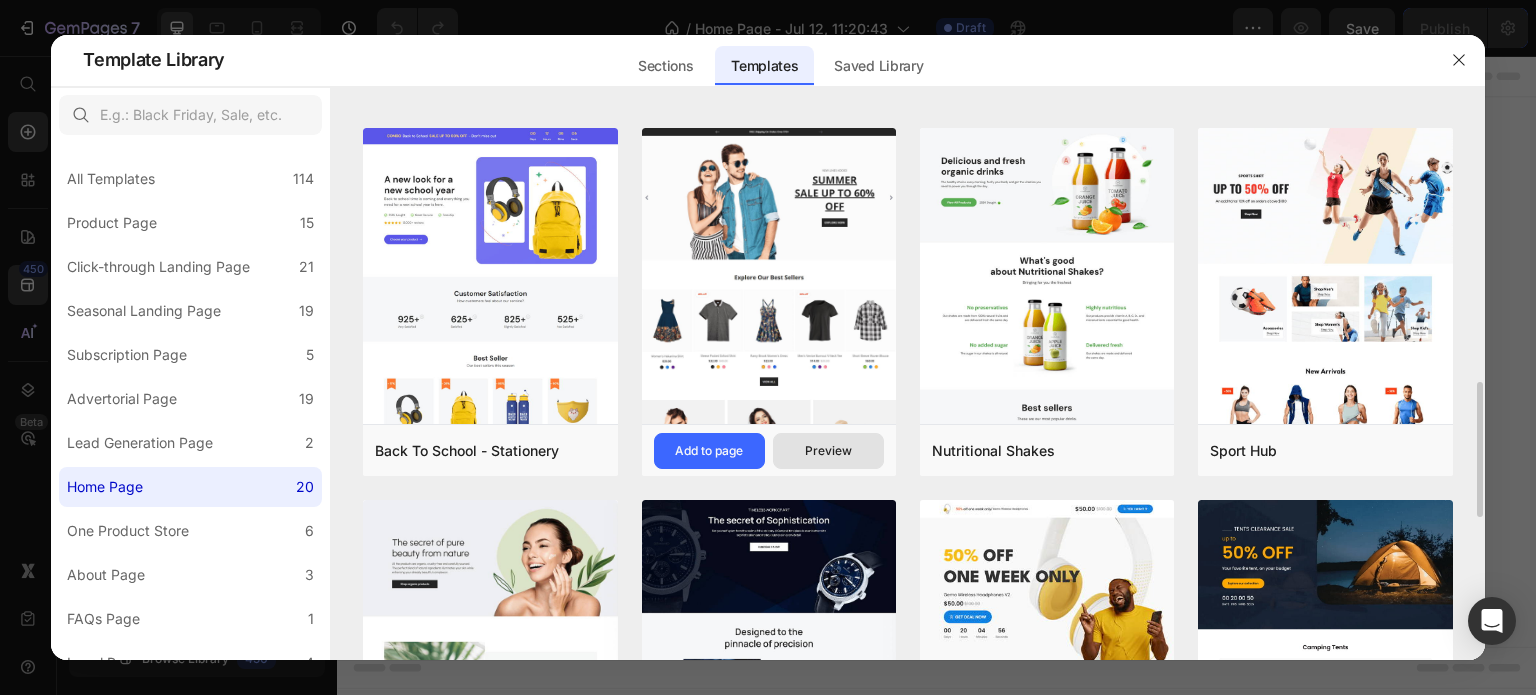 click on "Preview" at bounding box center (828, 451) 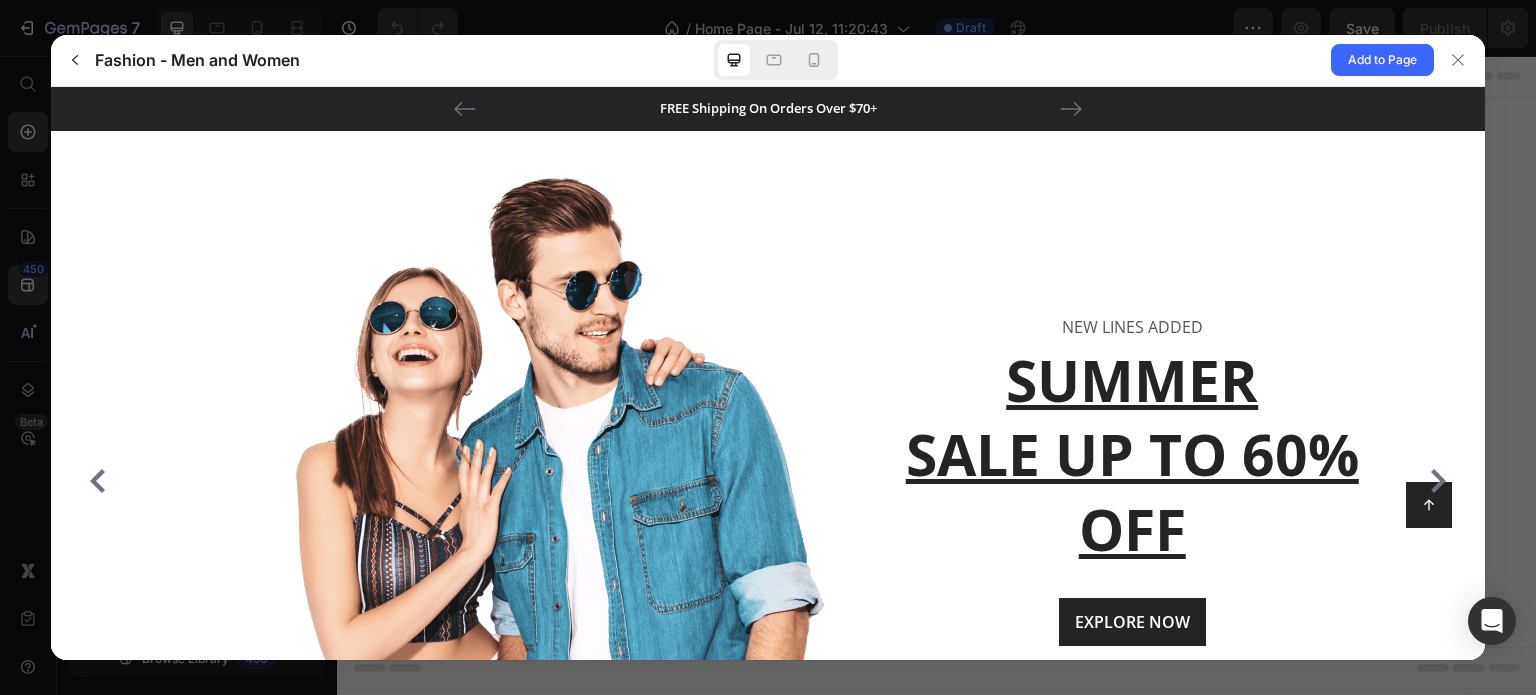 scroll, scrollTop: 0, scrollLeft: 0, axis: both 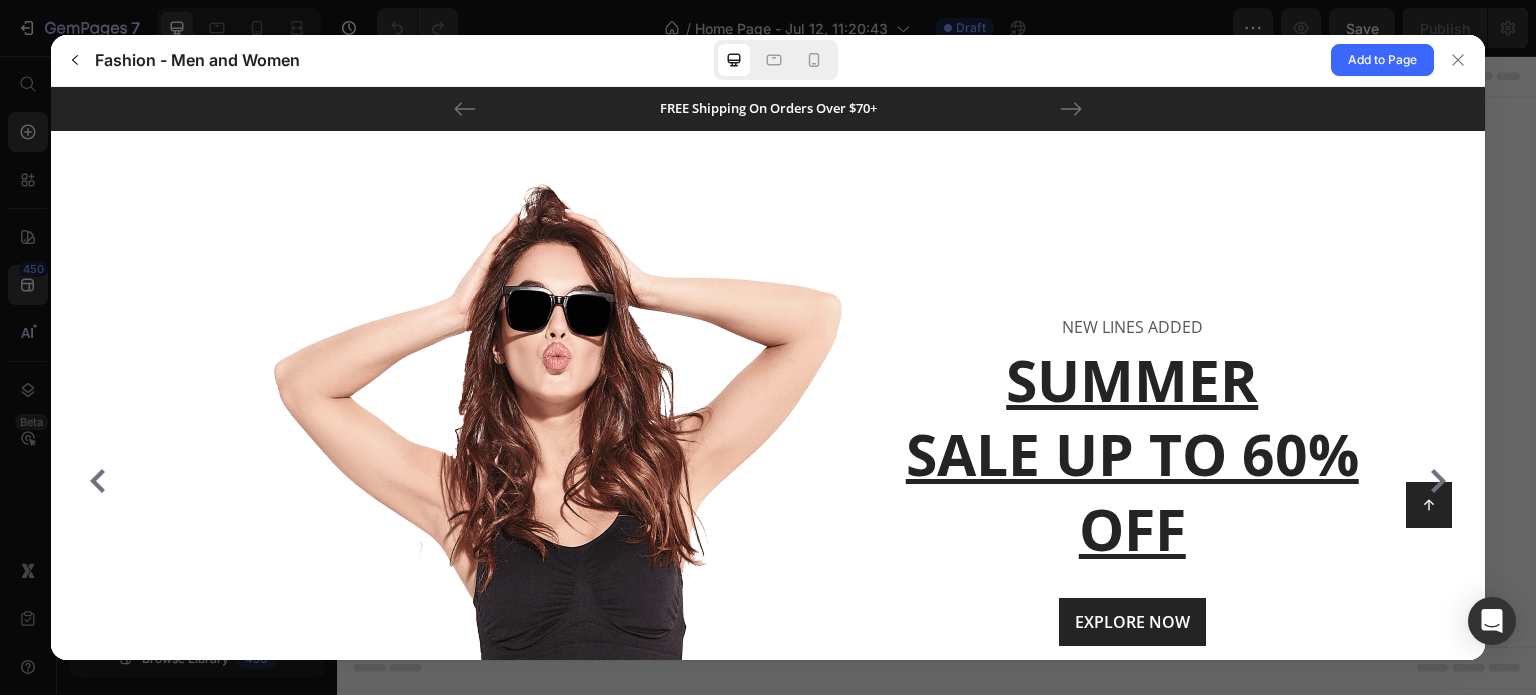 click 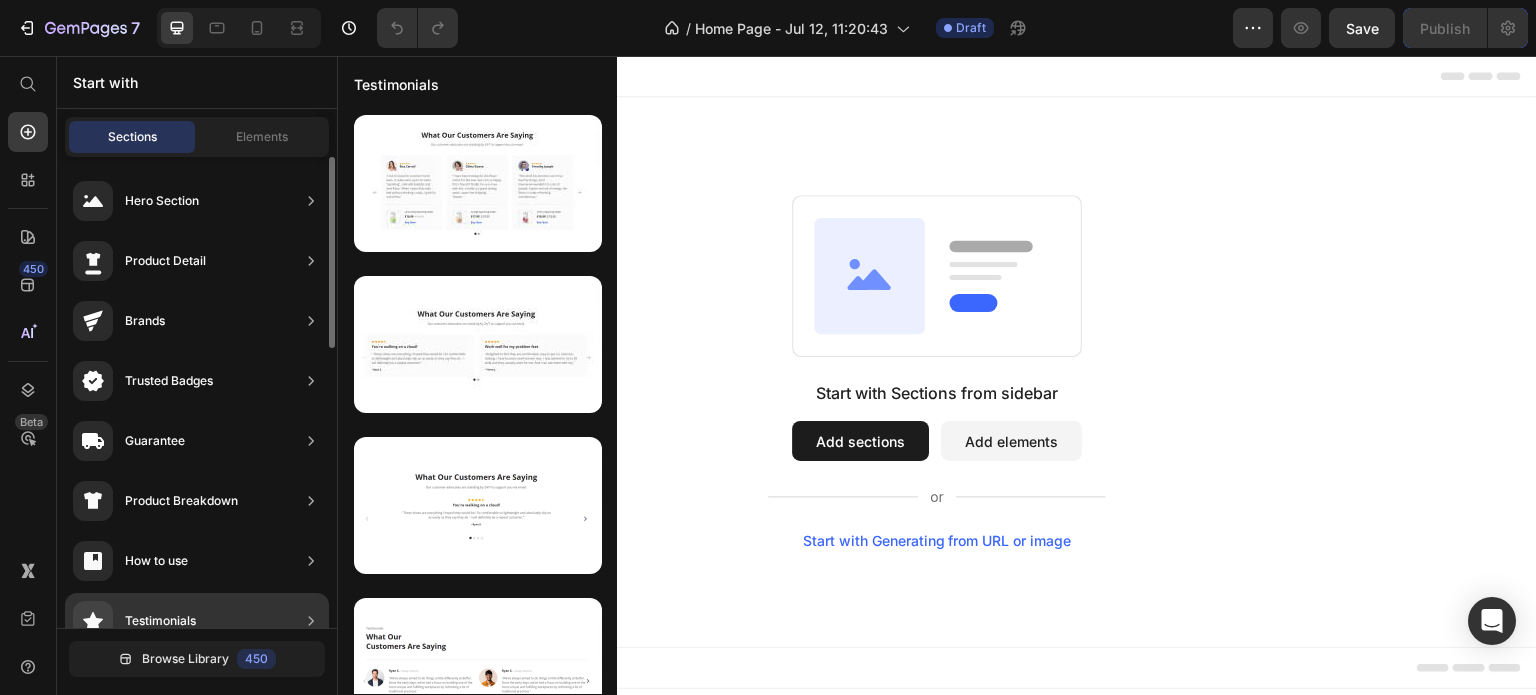 click on "Guarantee" 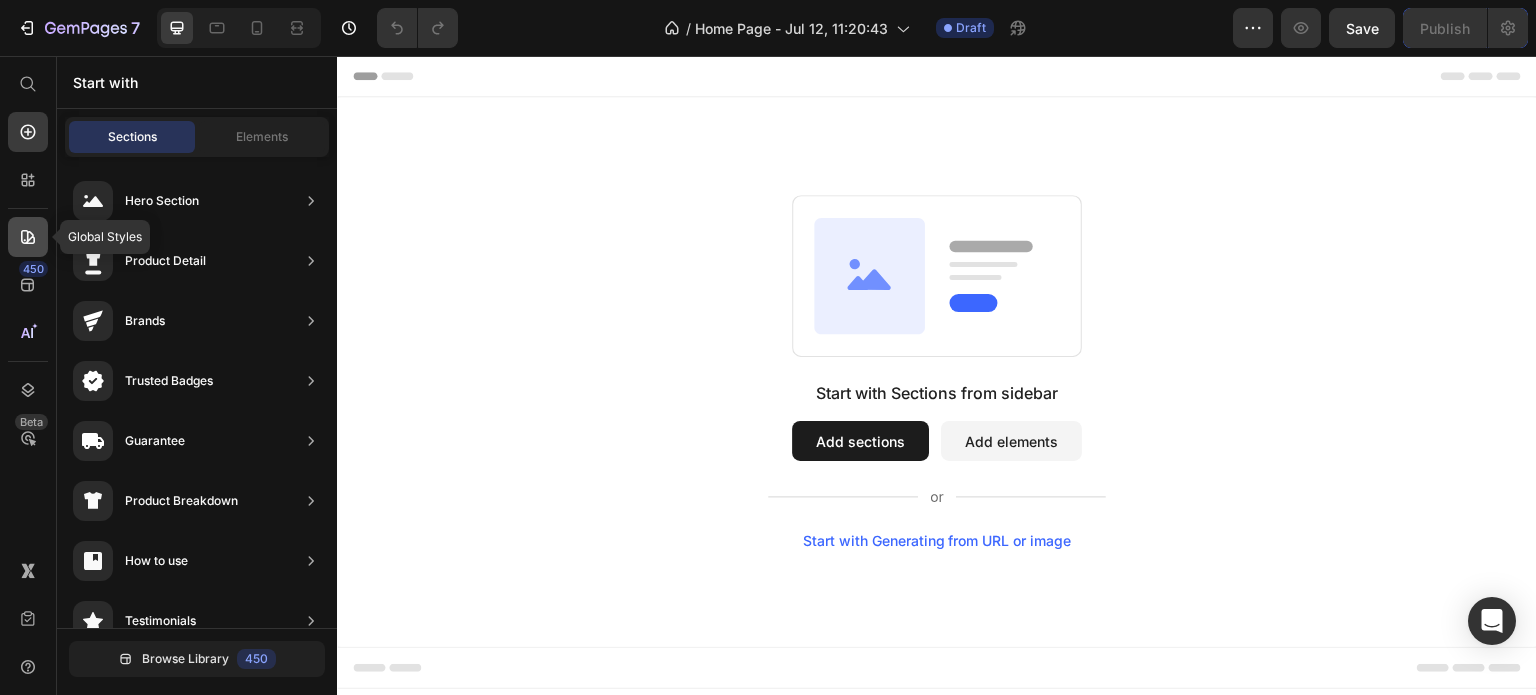click 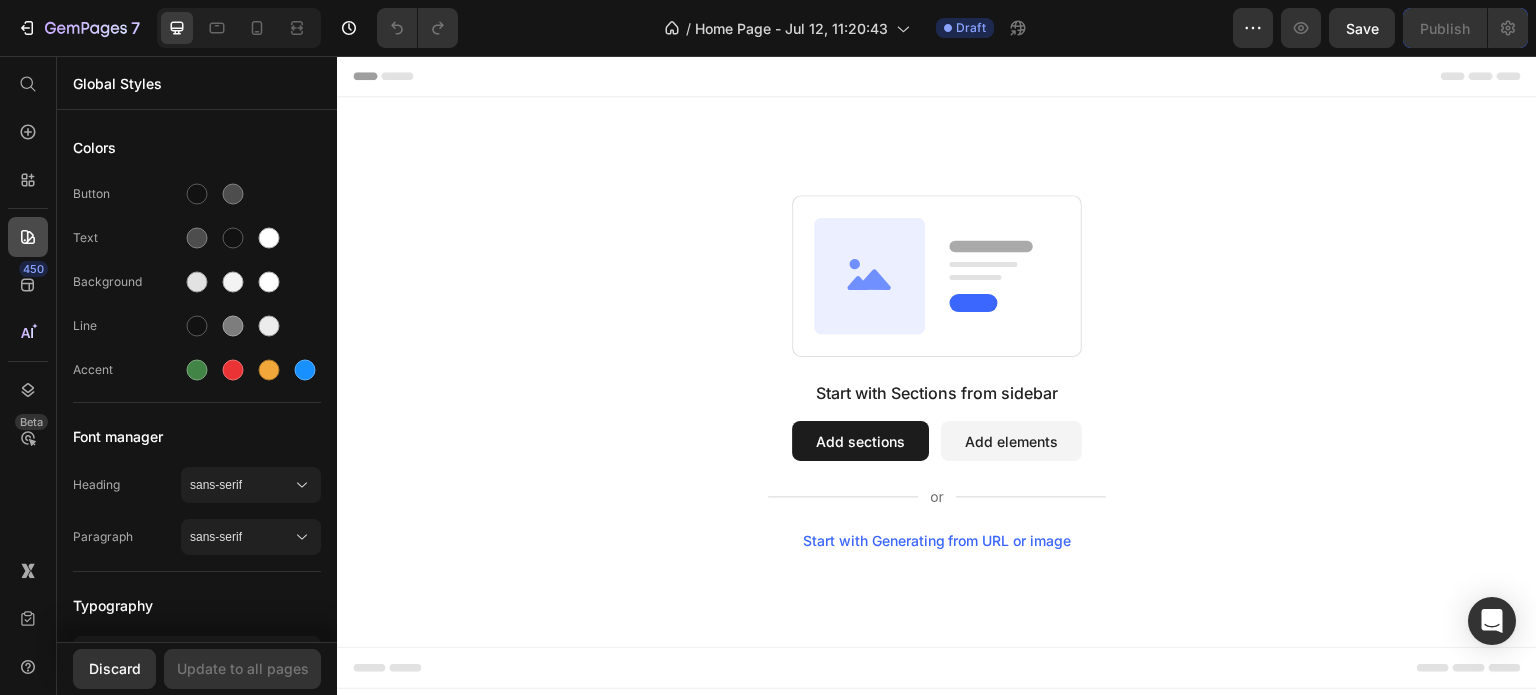 click 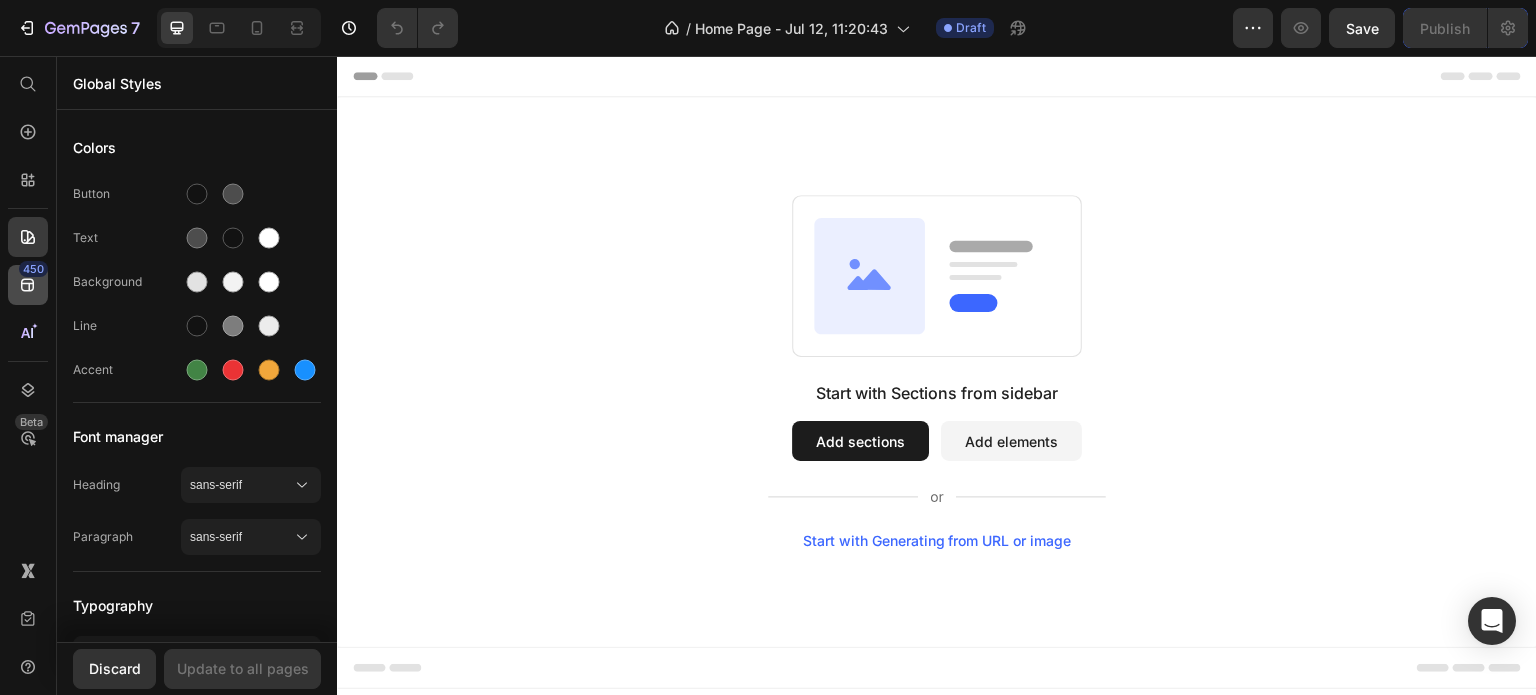 click on "450" at bounding box center (33, 269) 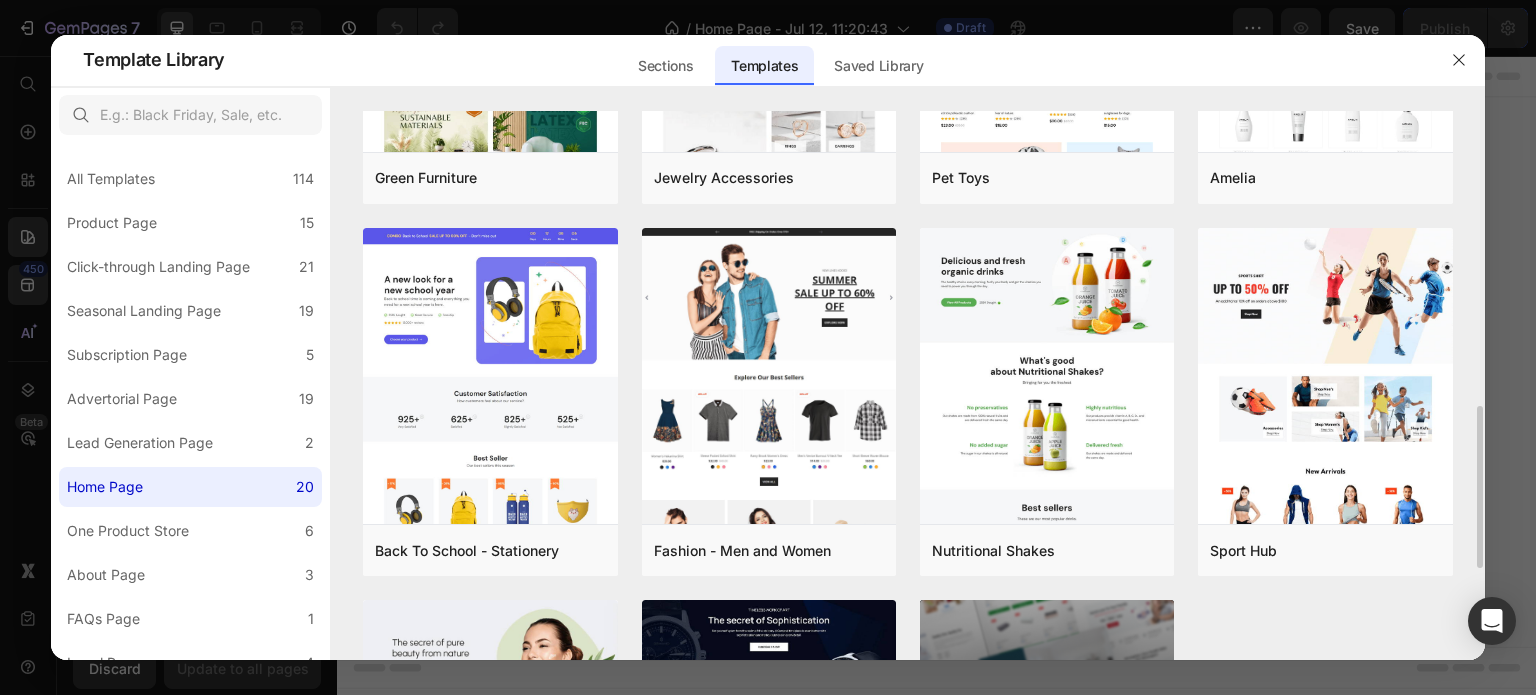 scroll, scrollTop: 1100, scrollLeft: 0, axis: vertical 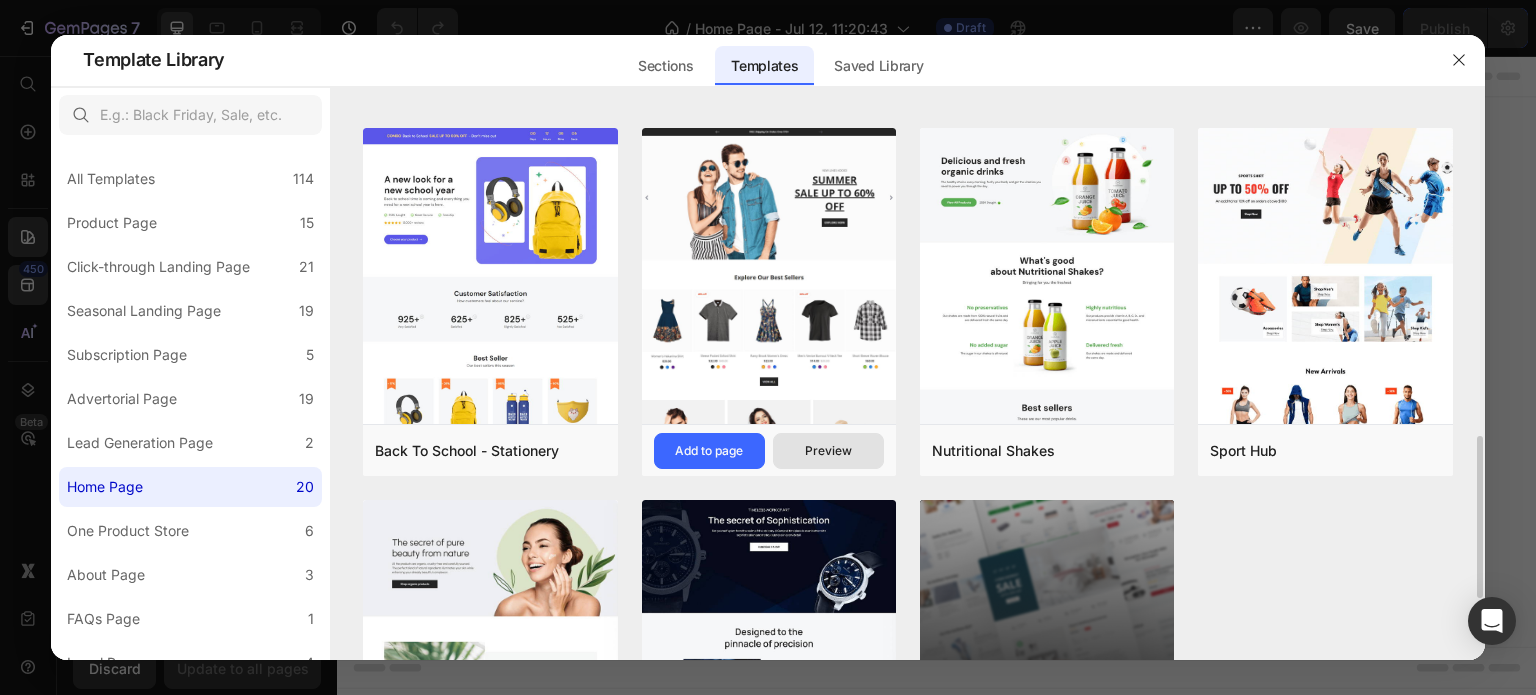 click on "Preview" at bounding box center (828, 451) 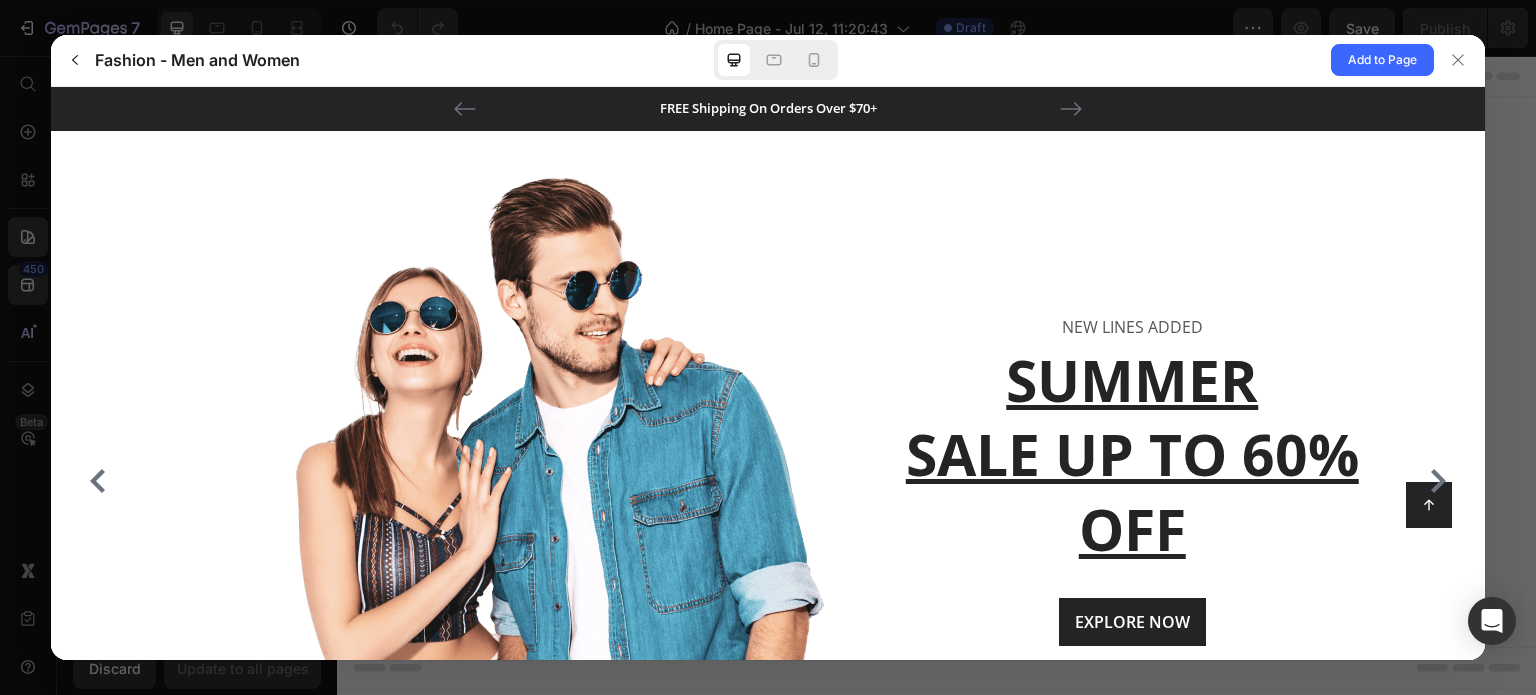 scroll, scrollTop: 100, scrollLeft: 0, axis: vertical 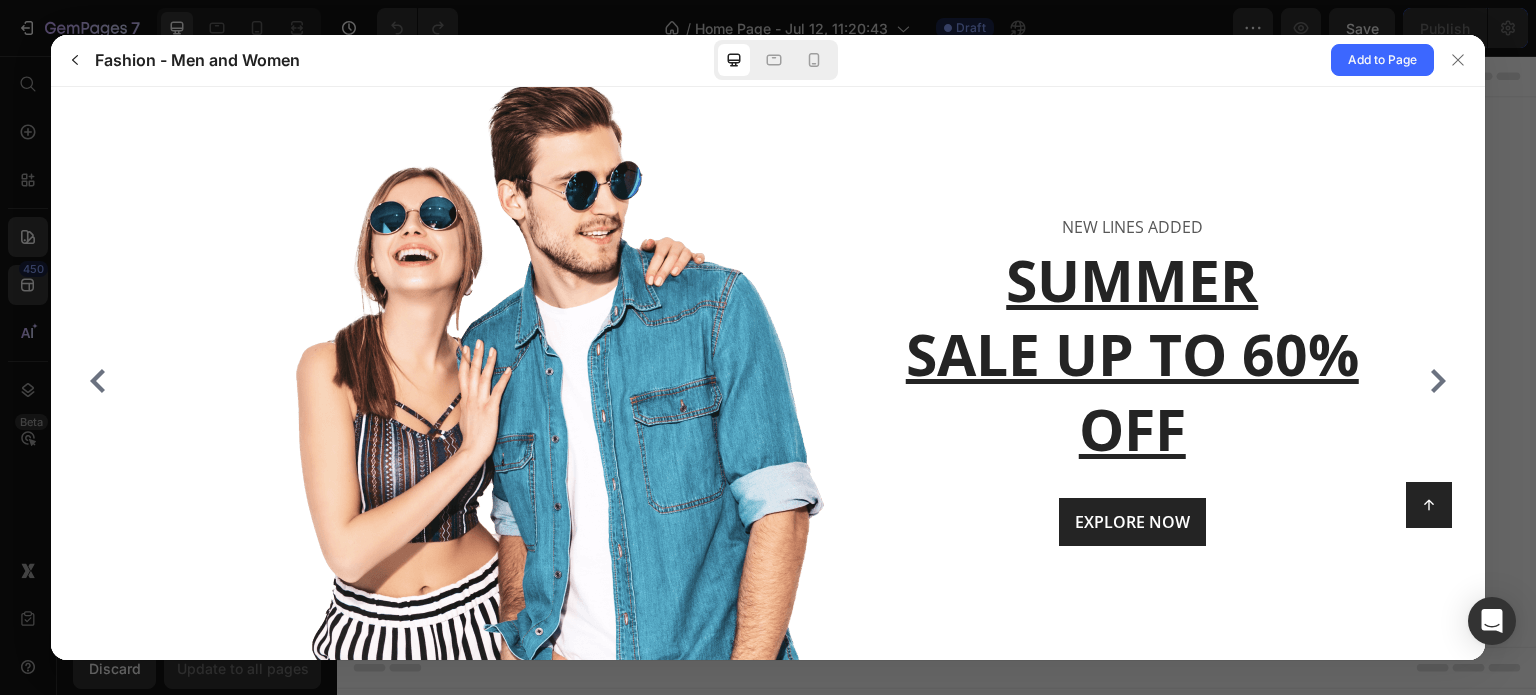click 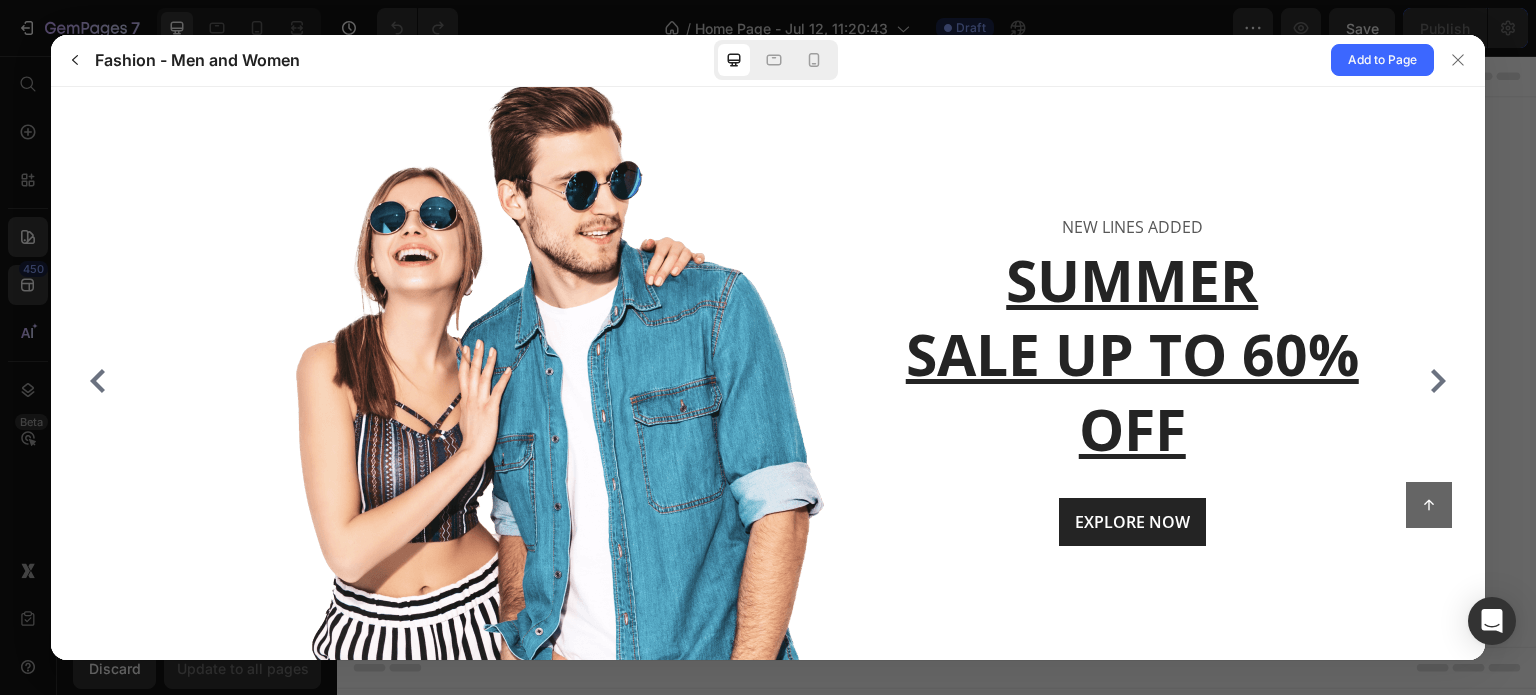 scroll, scrollTop: 700, scrollLeft: 0, axis: vertical 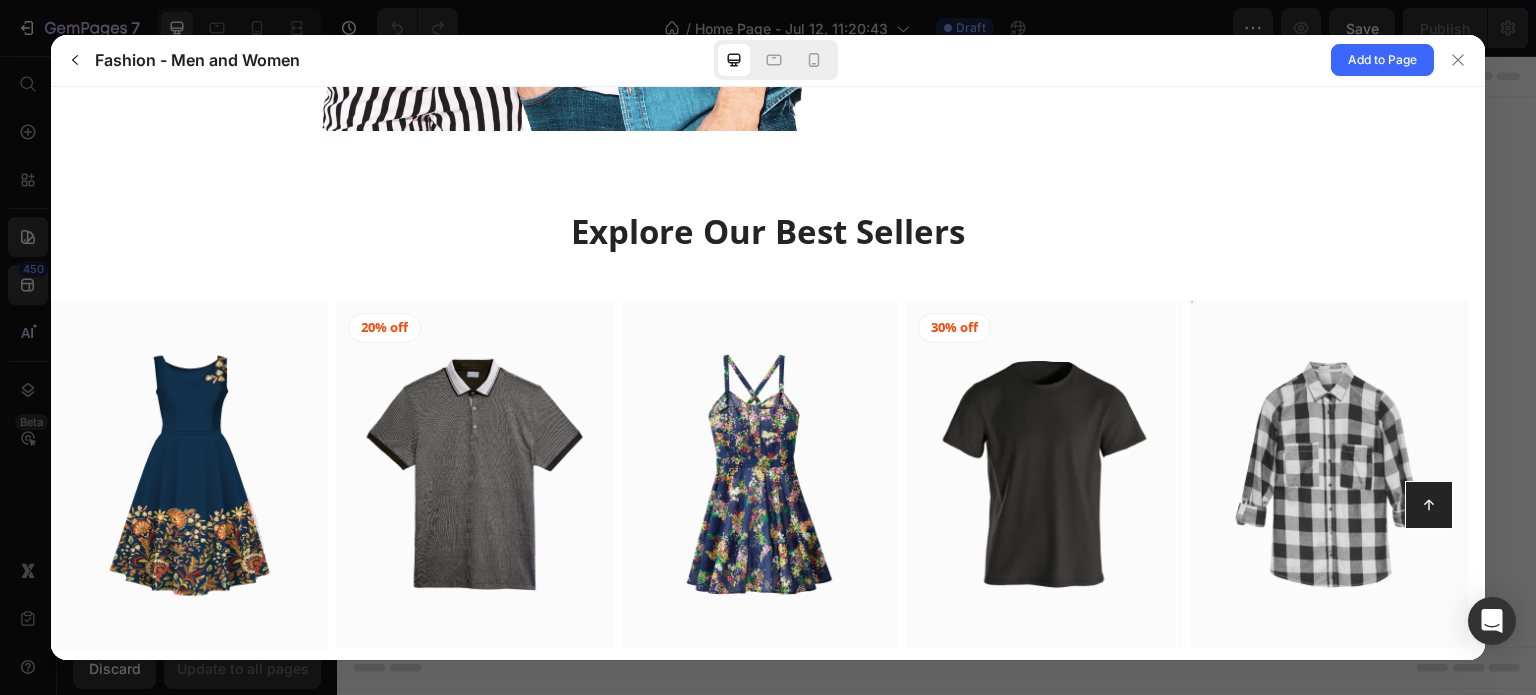click at bounding box center [1329, 473] 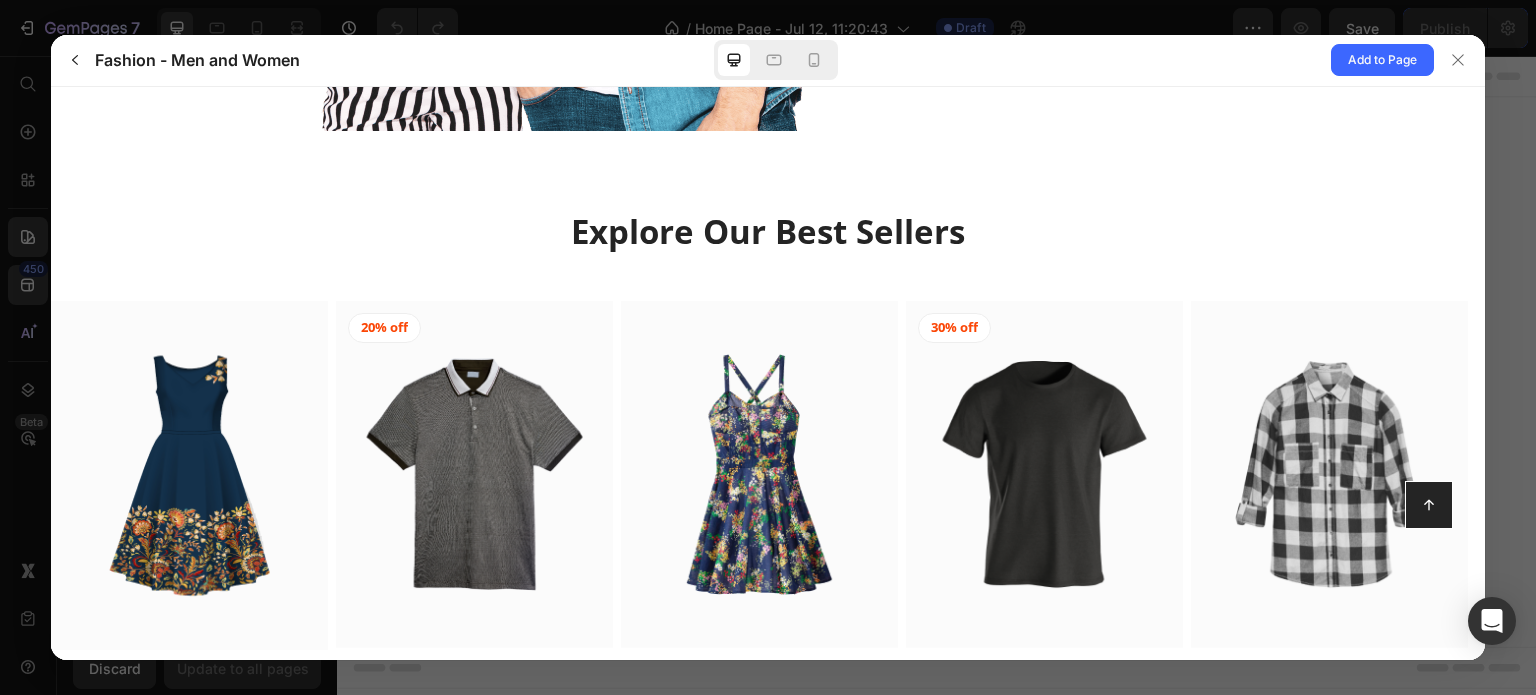 scroll, scrollTop: 375, scrollLeft: 0, axis: vertical 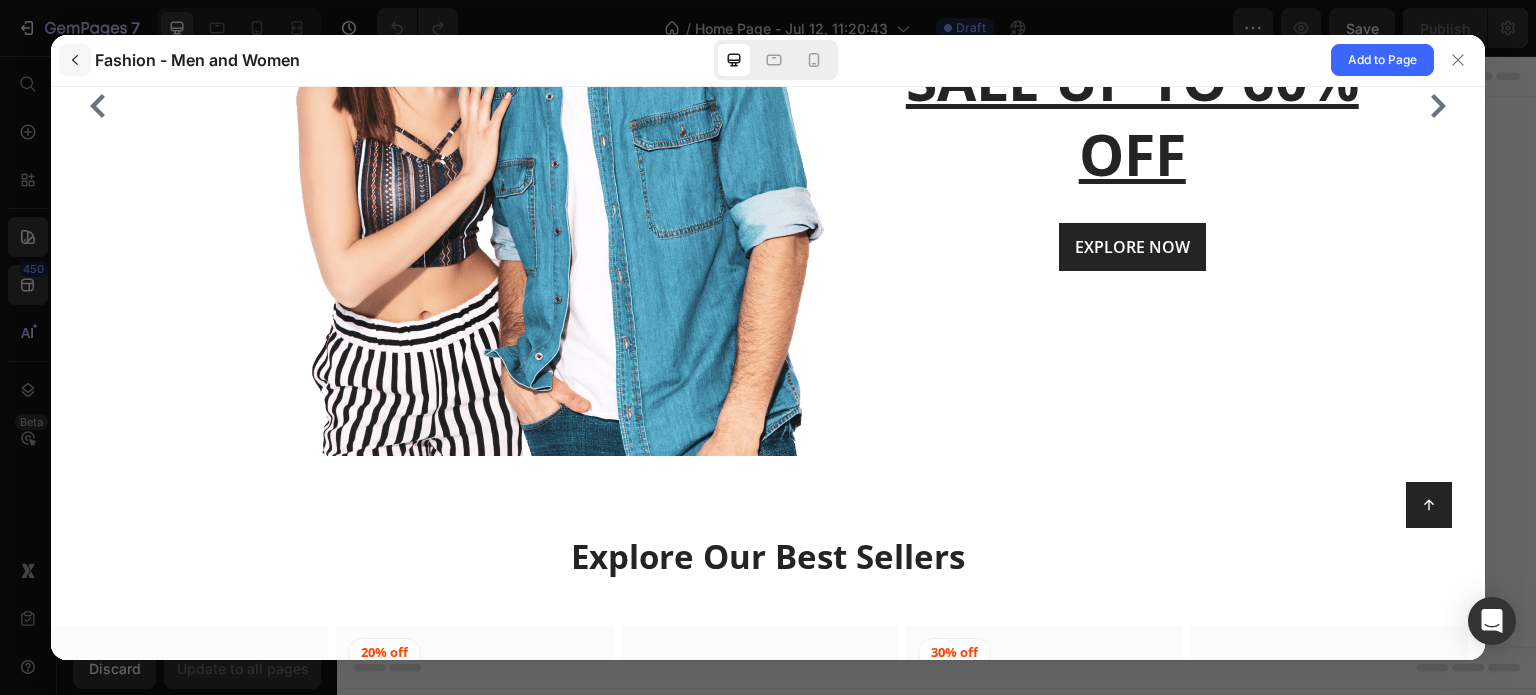 click at bounding box center [75, 60] 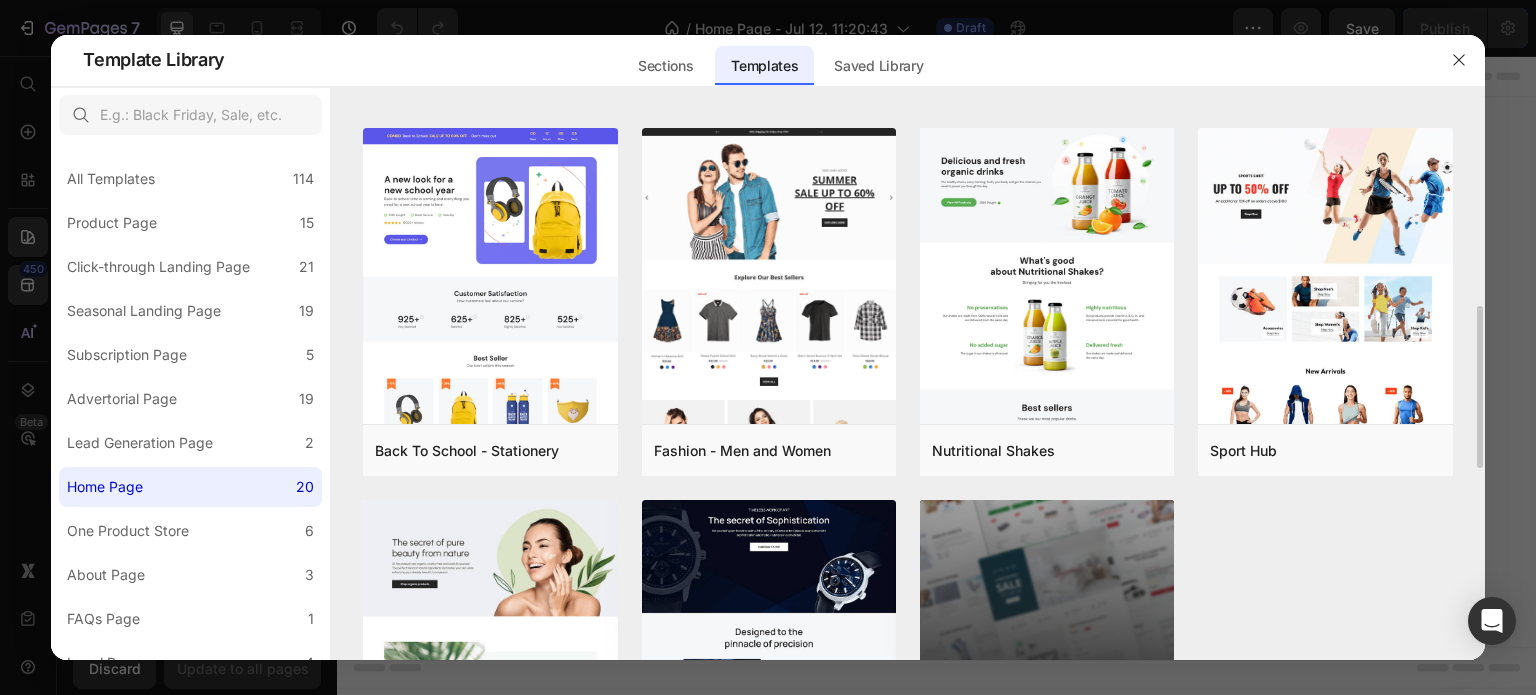 scroll, scrollTop: 1200, scrollLeft: 0, axis: vertical 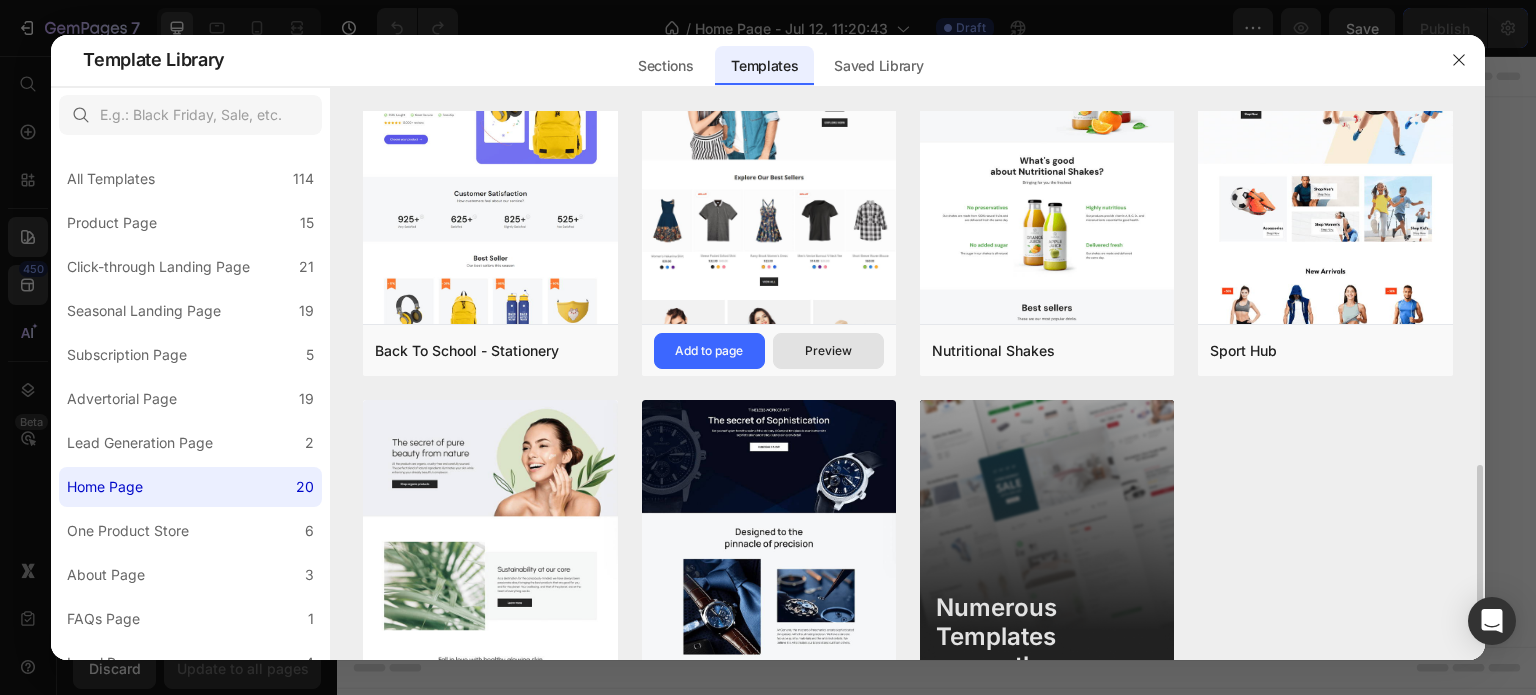 click on "Preview" at bounding box center (828, 351) 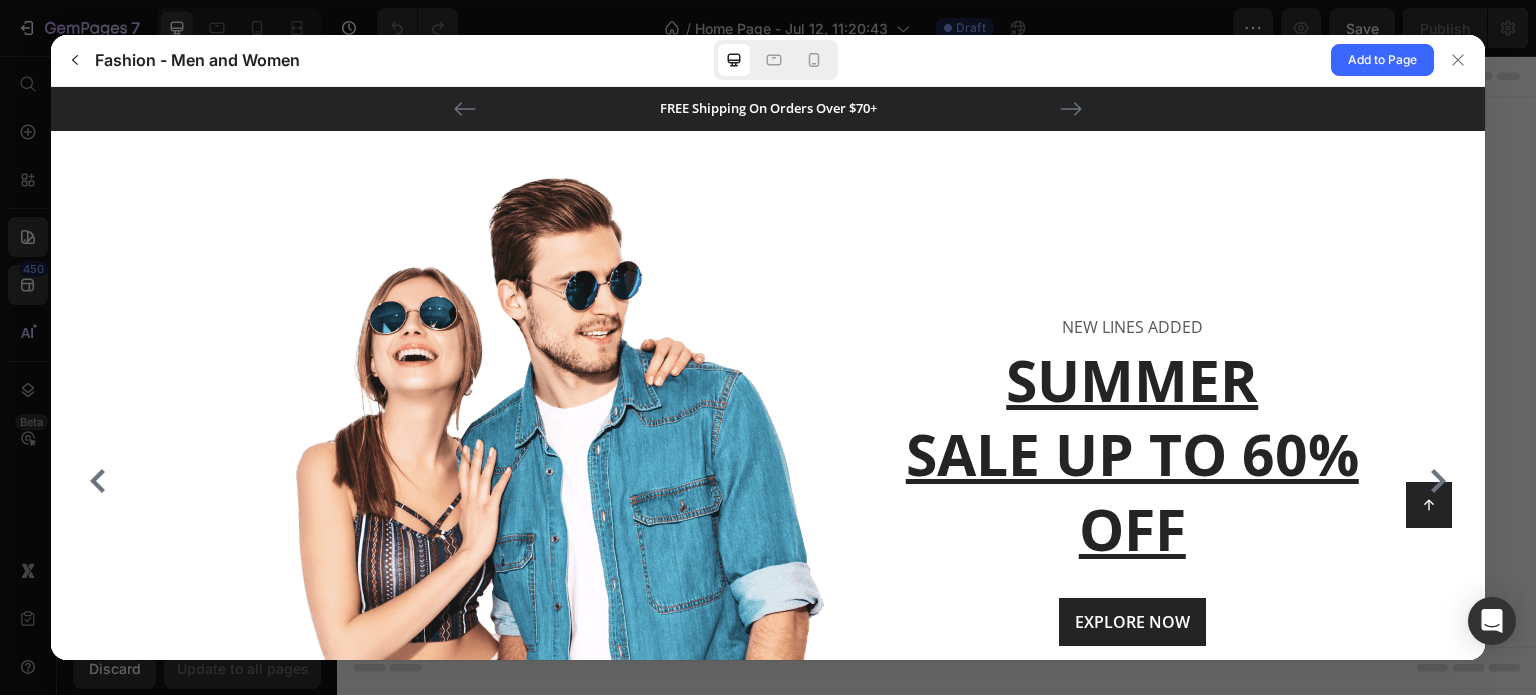 scroll, scrollTop: 0, scrollLeft: 0, axis: both 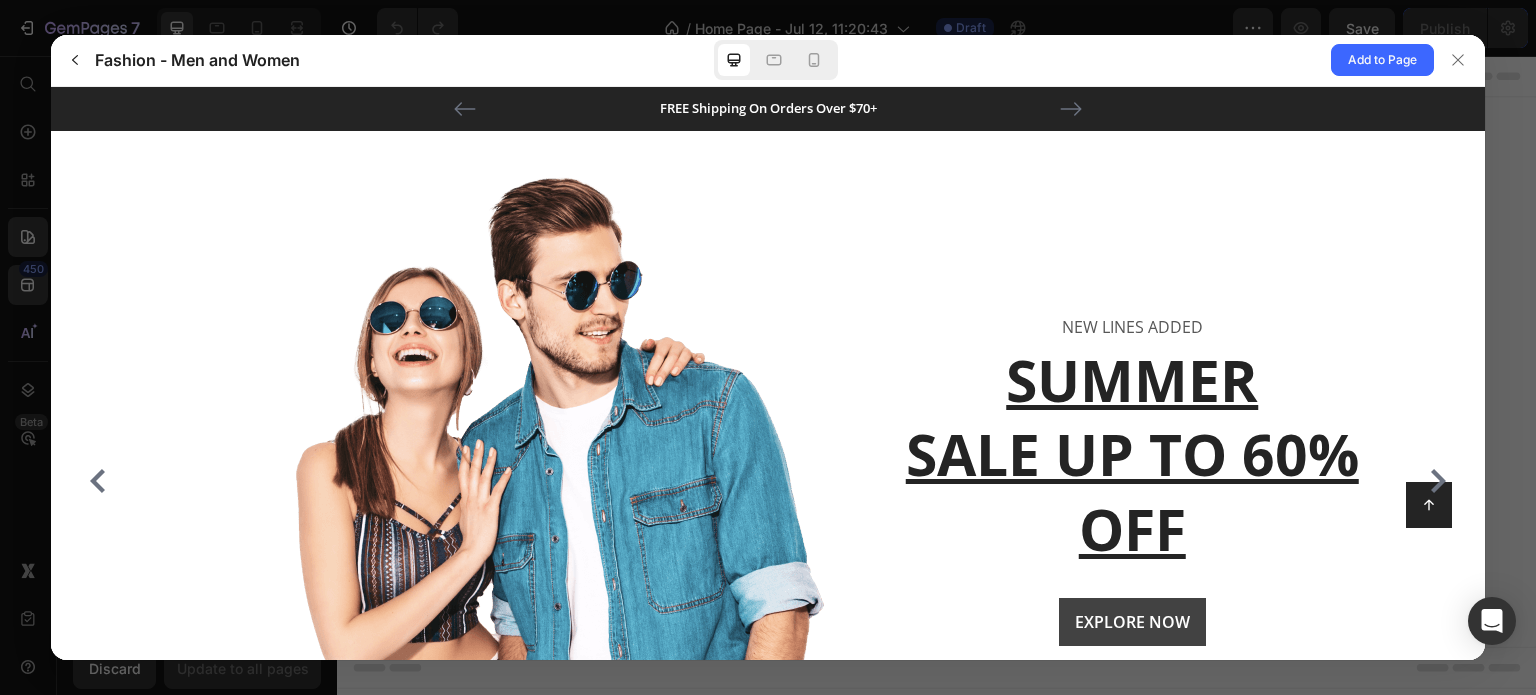 click on "EXPLORE NOW" at bounding box center [1132, 621] 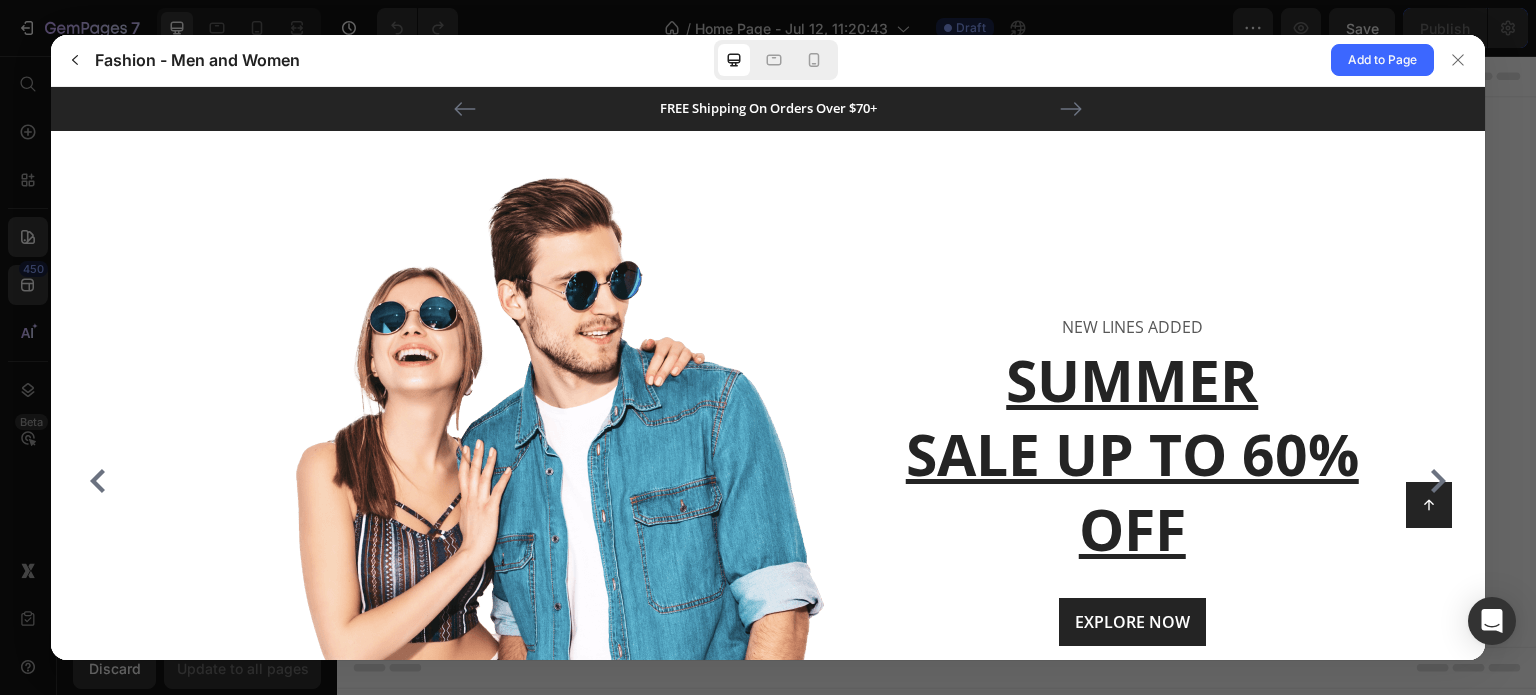 scroll, scrollTop: 0, scrollLeft: 0, axis: both 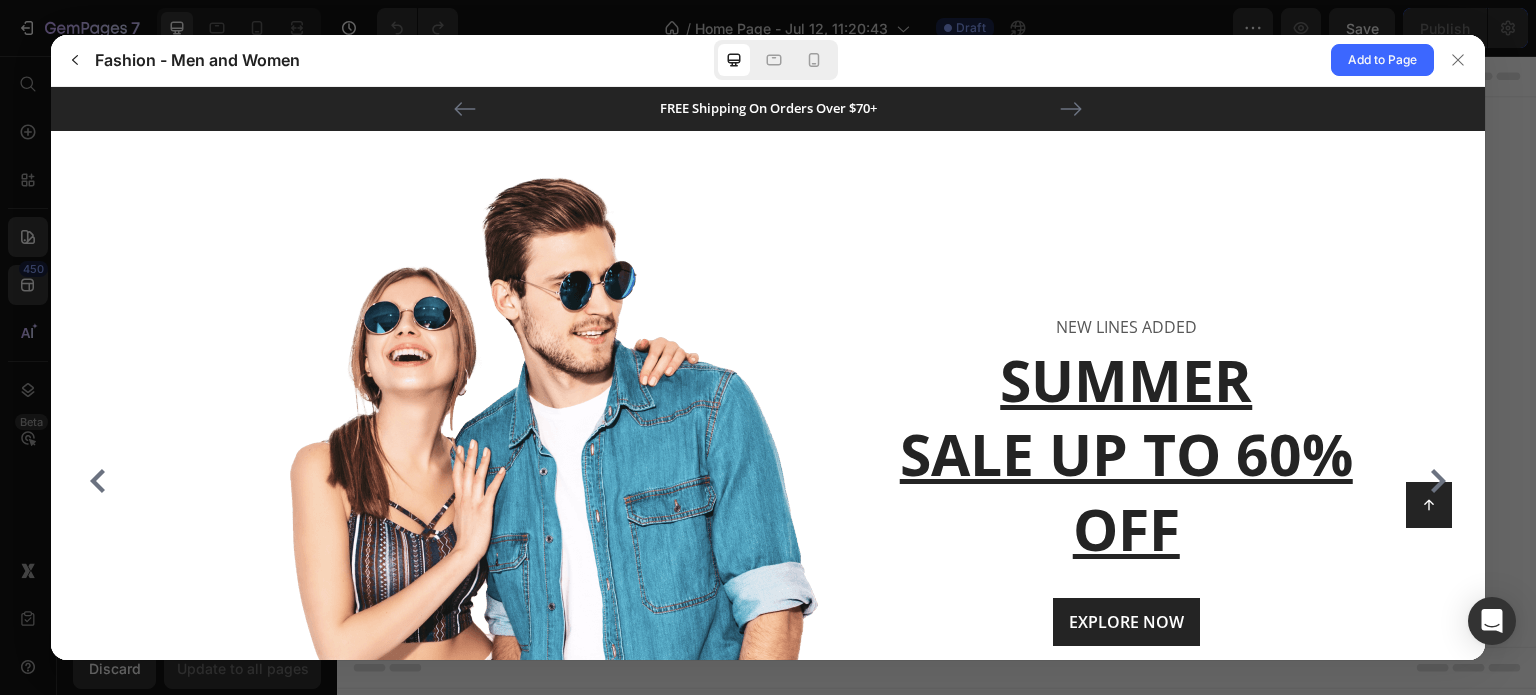 click 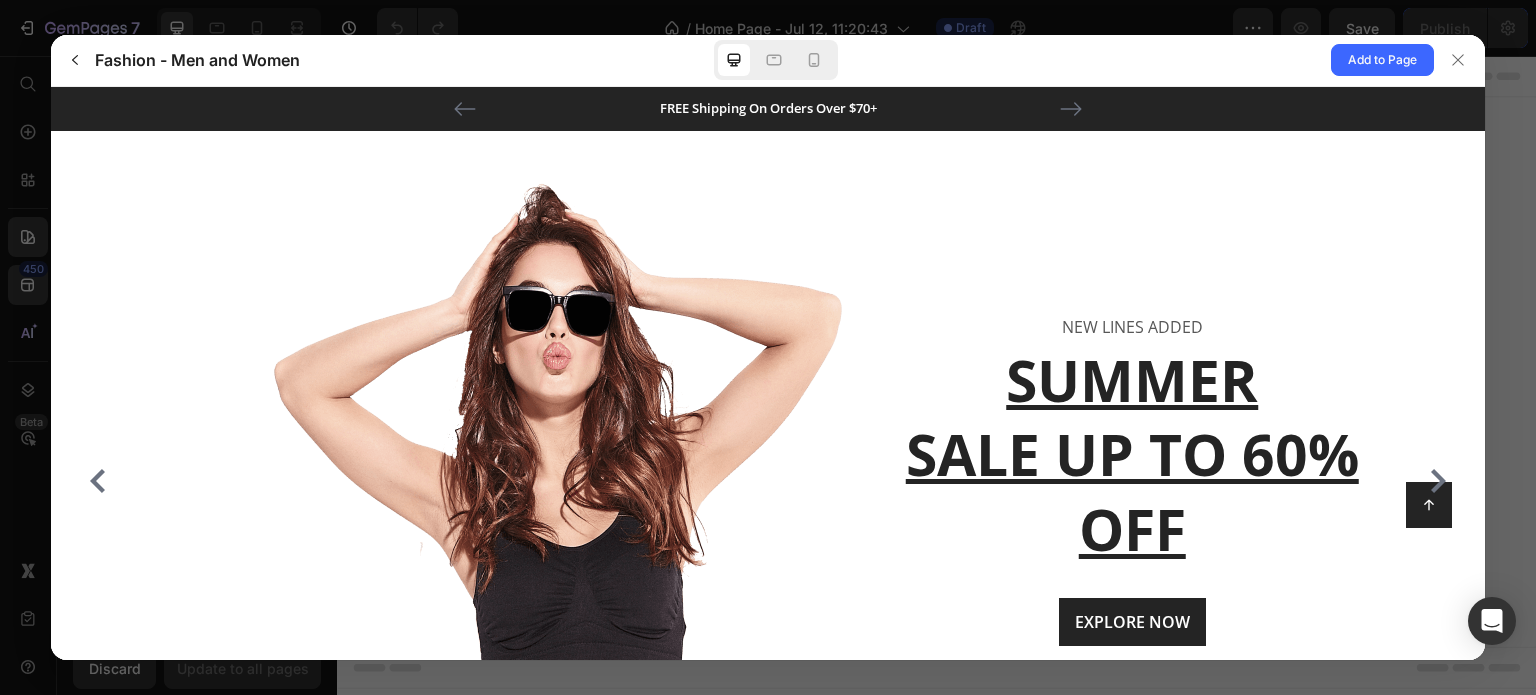 click 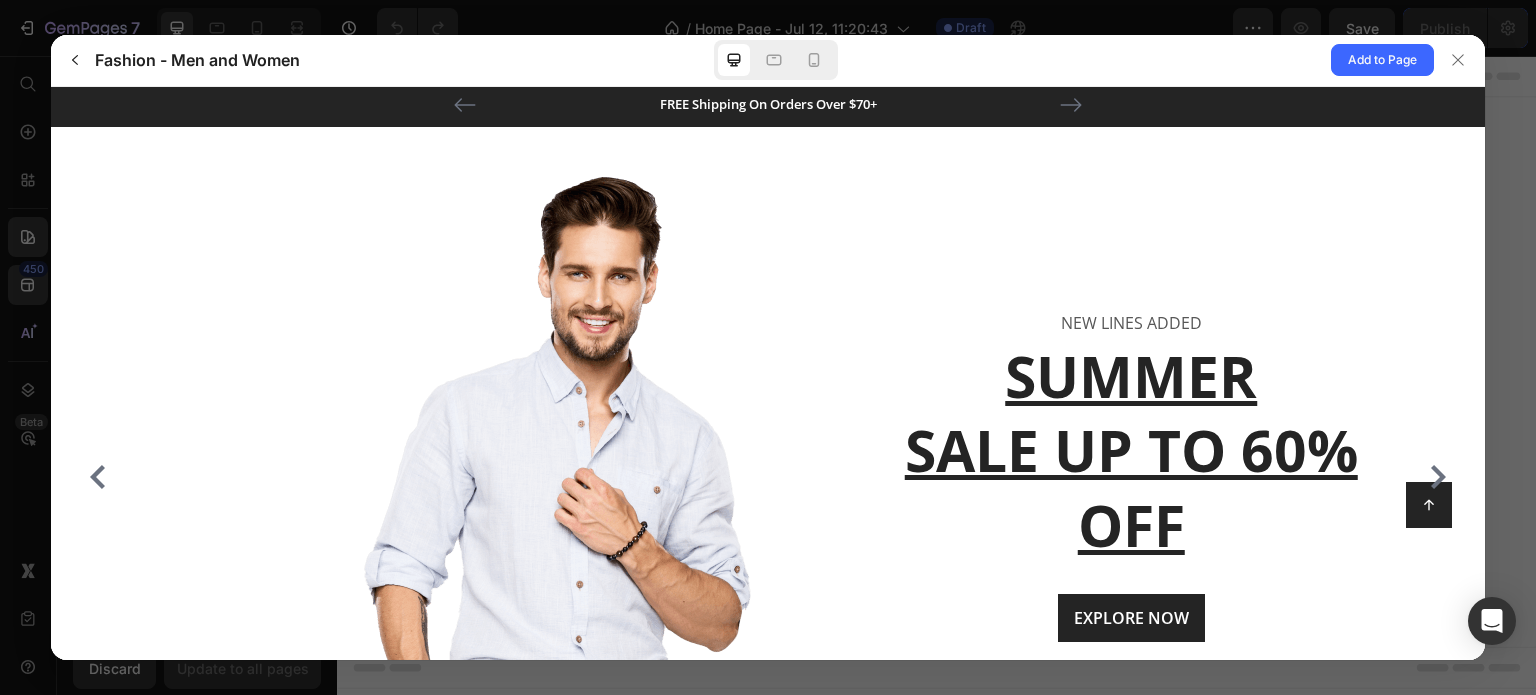 scroll, scrollTop: 0, scrollLeft: 0, axis: both 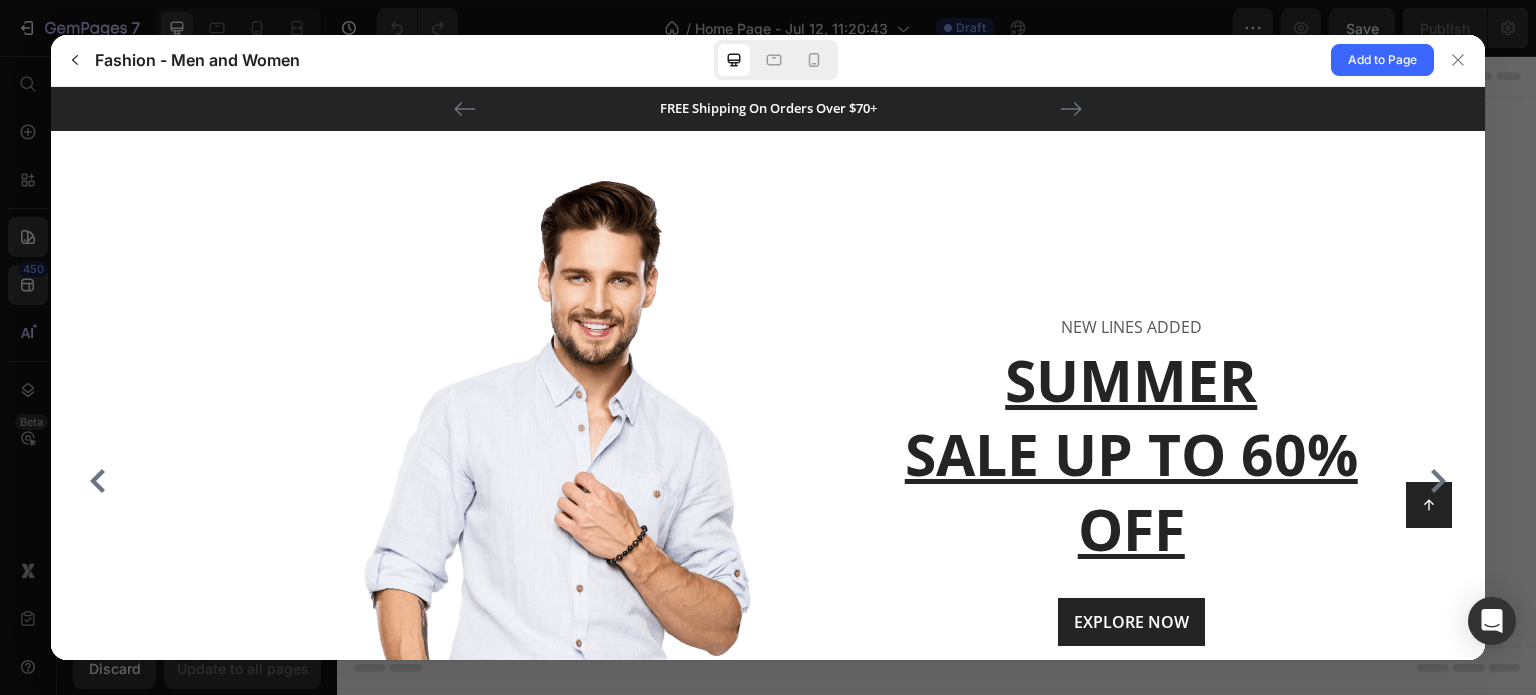 click 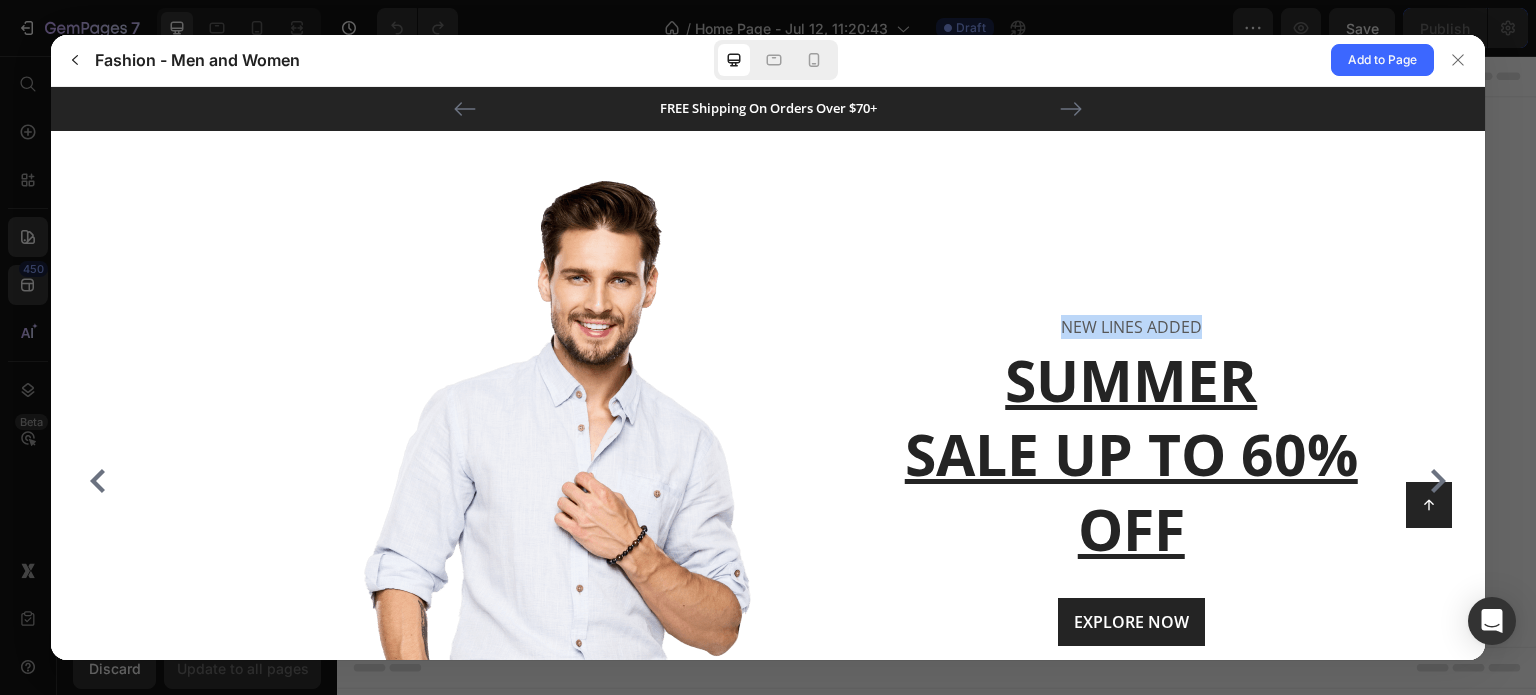drag, startPoint x: 869, startPoint y: 343, endPoint x: 828, endPoint y: 394, distance: 65.43699 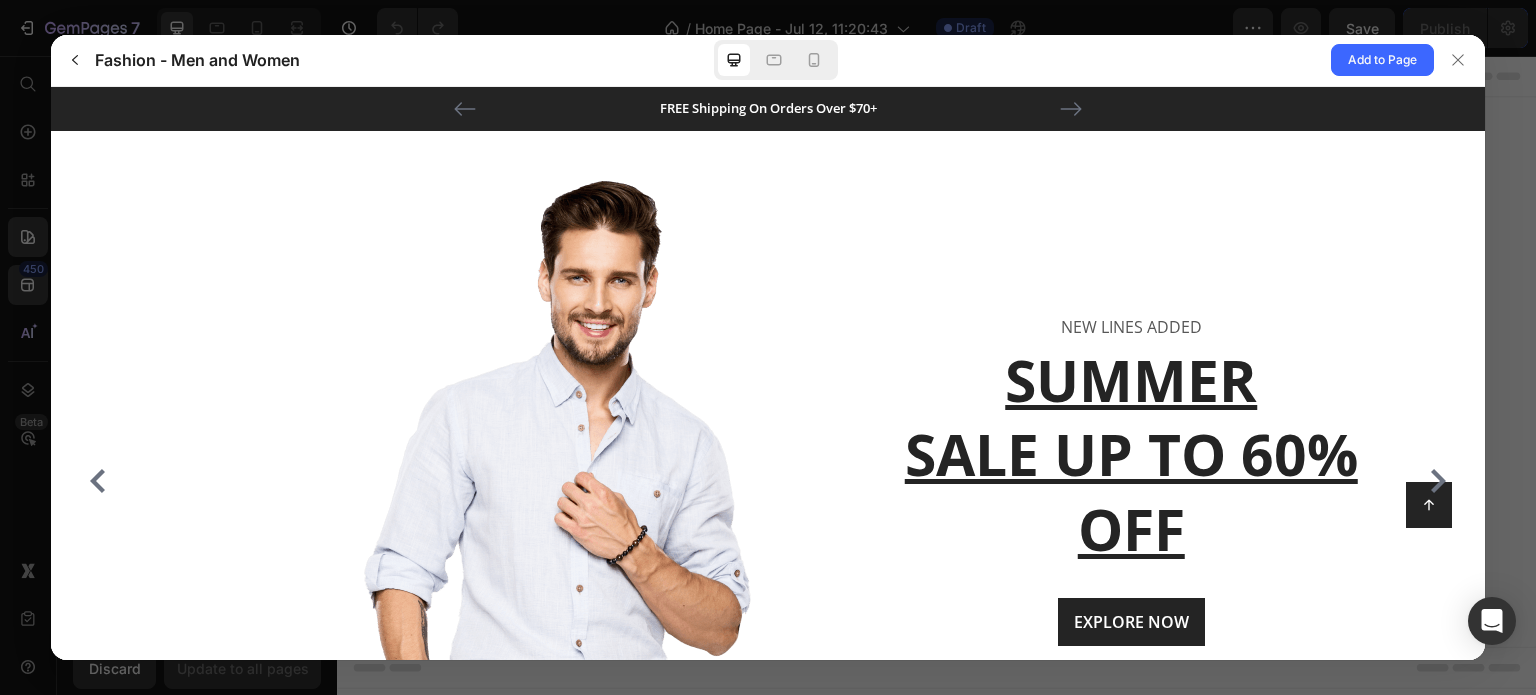 click at bounding box center [557, 480] 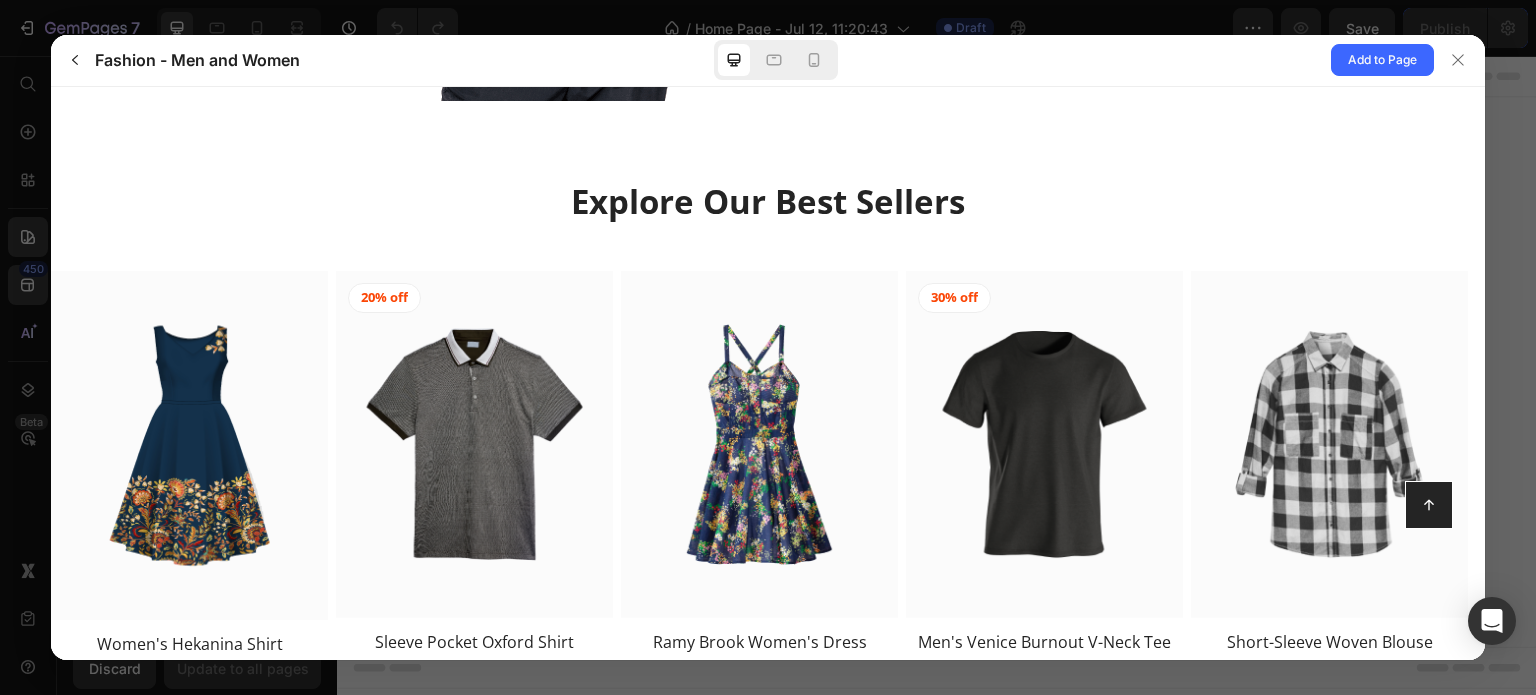 scroll, scrollTop: 900, scrollLeft: 0, axis: vertical 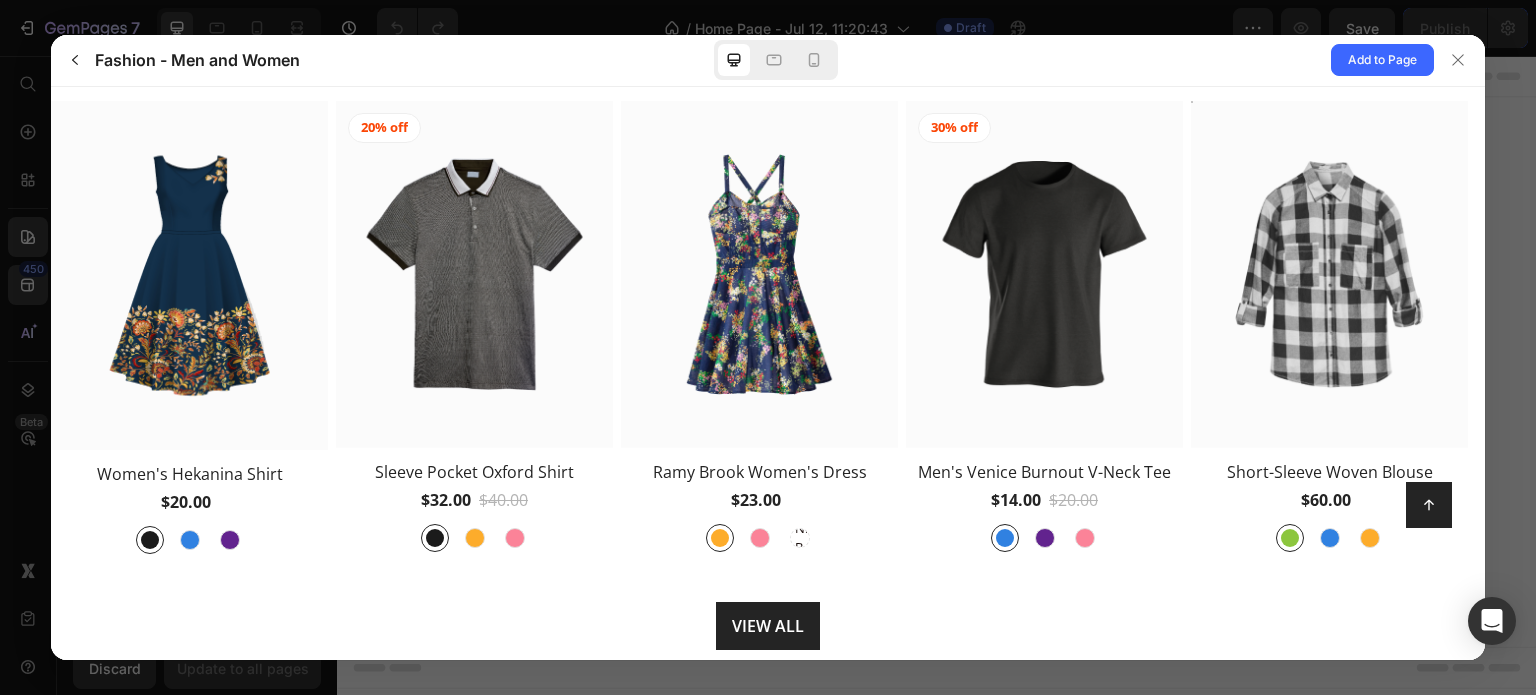 click at bounding box center [1329, 273] 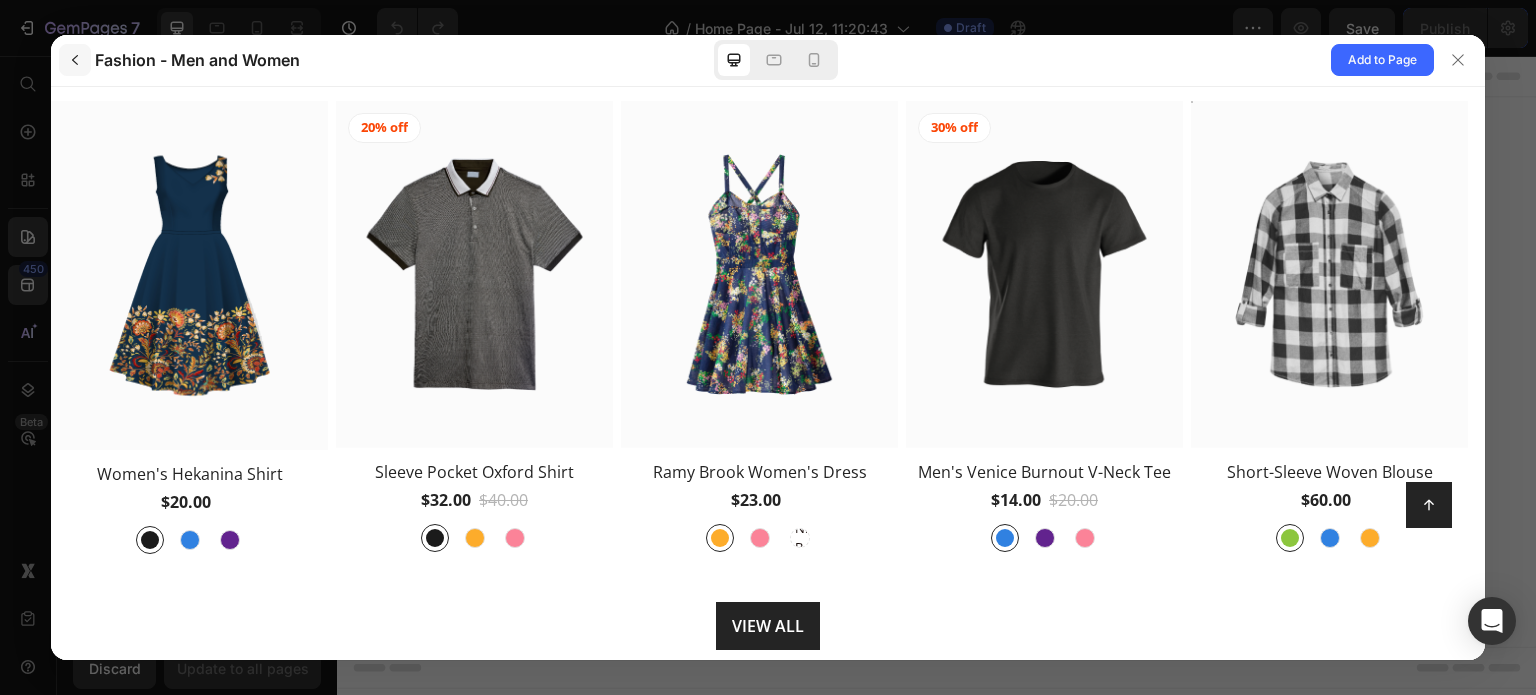 click at bounding box center [75, 60] 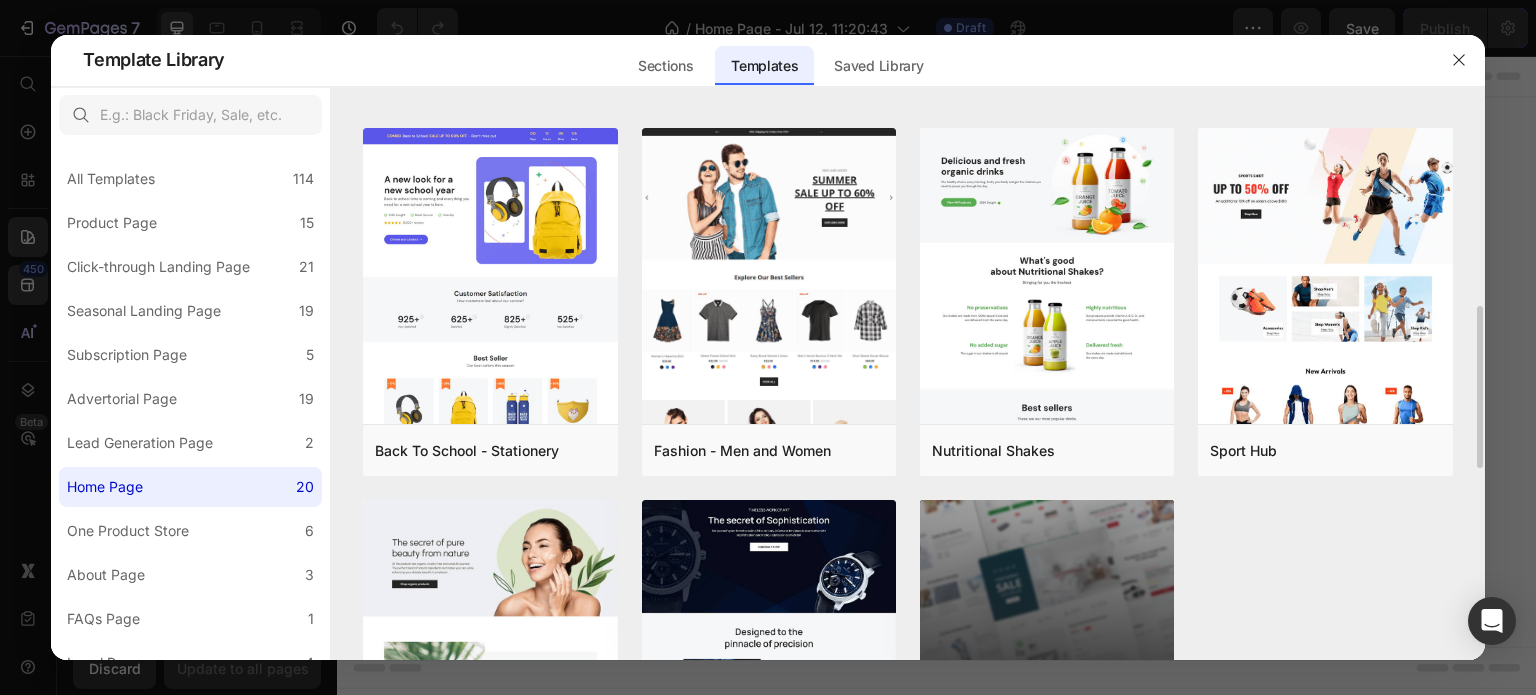 scroll, scrollTop: 1000, scrollLeft: 0, axis: vertical 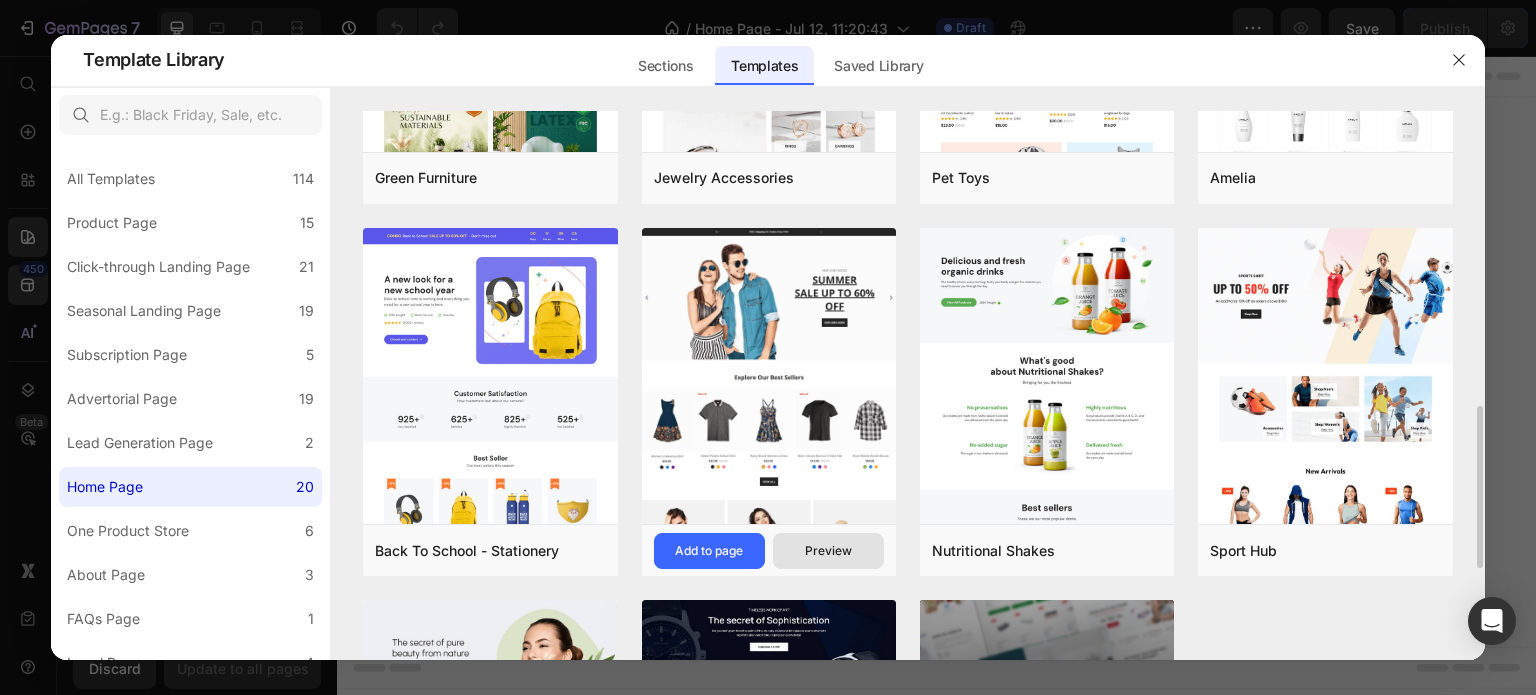 click on "Preview" at bounding box center [828, 551] 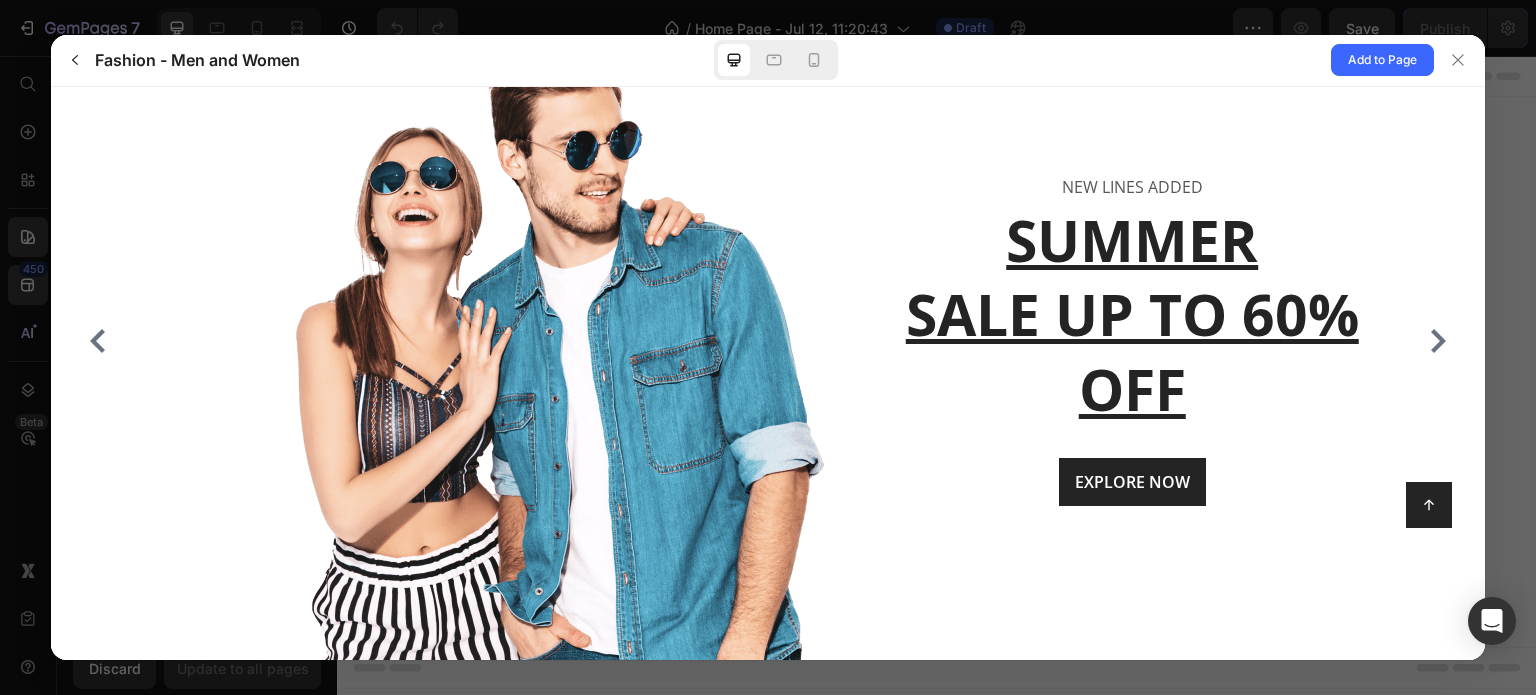 scroll, scrollTop: 200, scrollLeft: 0, axis: vertical 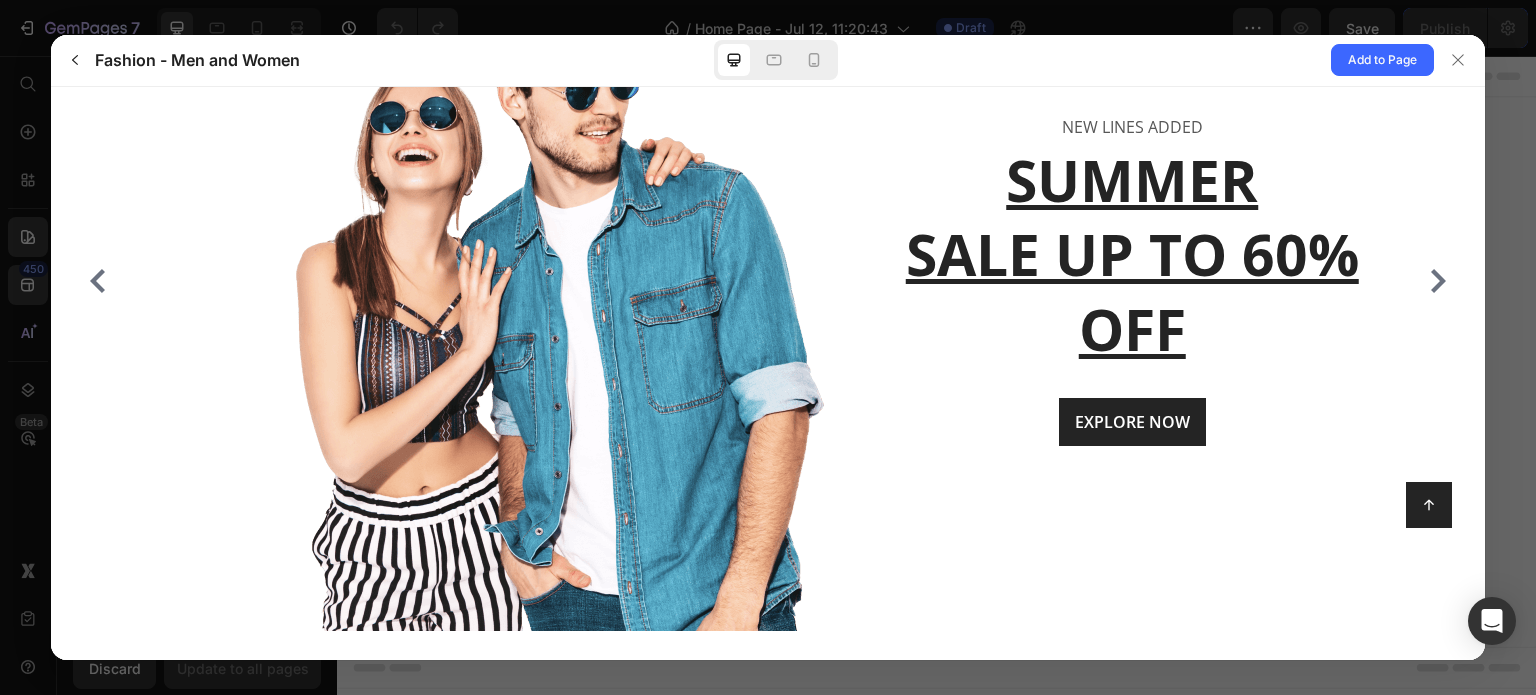 click 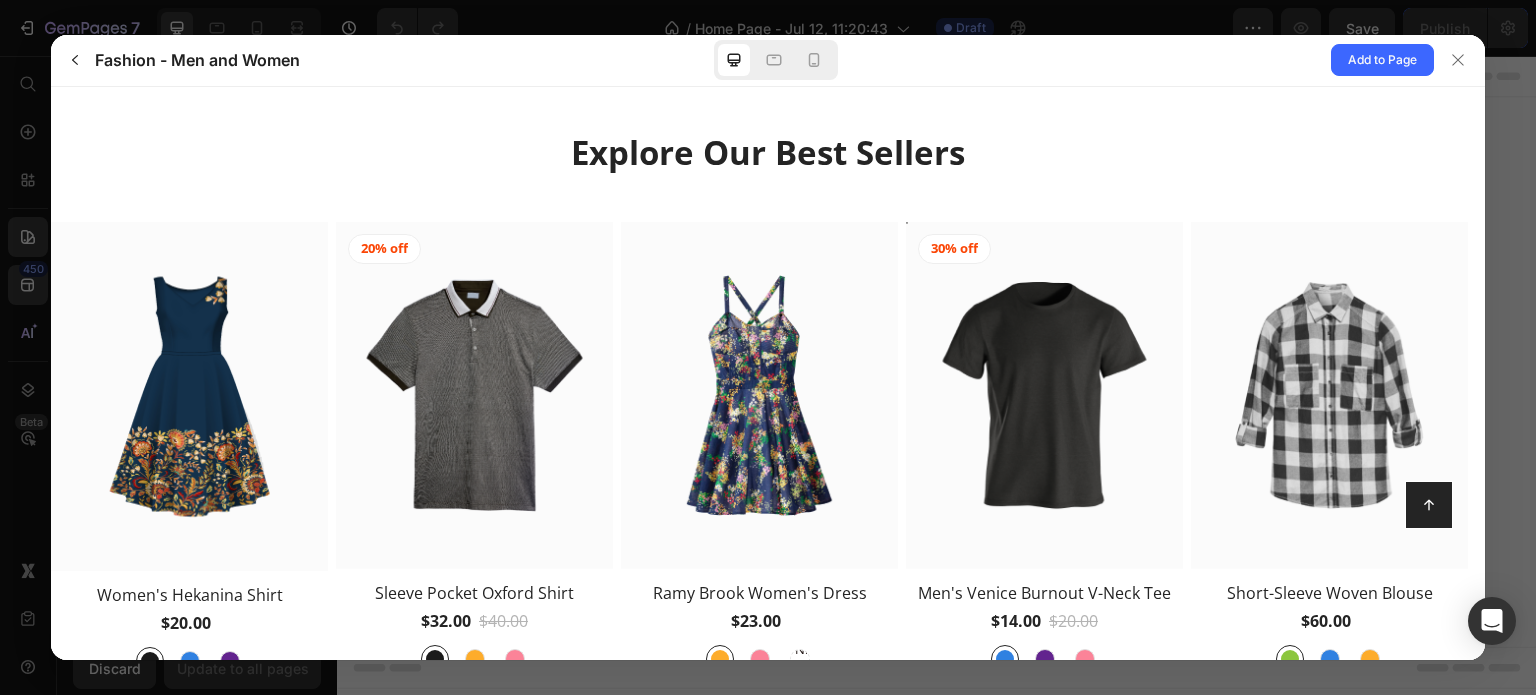 scroll, scrollTop: 300, scrollLeft: 0, axis: vertical 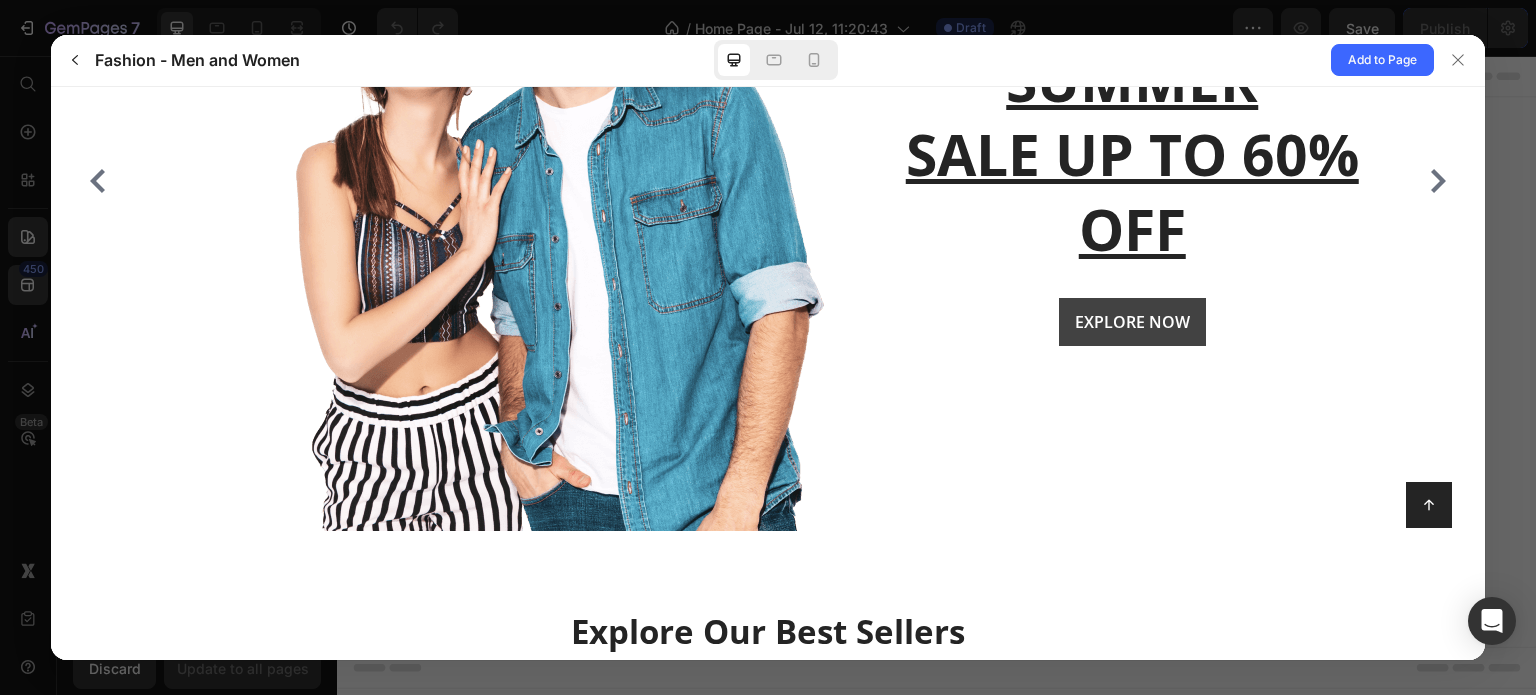 click on "EXPLORE NOW" at bounding box center (1132, 321) 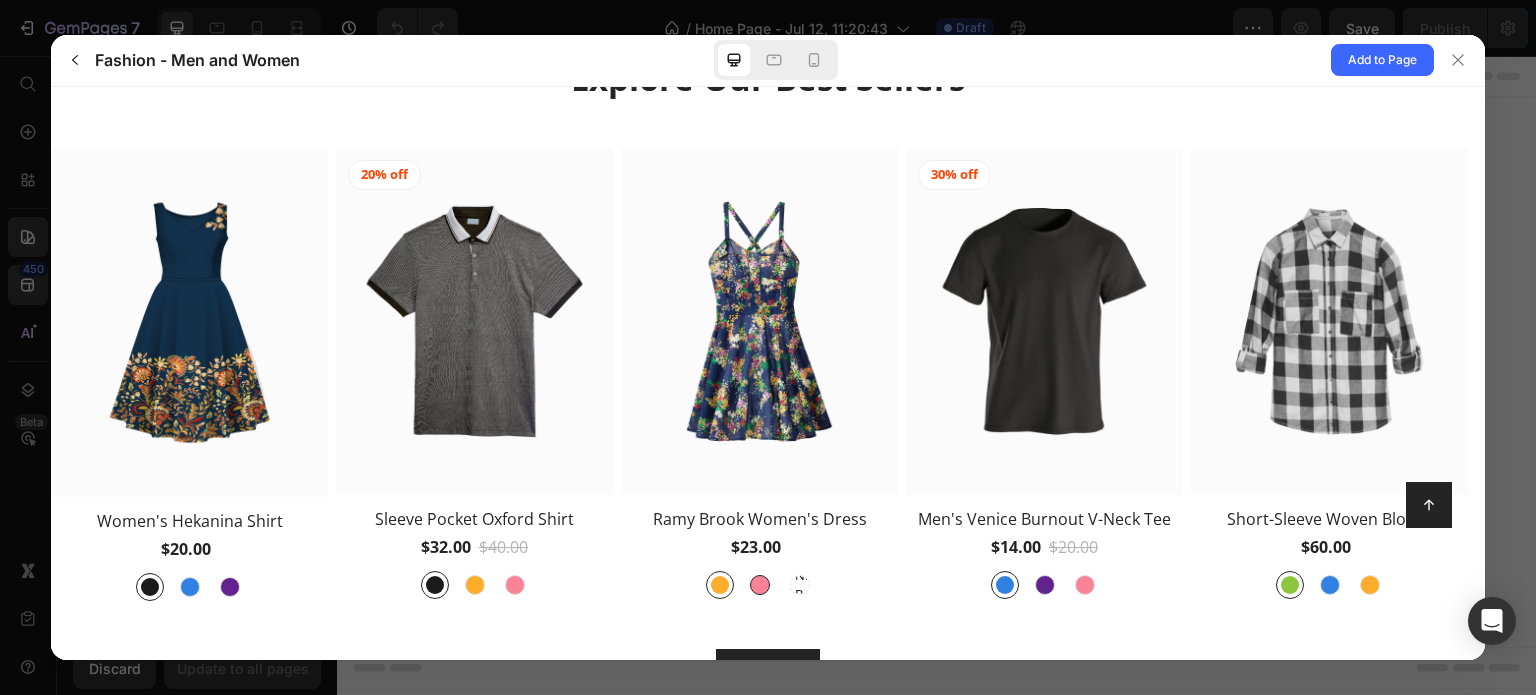 scroll, scrollTop: 1000, scrollLeft: 0, axis: vertical 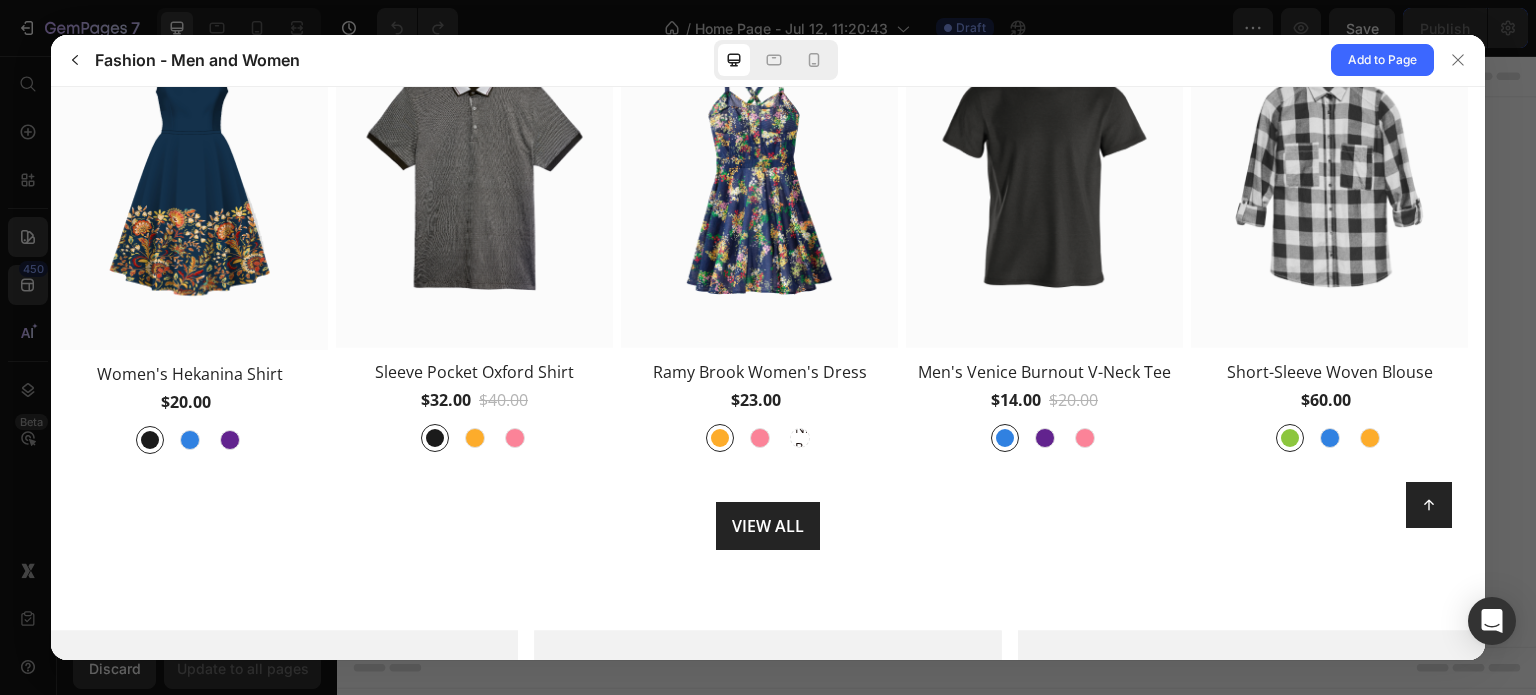 click at bounding box center (474, 173) 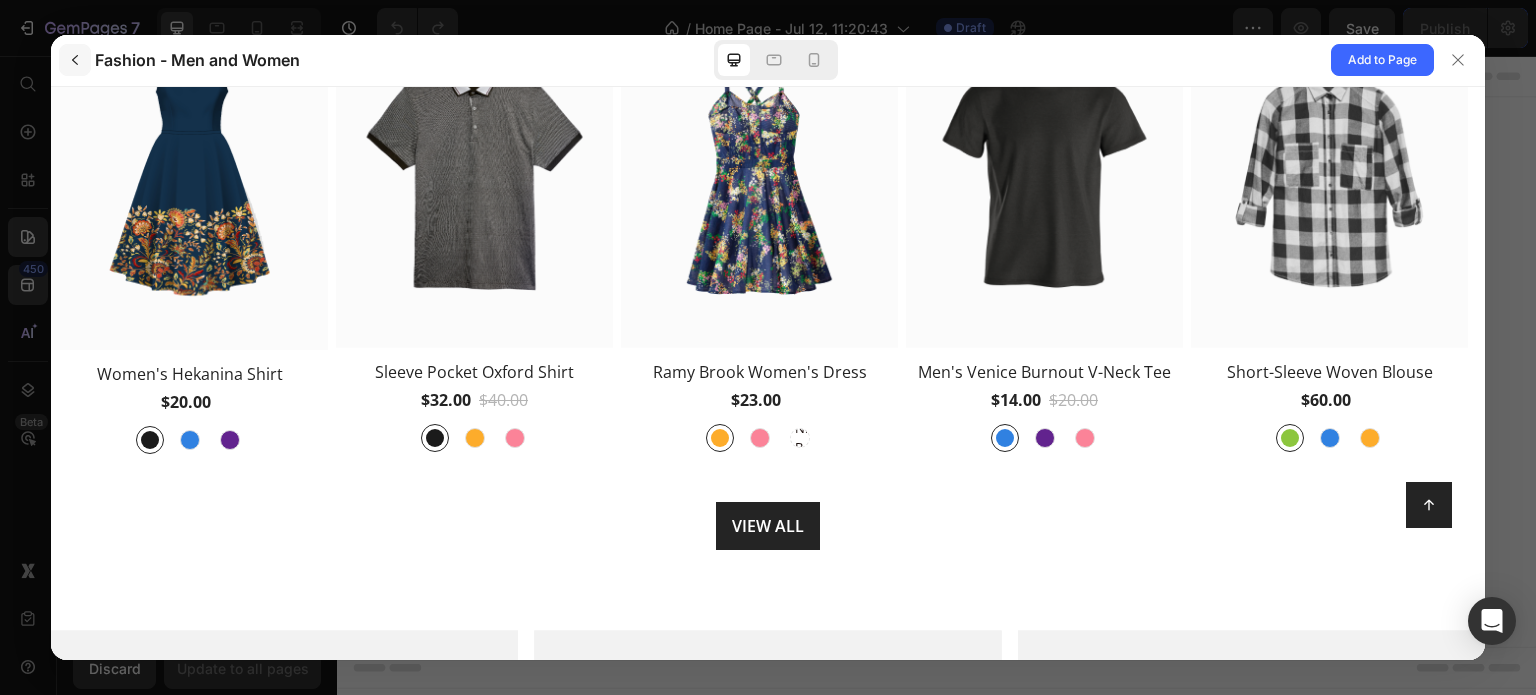 click 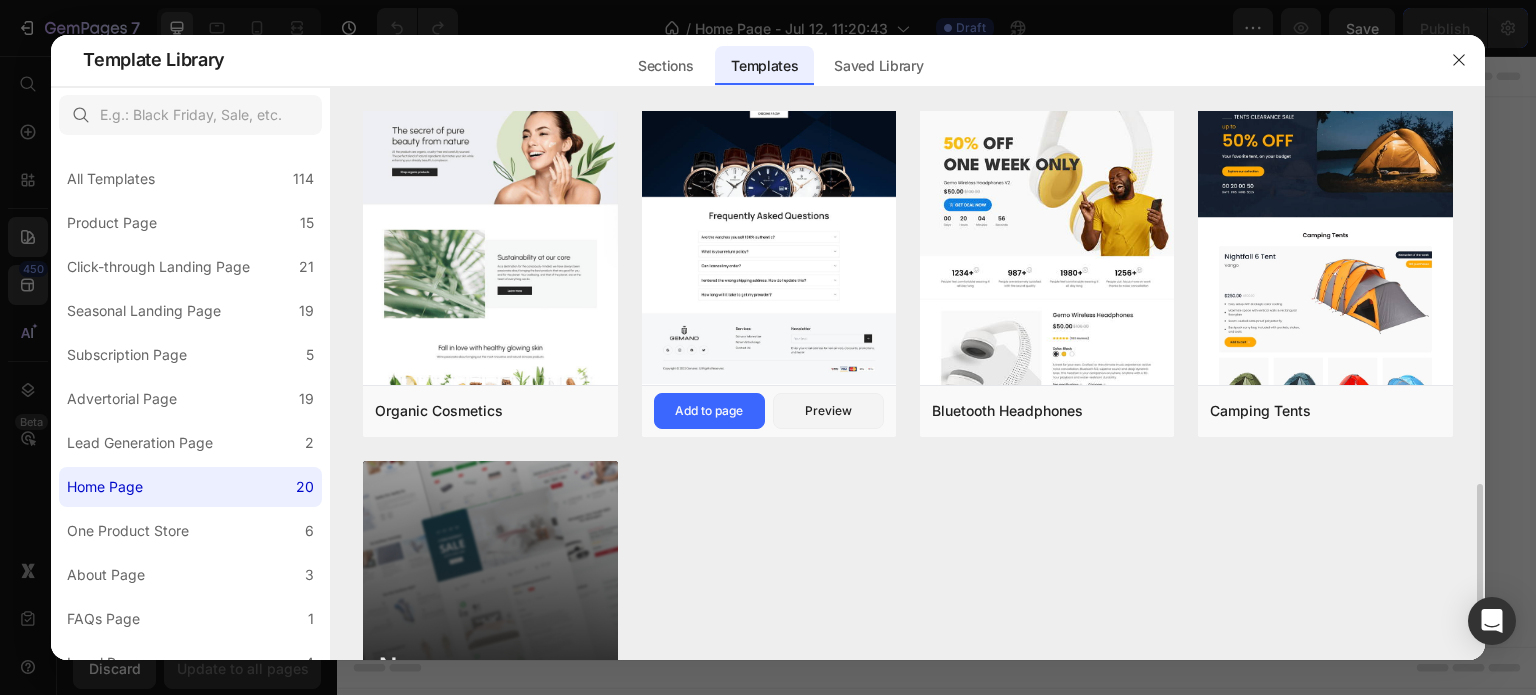 scroll, scrollTop: 1212, scrollLeft: 0, axis: vertical 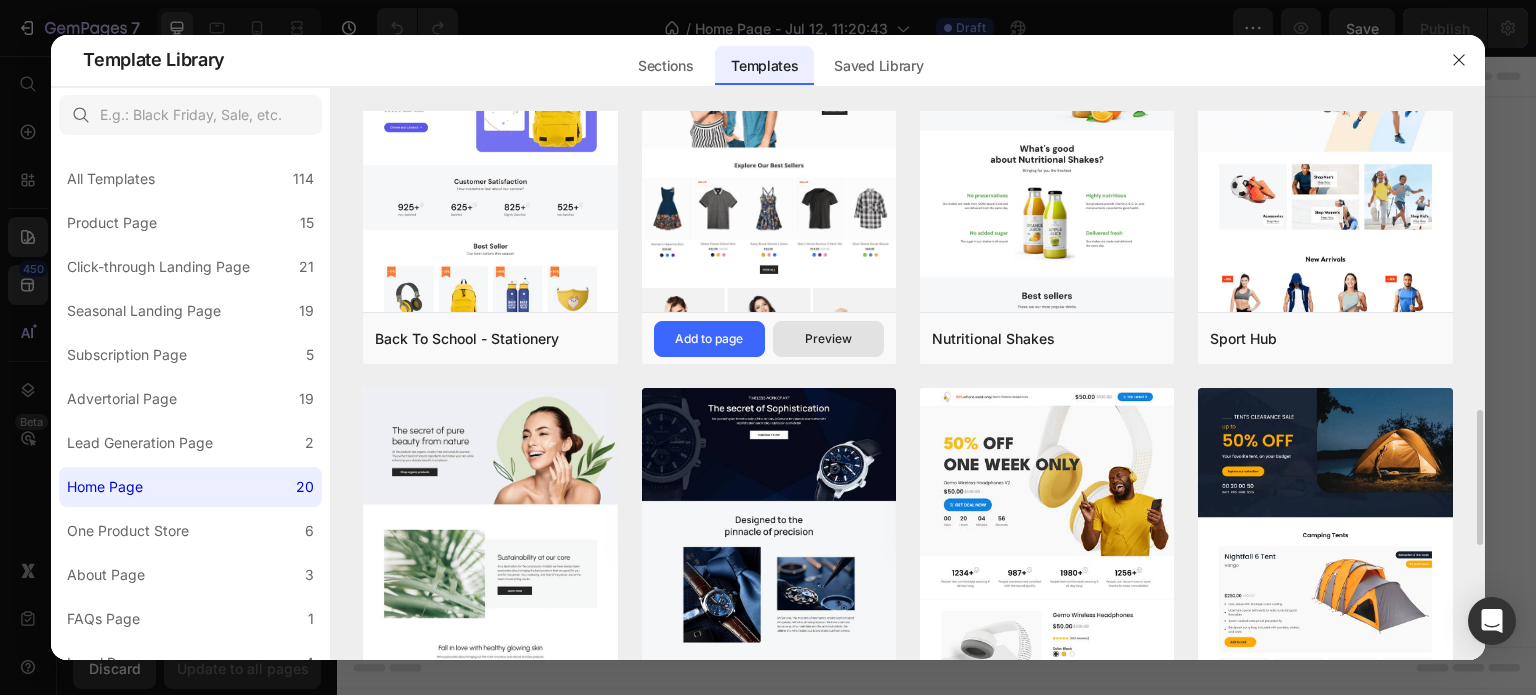 click on "Preview" at bounding box center [828, 339] 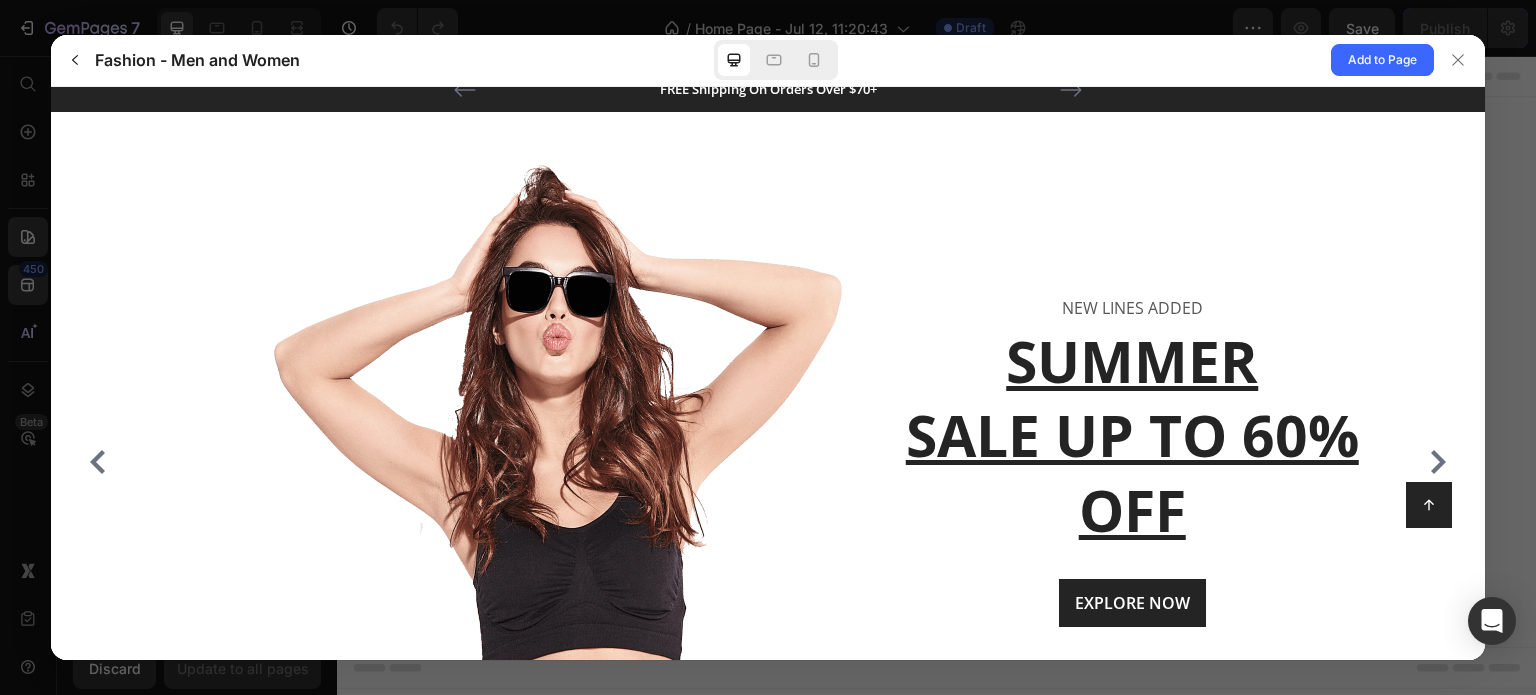 scroll, scrollTop: 0, scrollLeft: 0, axis: both 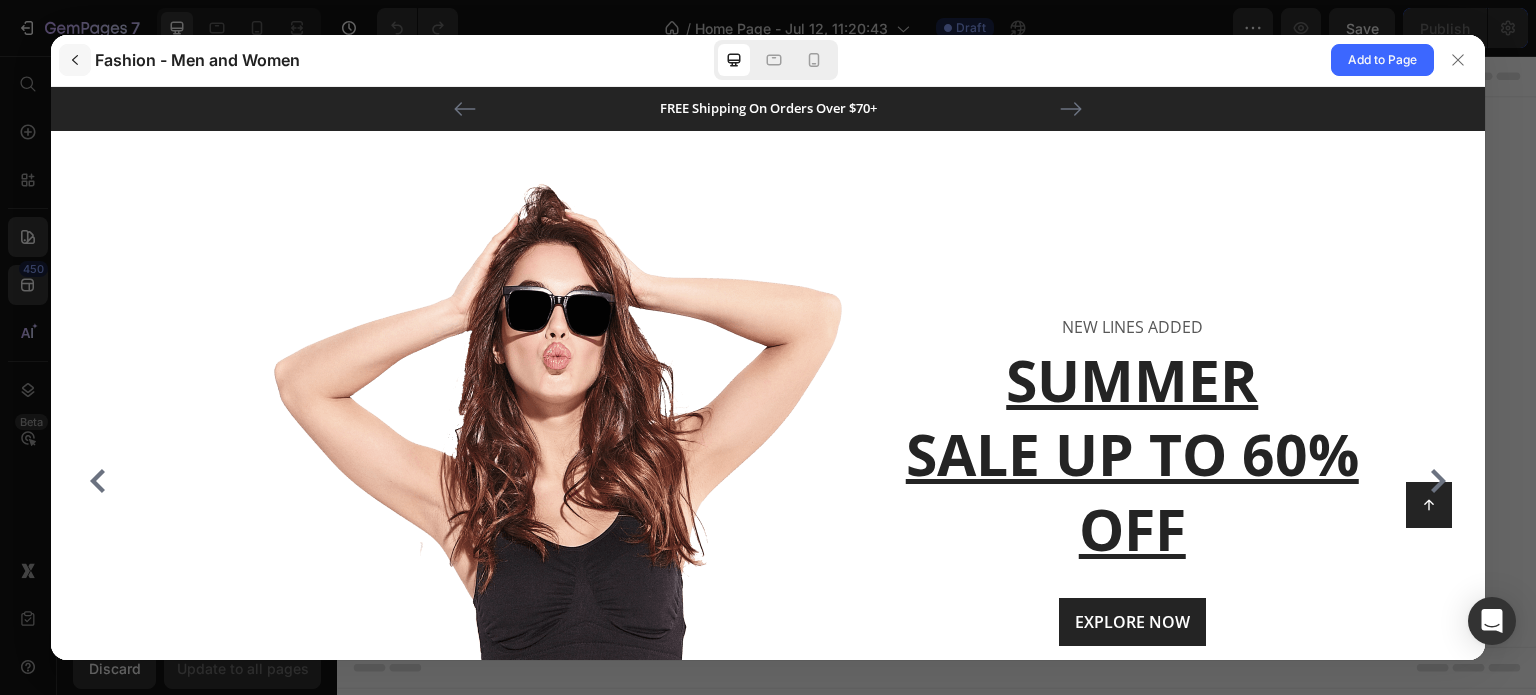 click at bounding box center [75, 60] 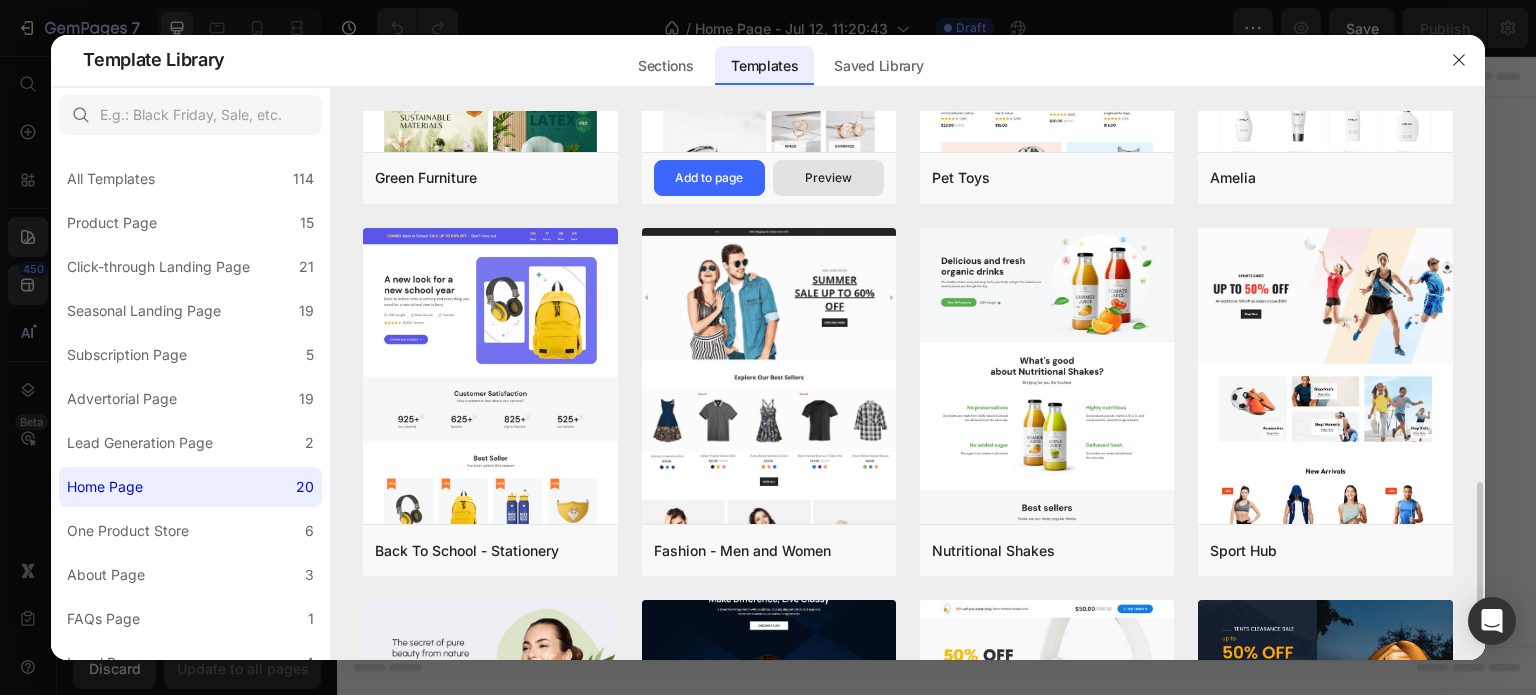 scroll, scrollTop: 1100, scrollLeft: 0, axis: vertical 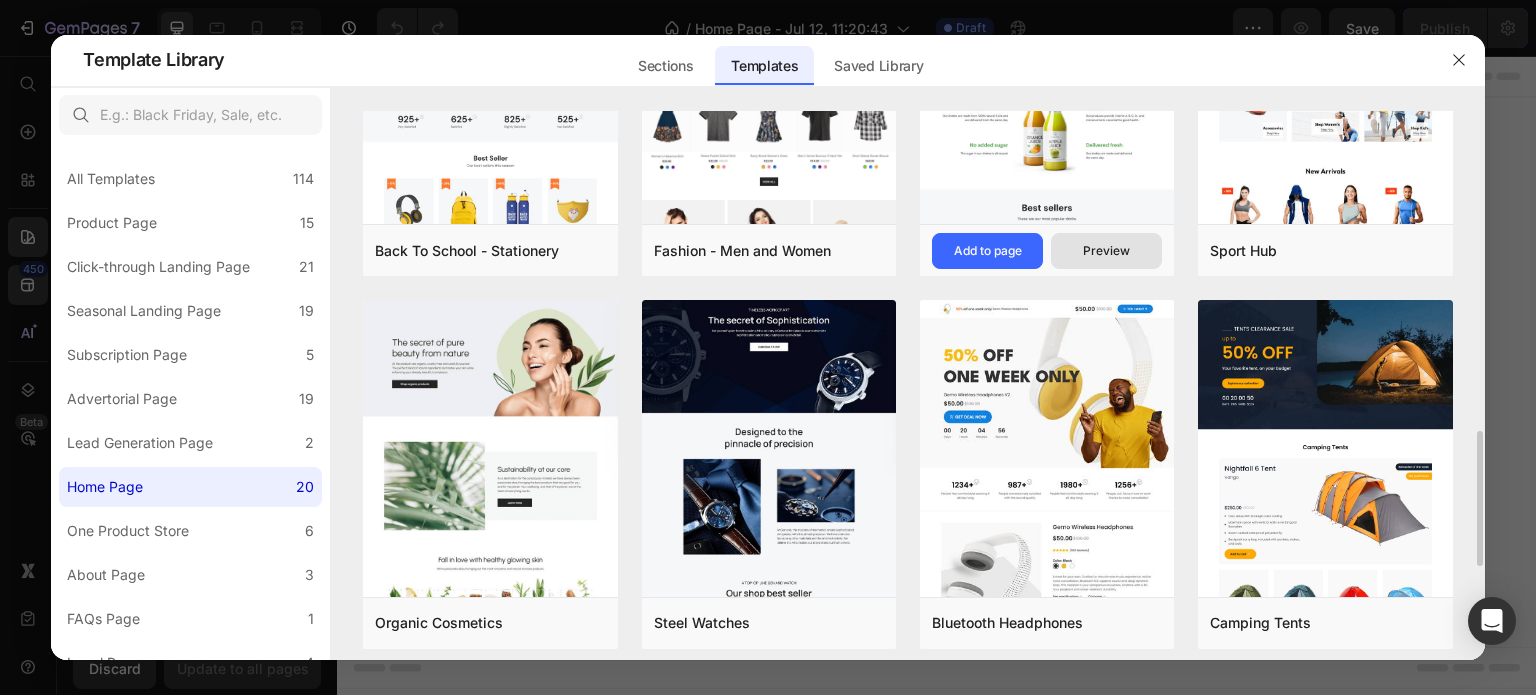 click on "Preview" at bounding box center [1106, 251] 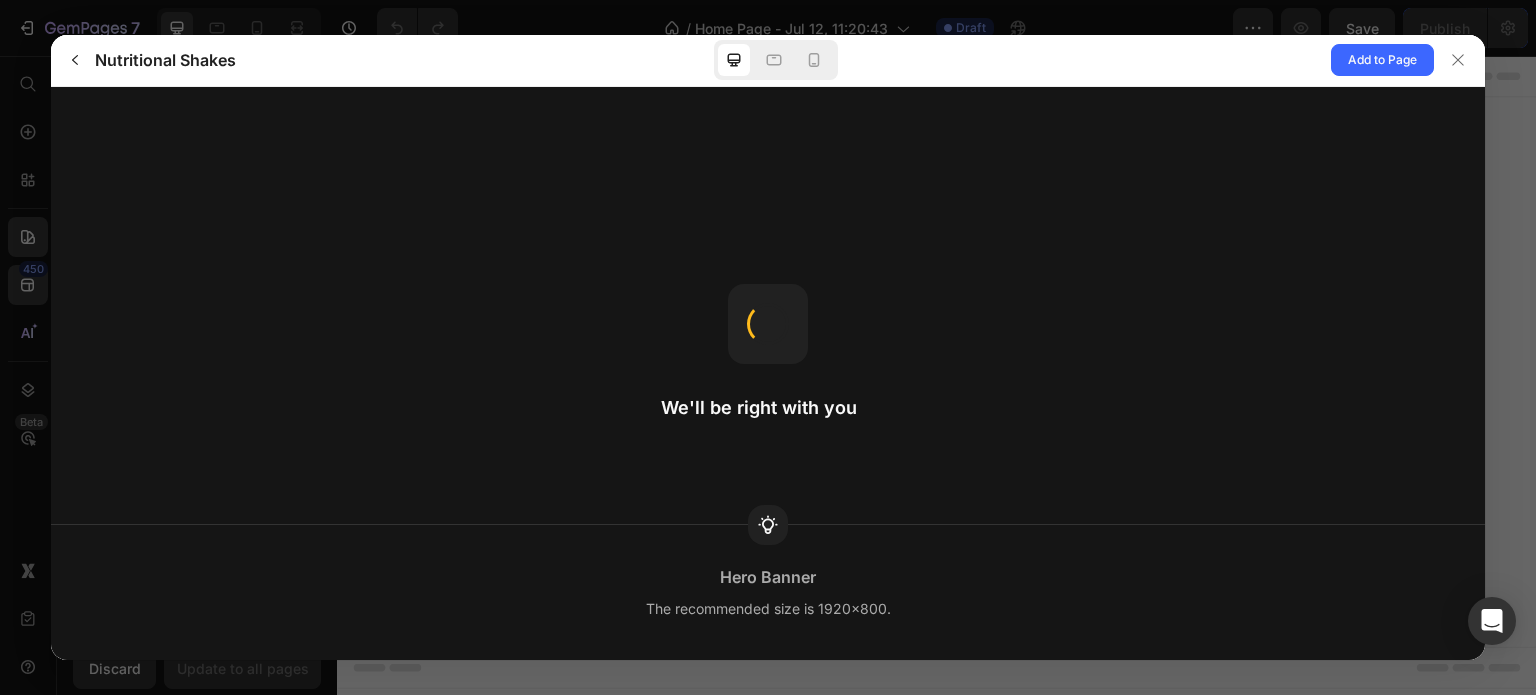 scroll, scrollTop: 0, scrollLeft: 0, axis: both 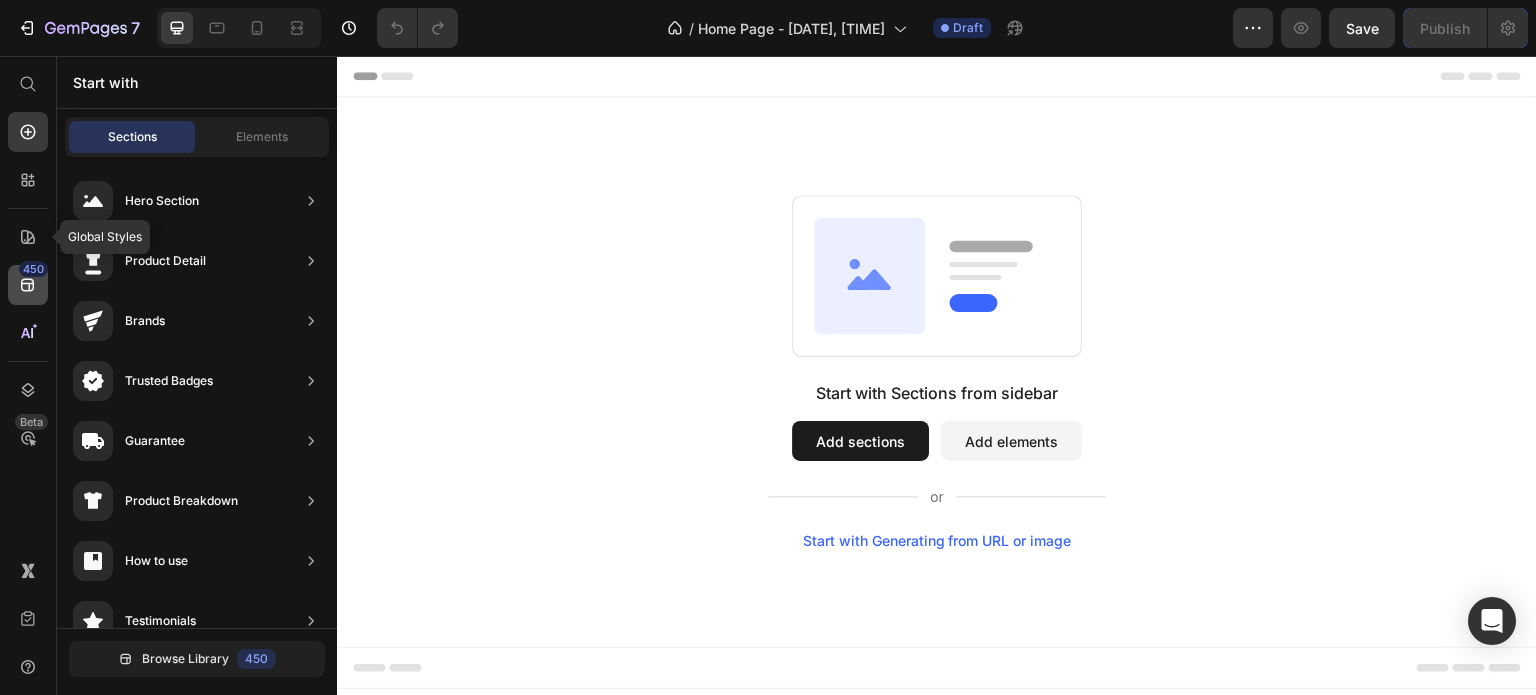 click on "450" at bounding box center [33, 269] 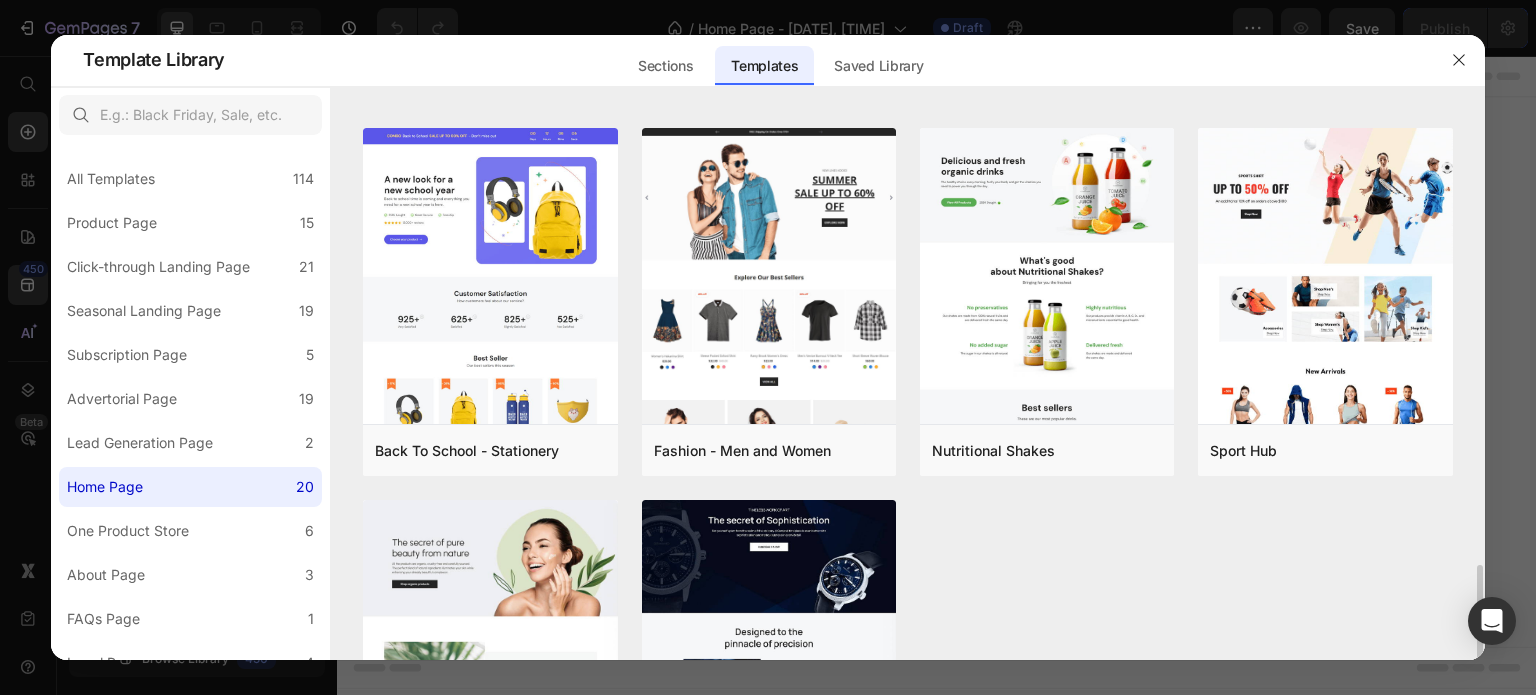 scroll, scrollTop: 1200, scrollLeft: 0, axis: vertical 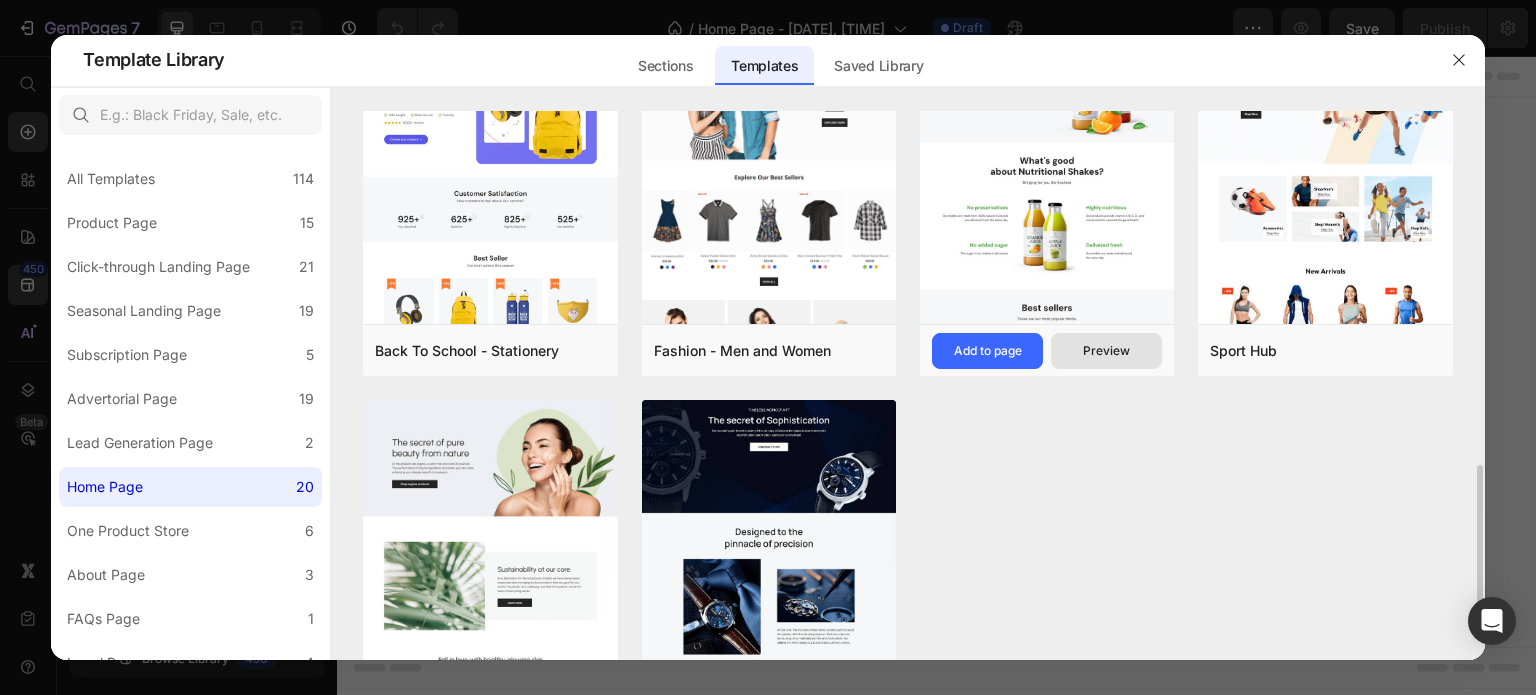 click on "Preview" at bounding box center [1106, 351] 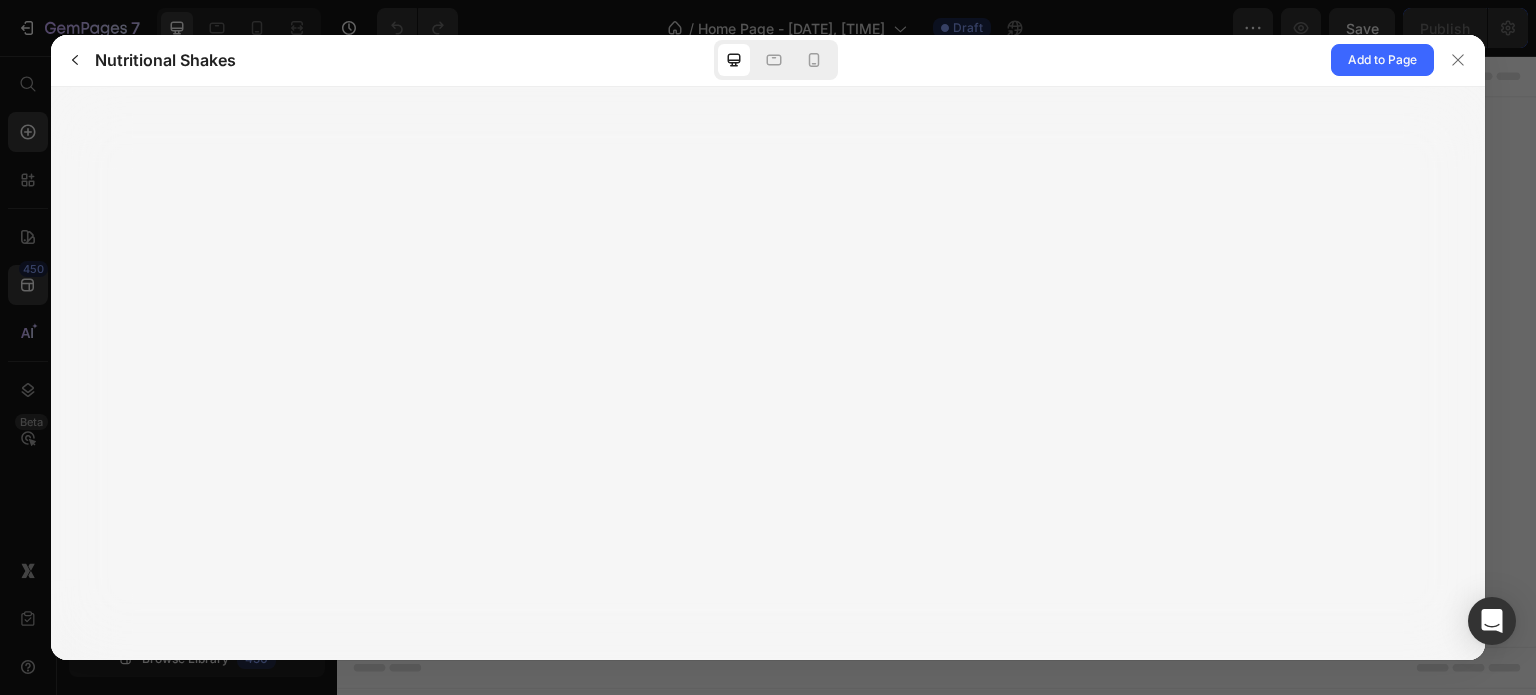 scroll, scrollTop: 0, scrollLeft: 0, axis: both 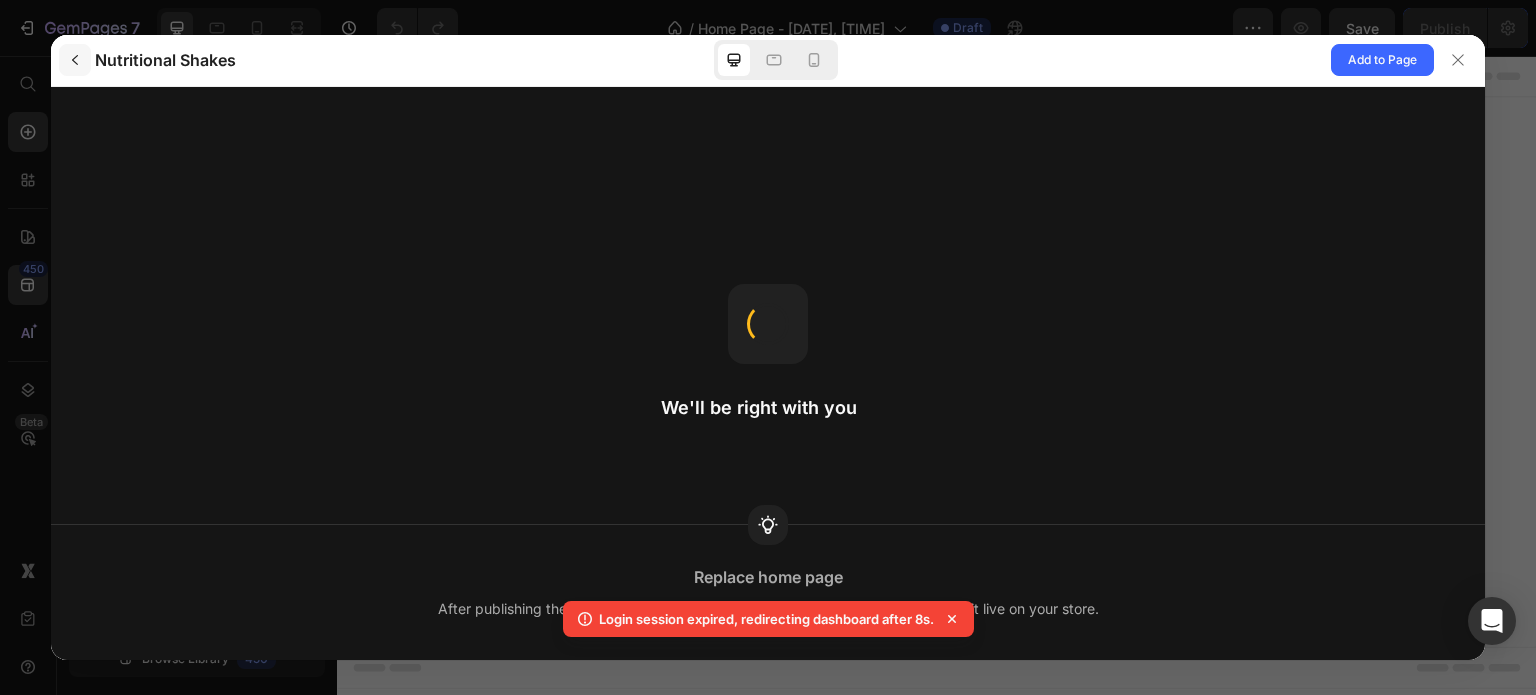 click 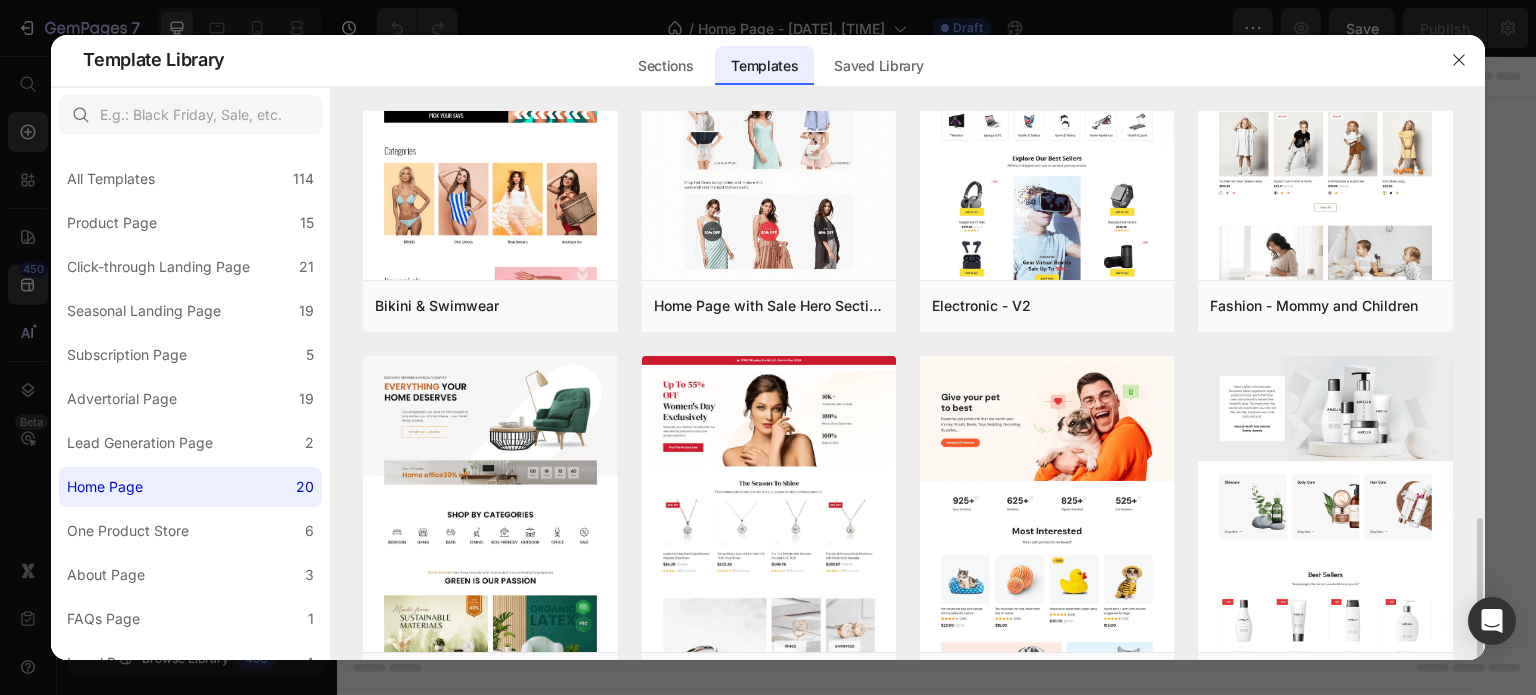 scroll, scrollTop: 1000, scrollLeft: 0, axis: vertical 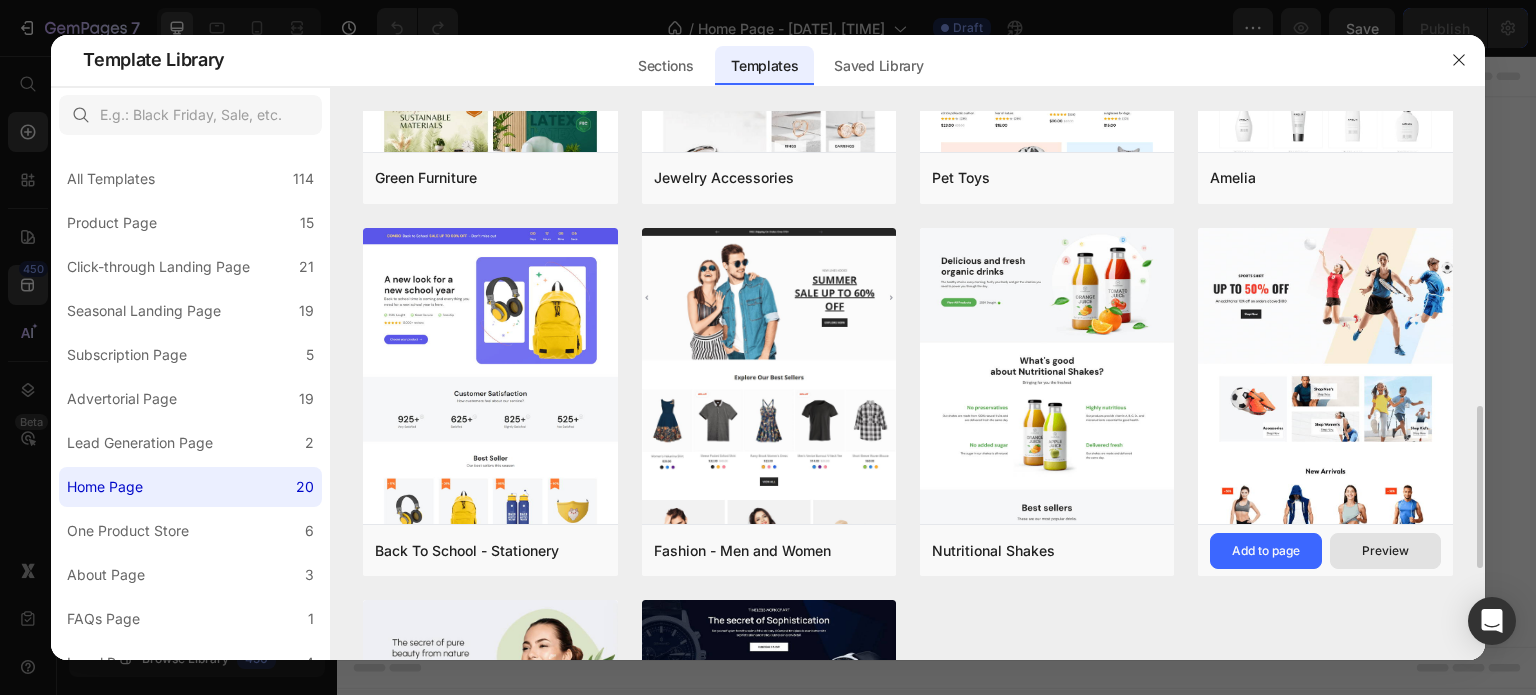 click on "Preview" at bounding box center (1385, 551) 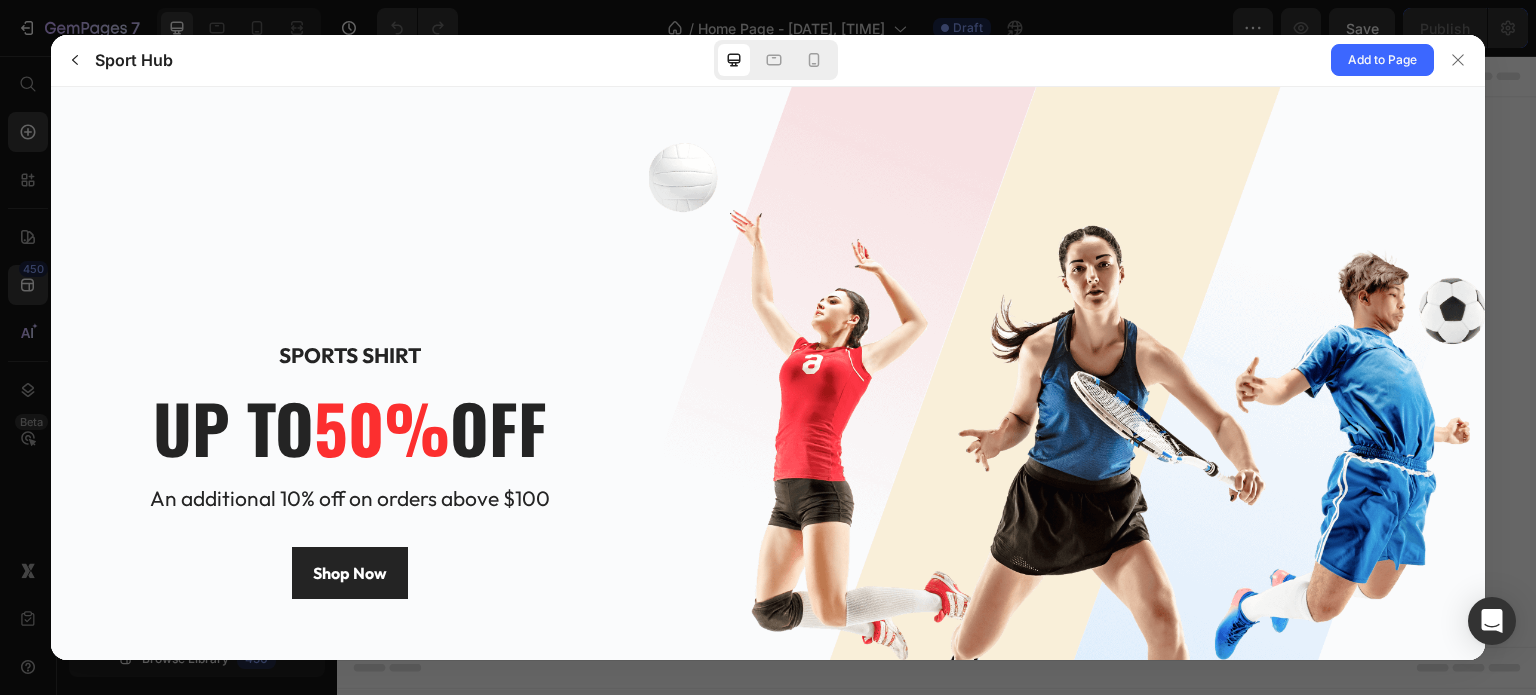 scroll, scrollTop: 600, scrollLeft: 0, axis: vertical 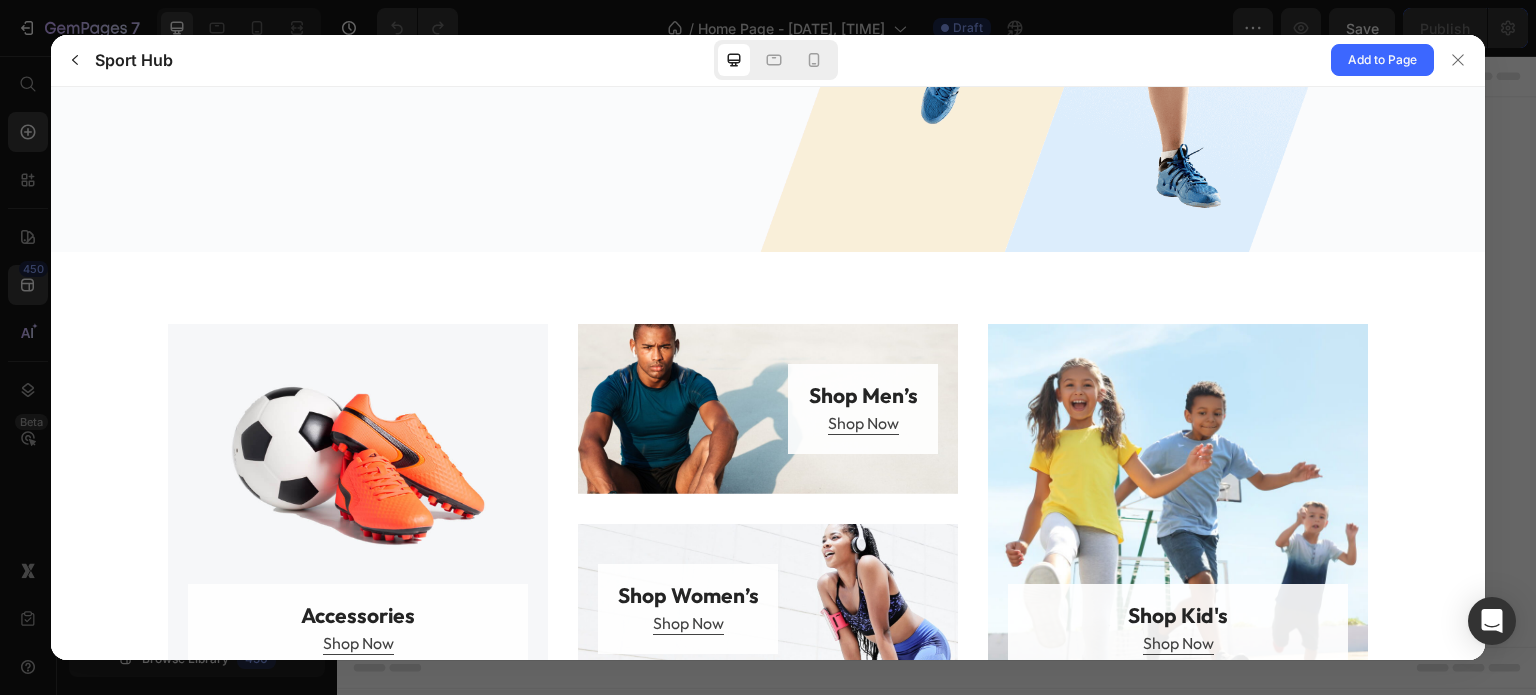 click on "Shop Now" 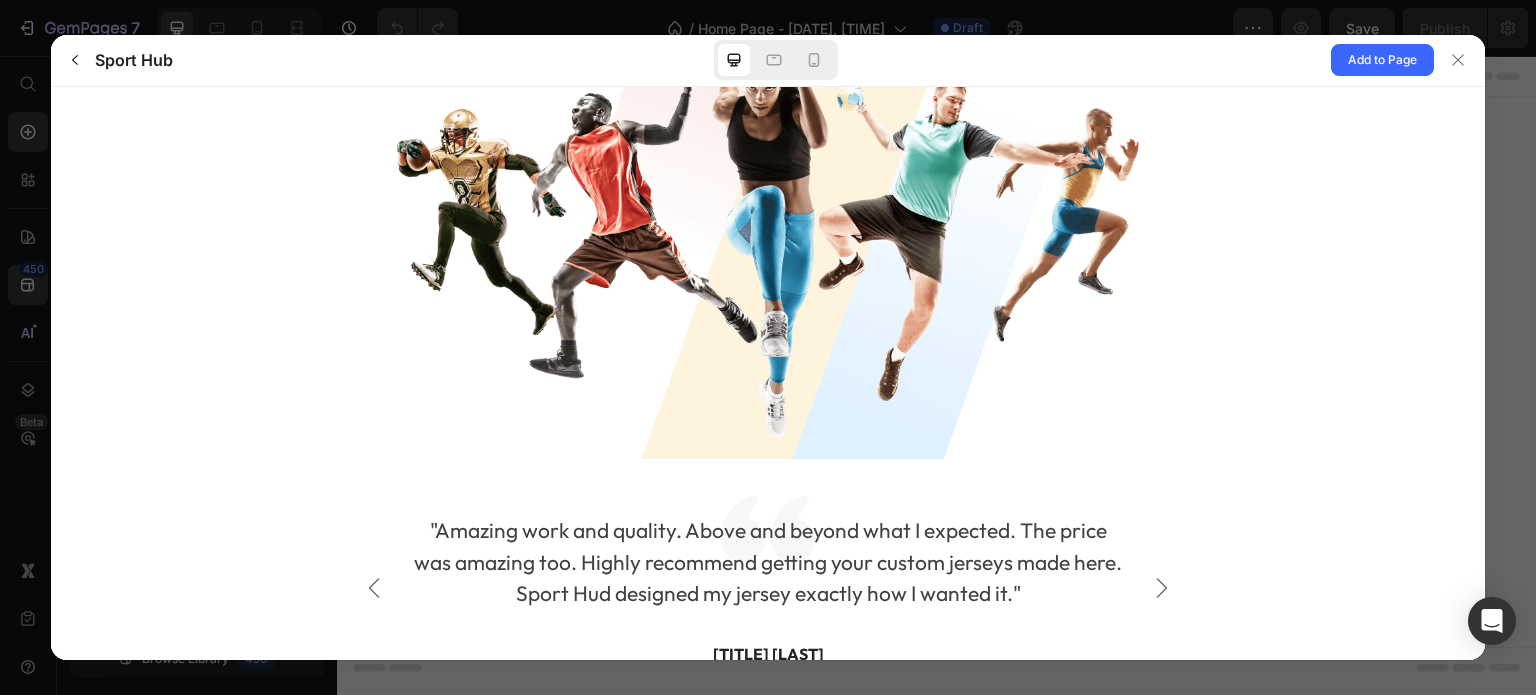 scroll, scrollTop: 4300, scrollLeft: 0, axis: vertical 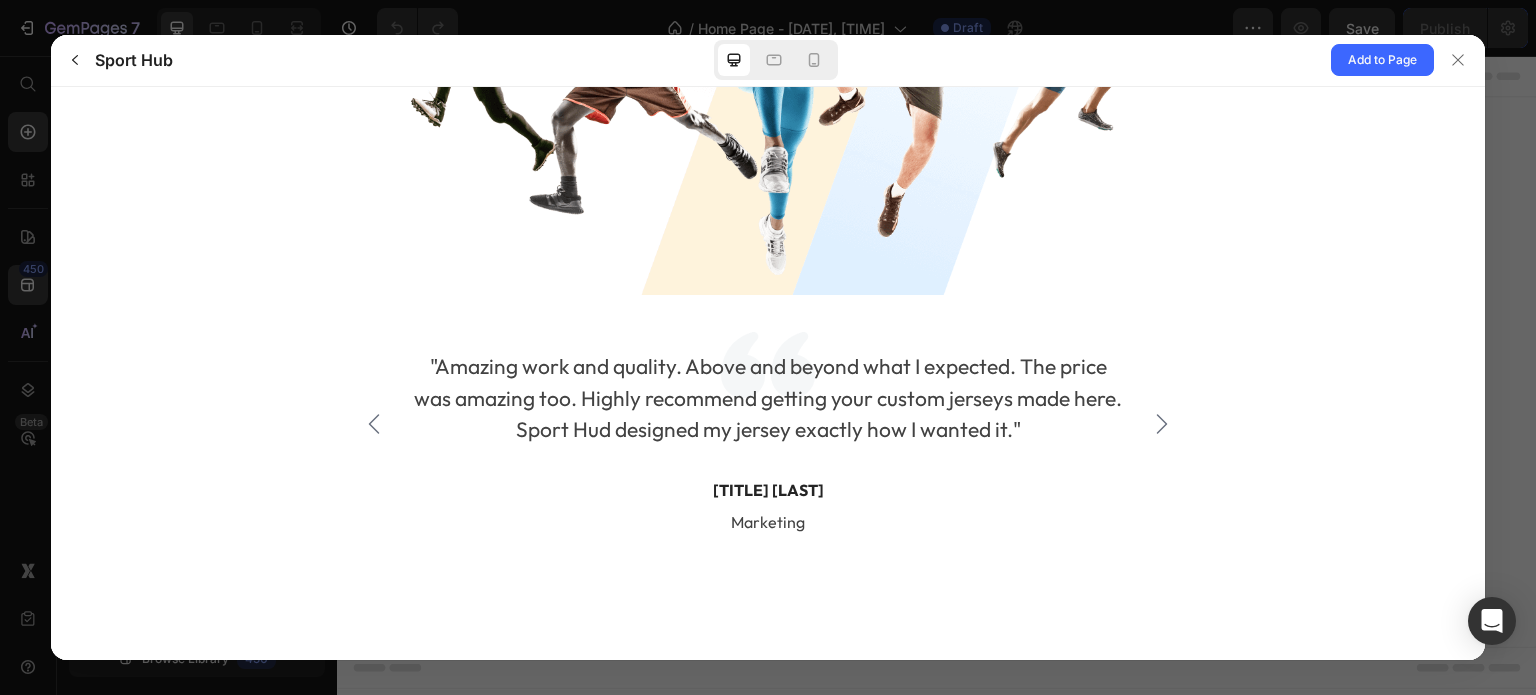 click 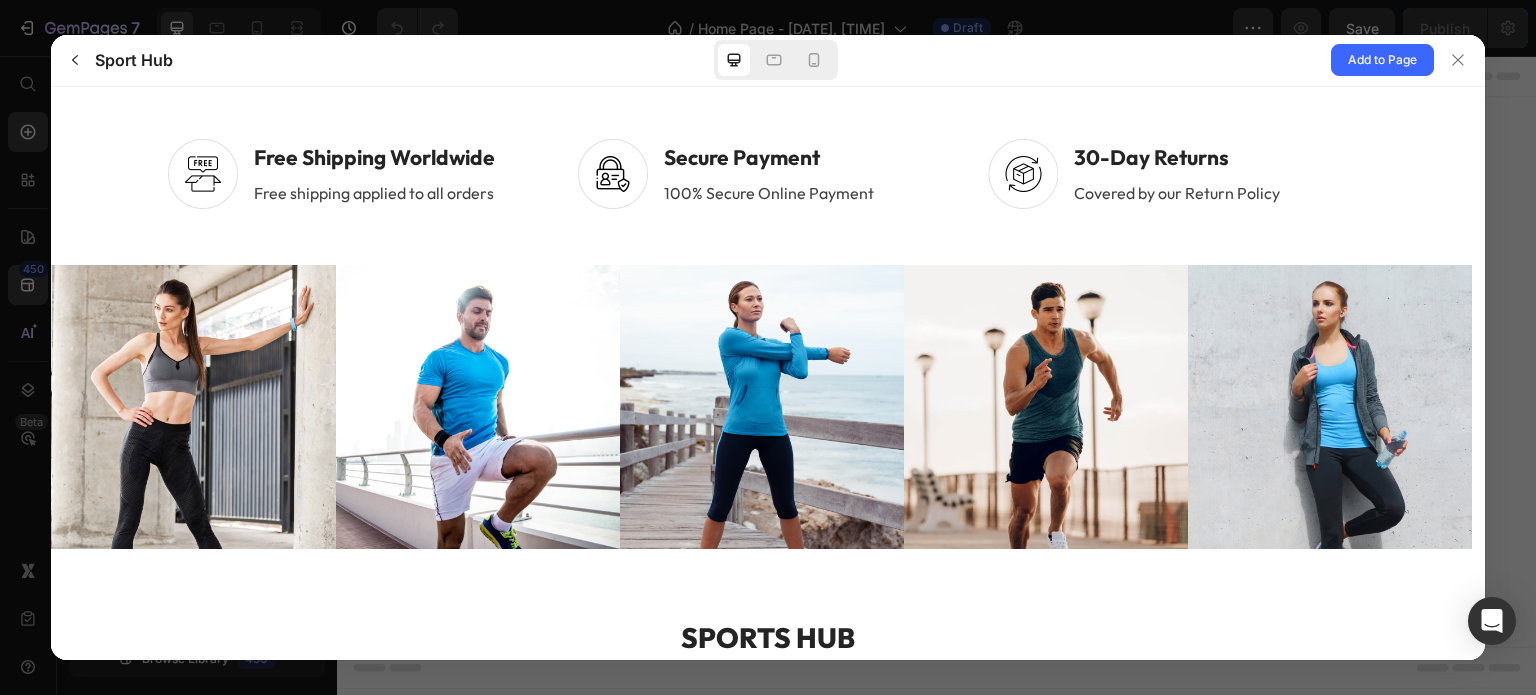 scroll, scrollTop: 4900, scrollLeft: 0, axis: vertical 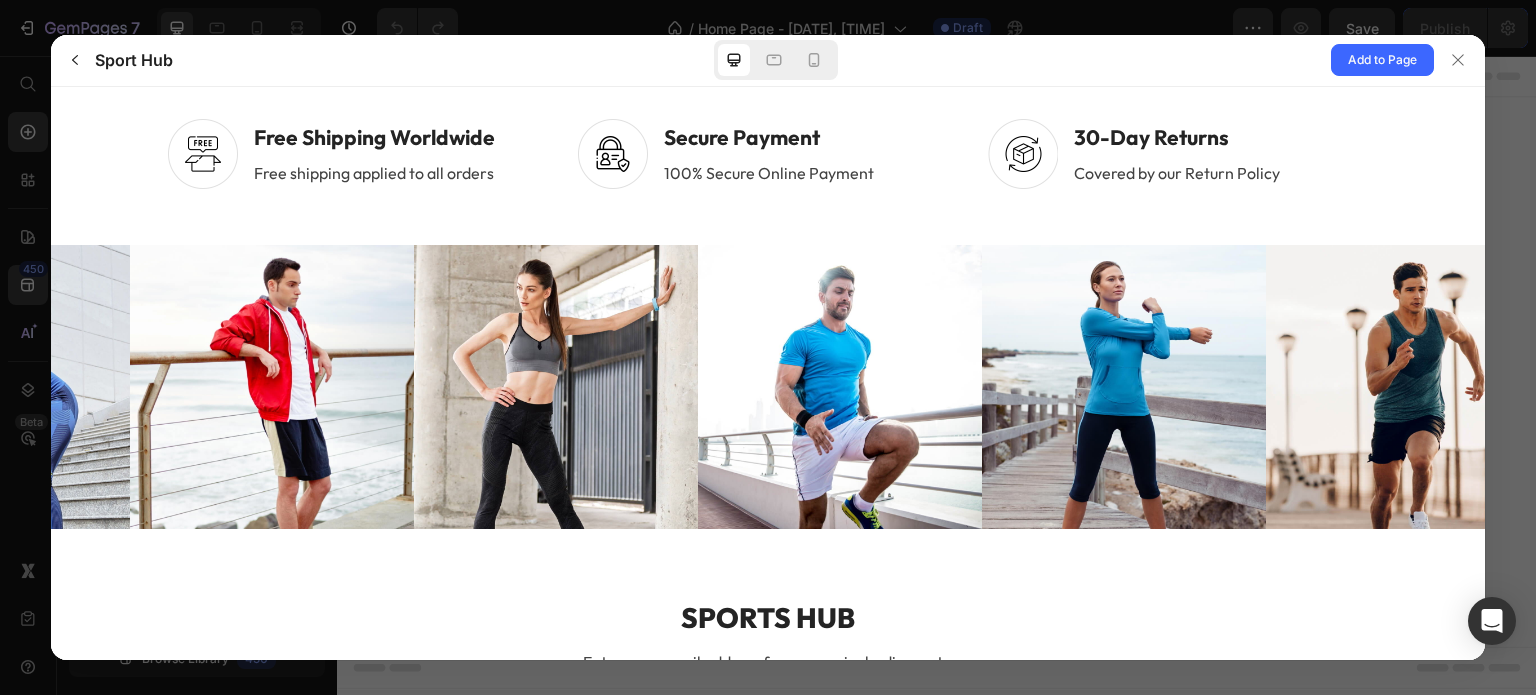 drag, startPoint x: 408, startPoint y: 415, endPoint x: 847, endPoint y: 382, distance: 440.2386 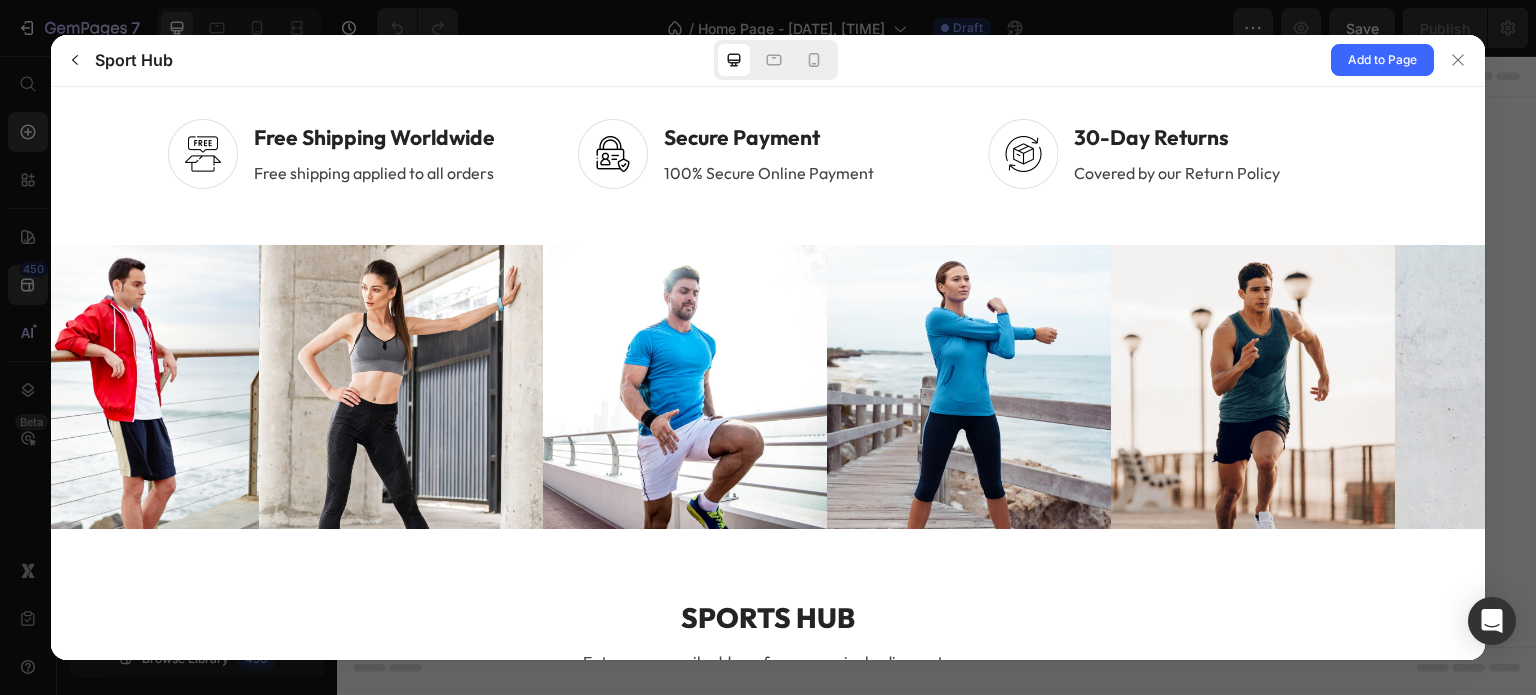 drag, startPoint x: 602, startPoint y: 390, endPoint x: 430, endPoint y: 397, distance: 172.14238 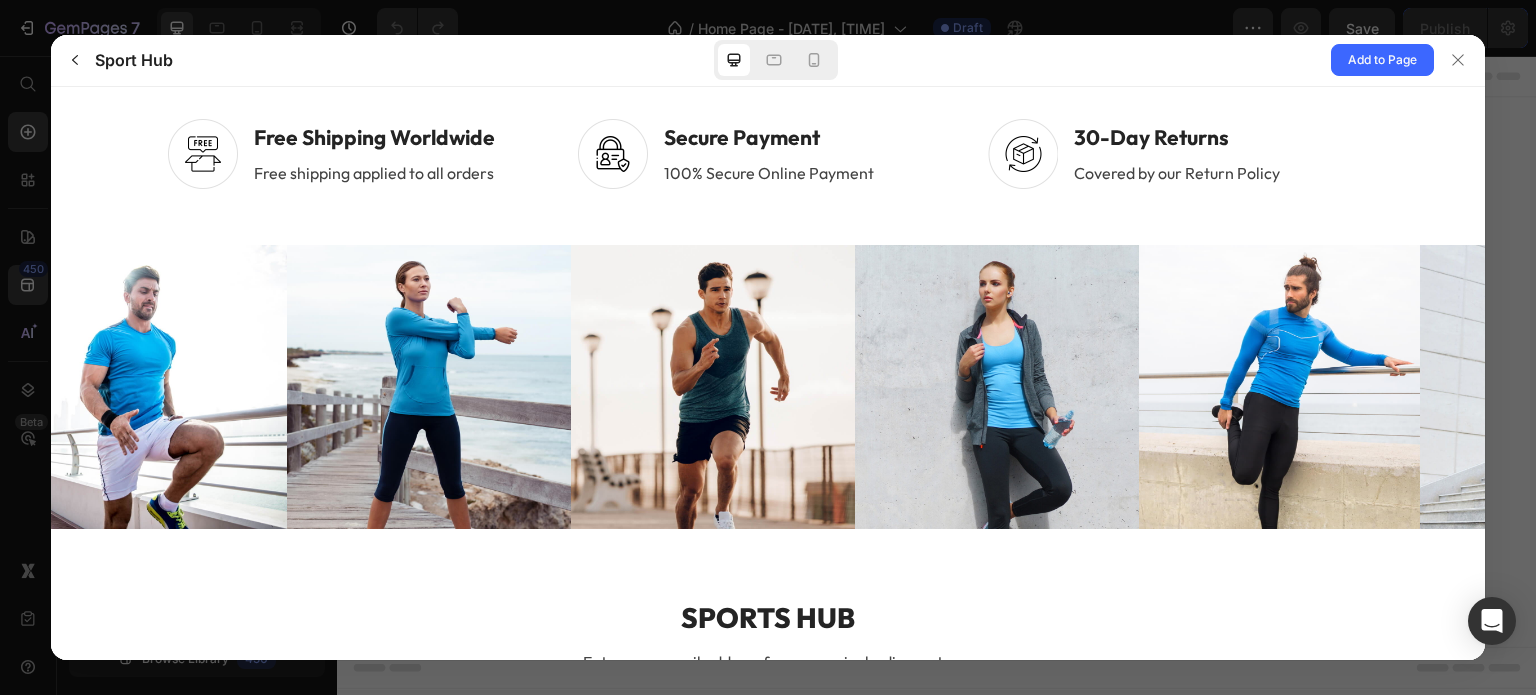 drag, startPoint x: 883, startPoint y: 427, endPoint x: 653, endPoint y: 409, distance: 230.70328 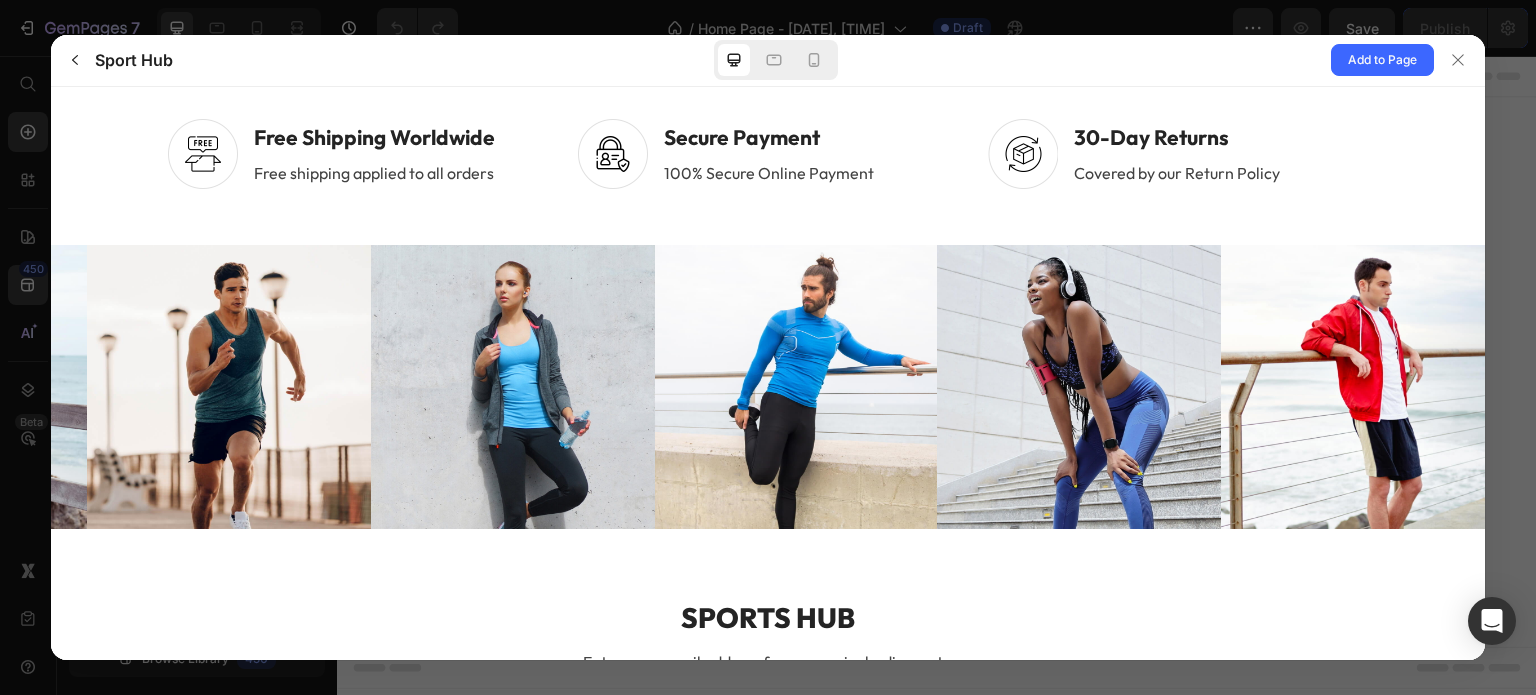 drag, startPoint x: 1106, startPoint y: 431, endPoint x: 832, endPoint y: 450, distance: 274.65796 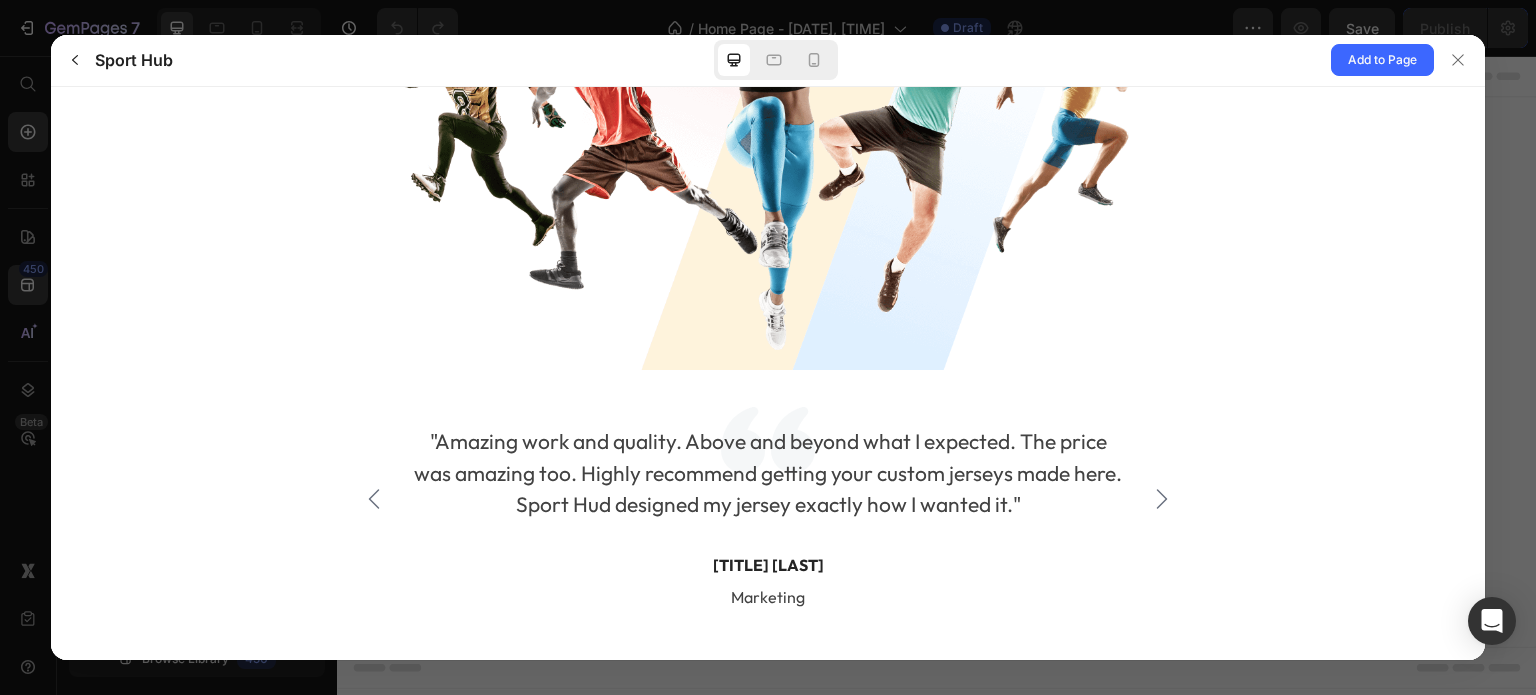 scroll, scrollTop: 4100, scrollLeft: 0, axis: vertical 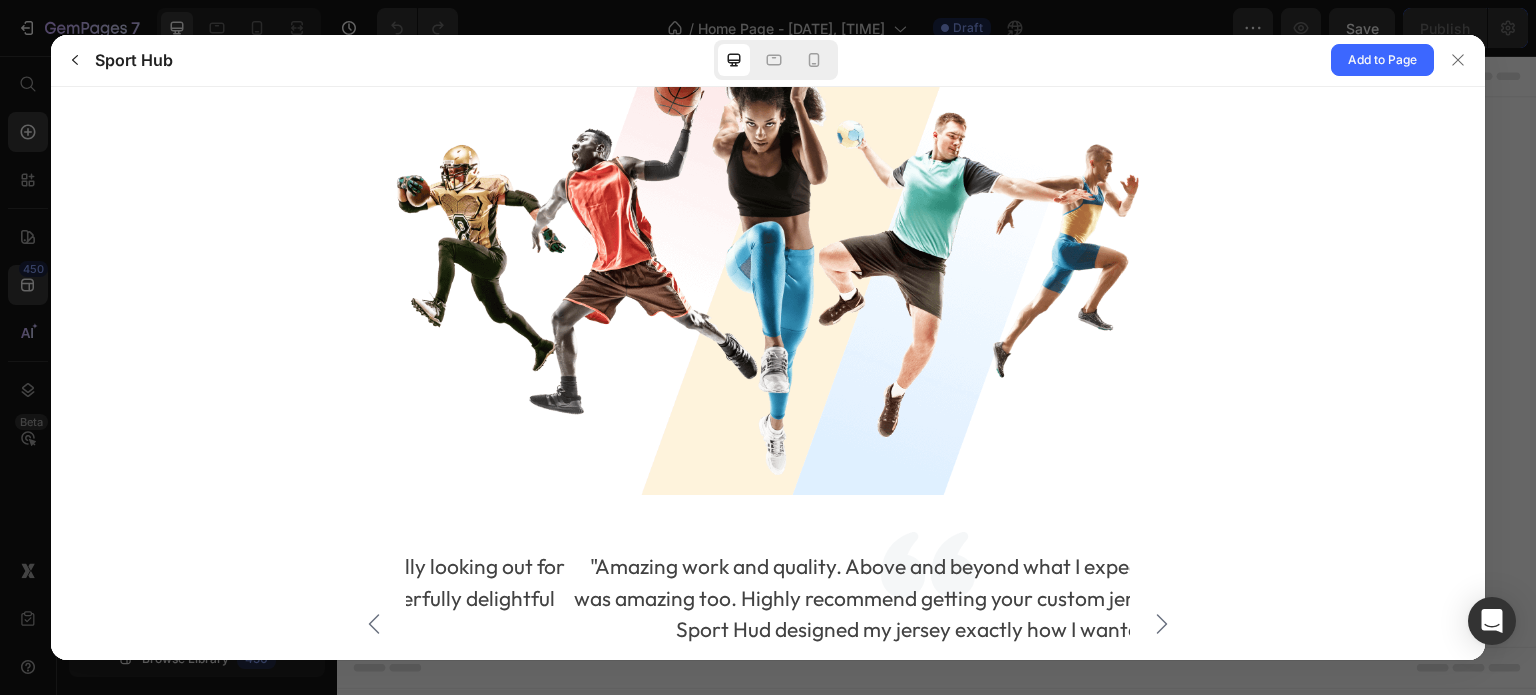drag, startPoint x: 671, startPoint y: 546, endPoint x: 895, endPoint y: 557, distance: 224.26993 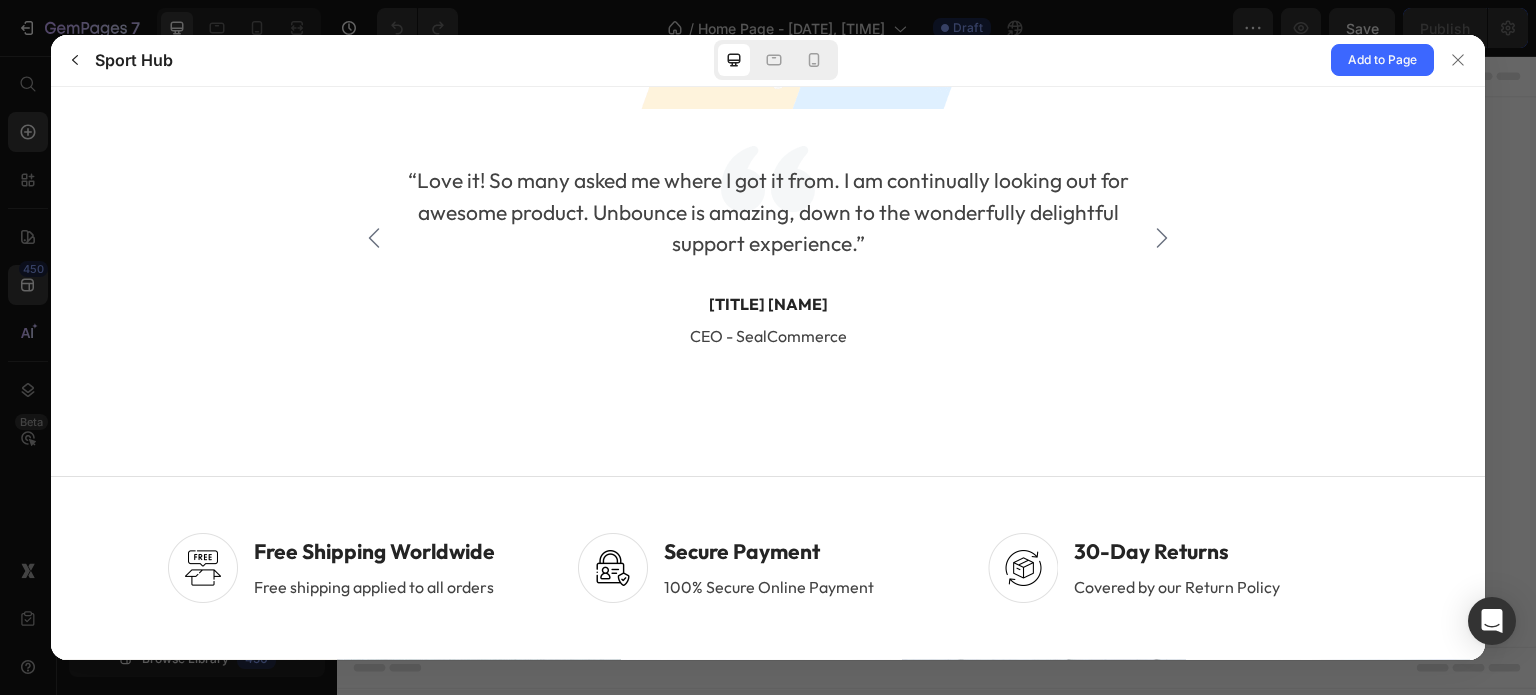 scroll, scrollTop: 4500, scrollLeft: 0, axis: vertical 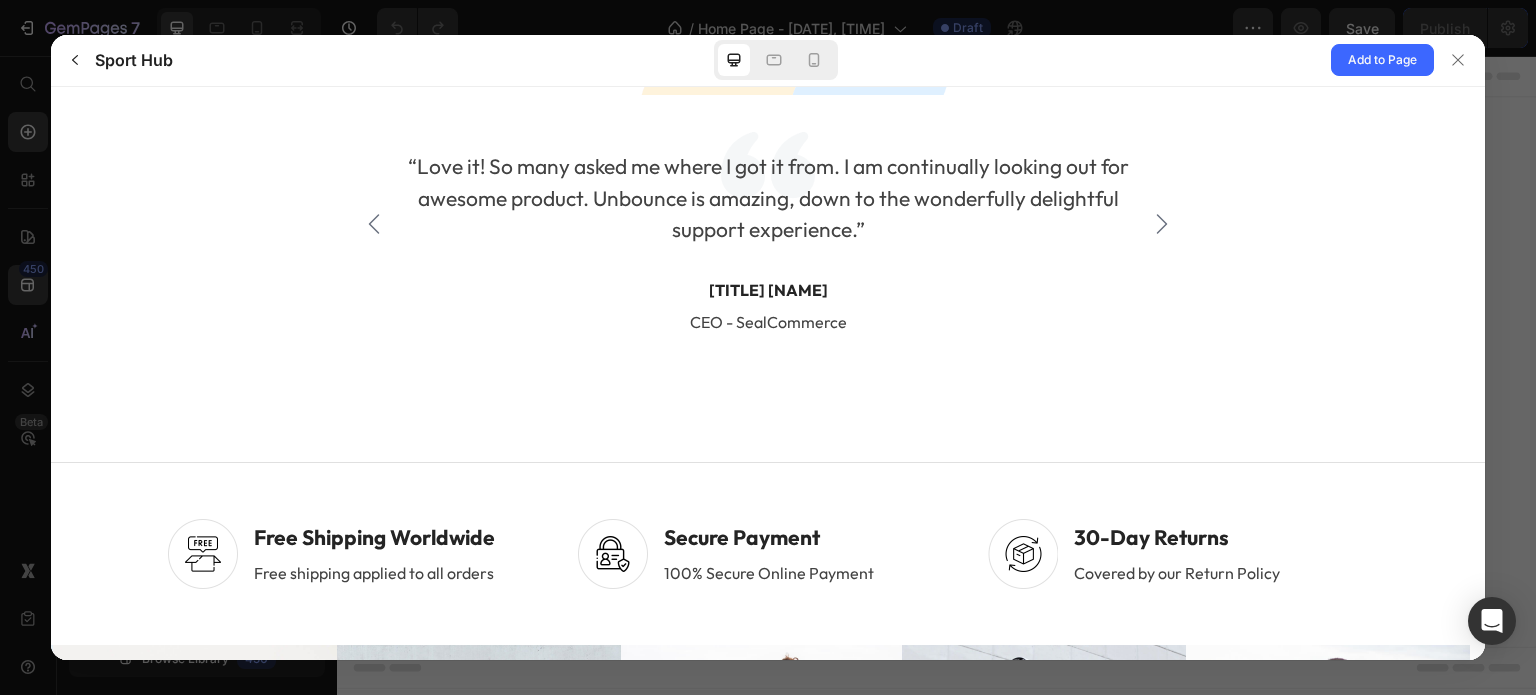 drag, startPoint x: 707, startPoint y: 232, endPoint x: 909, endPoint y: 243, distance: 202.29929 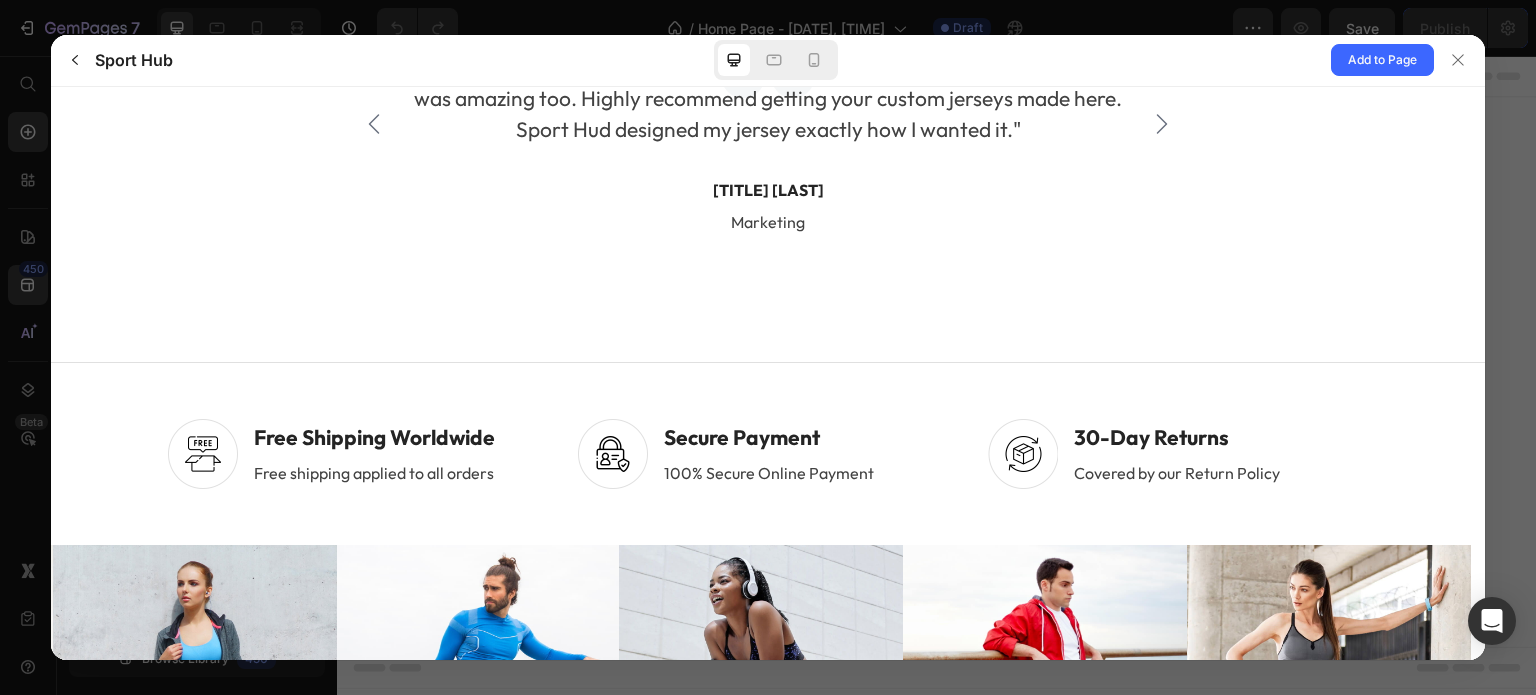 scroll, scrollTop: 4400, scrollLeft: 0, axis: vertical 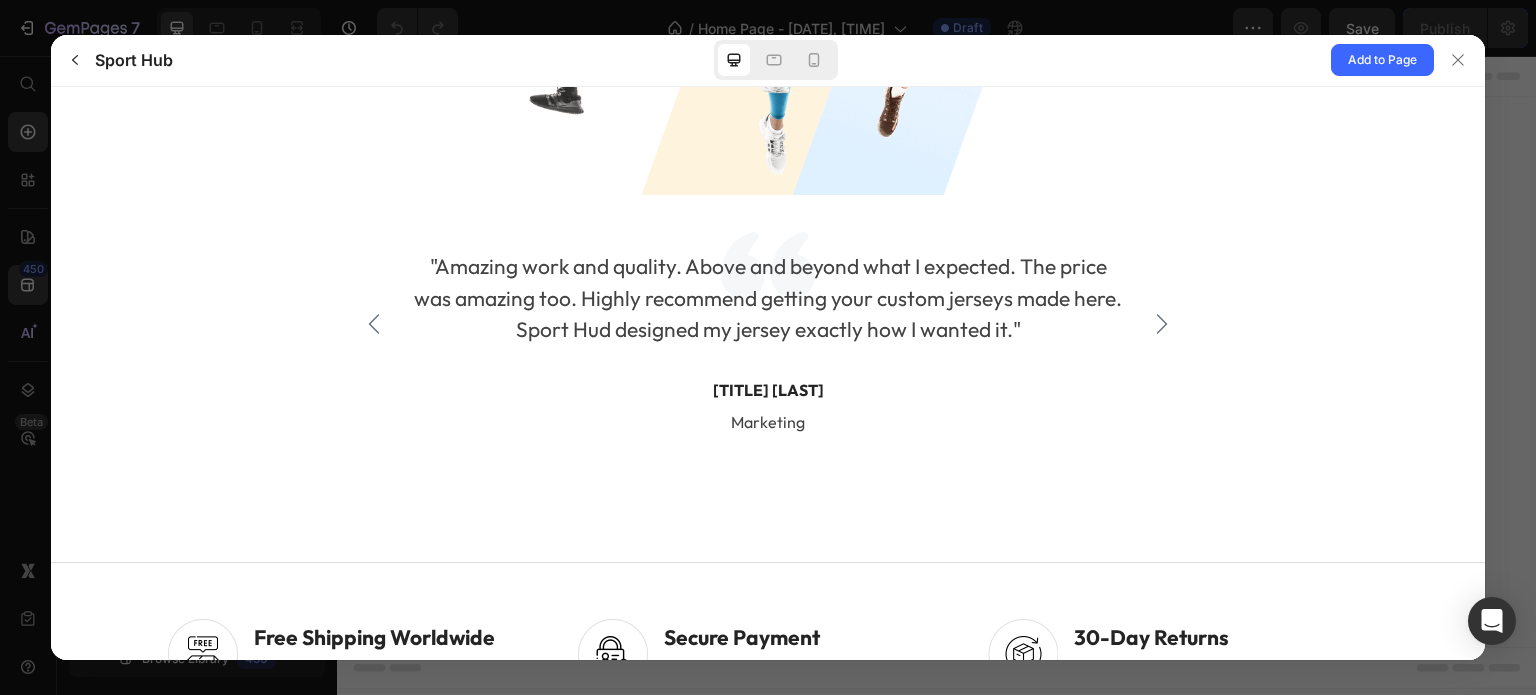 click 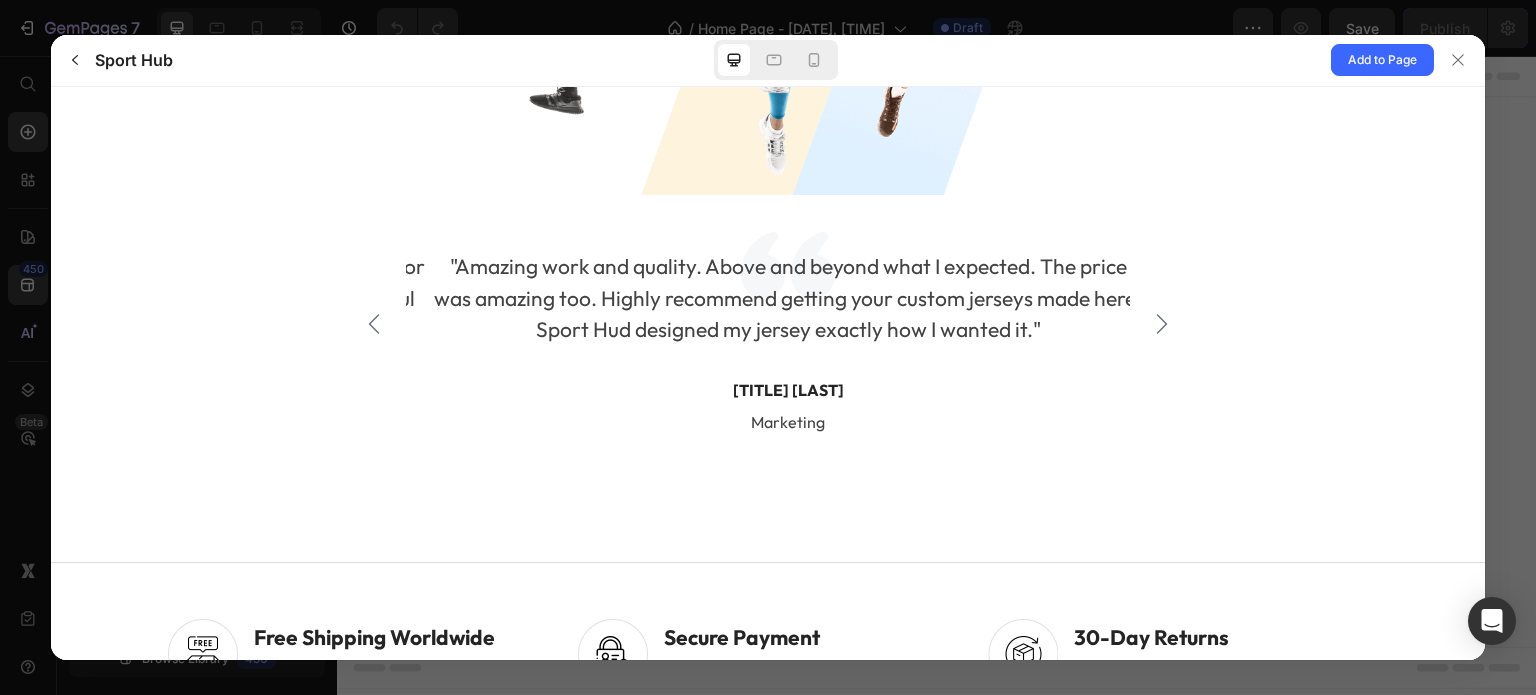 drag, startPoint x: 603, startPoint y: 249, endPoint x: 807, endPoint y: 249, distance: 204 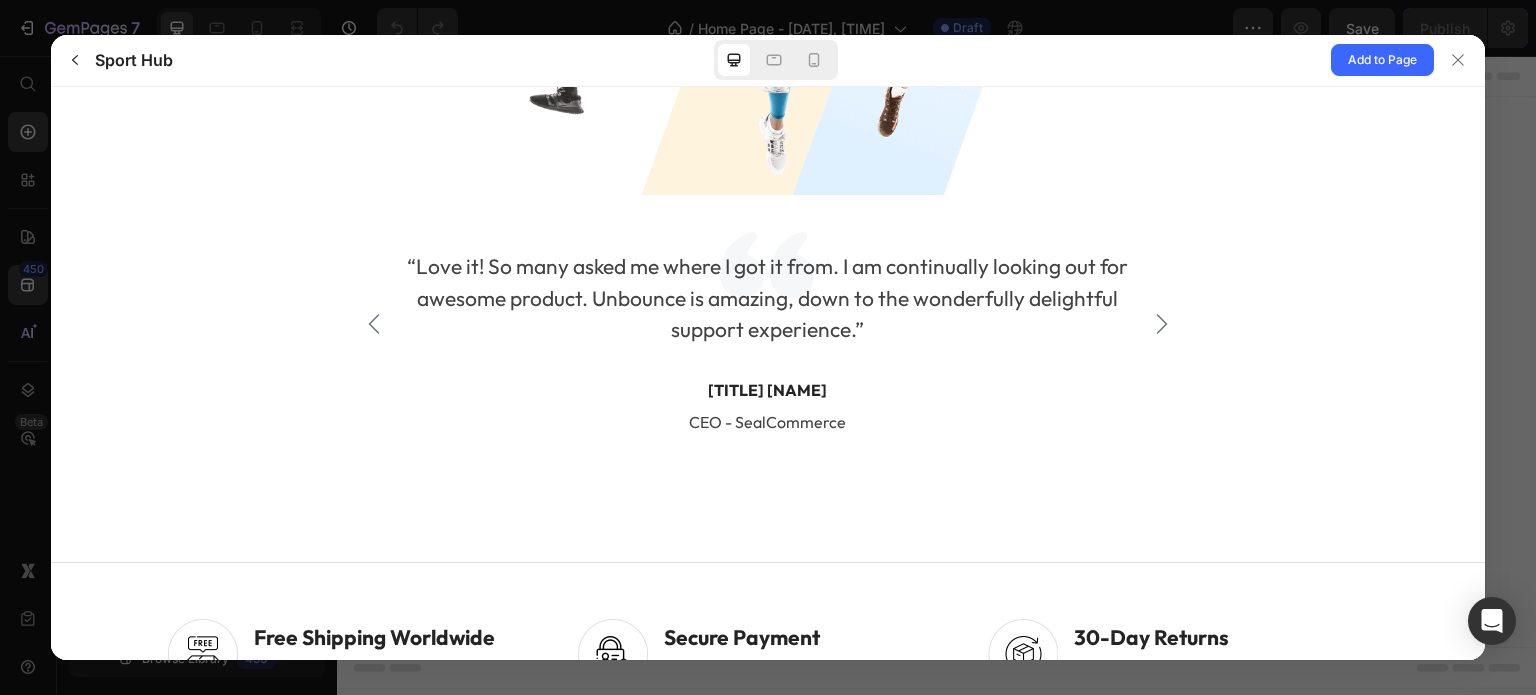 drag, startPoint x: 664, startPoint y: 287, endPoint x: 888, endPoint y: 319, distance: 226.27417 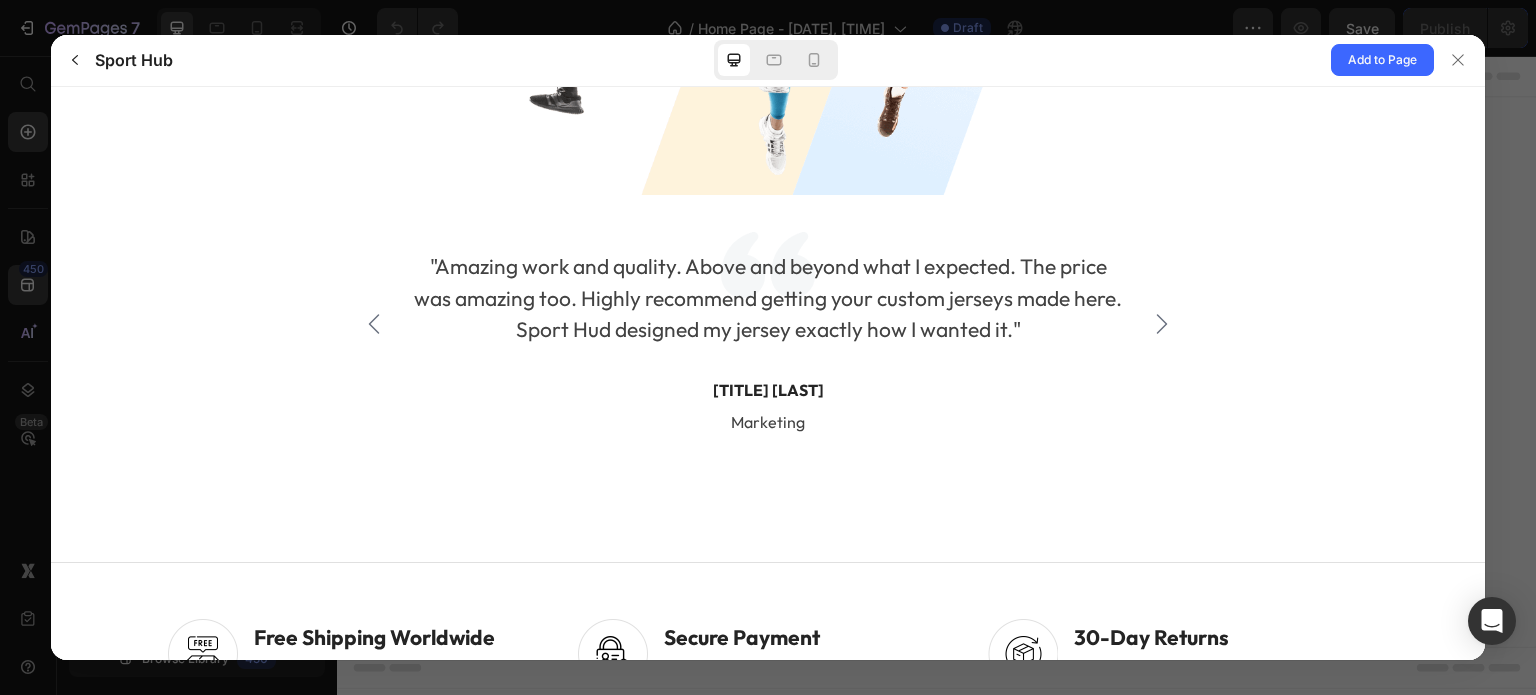 drag, startPoint x: 753, startPoint y: 319, endPoint x: 949, endPoint y: 331, distance: 196.367 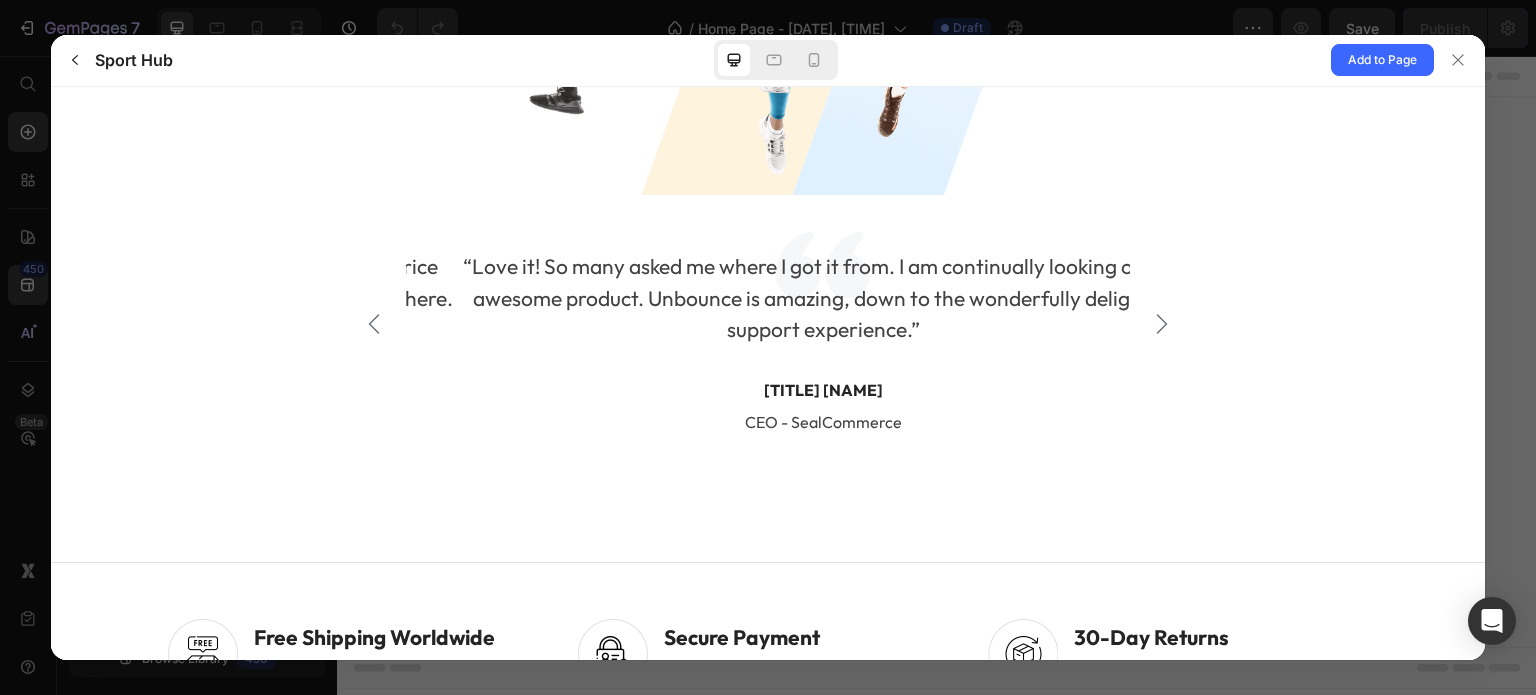 drag, startPoint x: 679, startPoint y: 308, endPoint x: 833, endPoint y: 324, distance: 154.82893 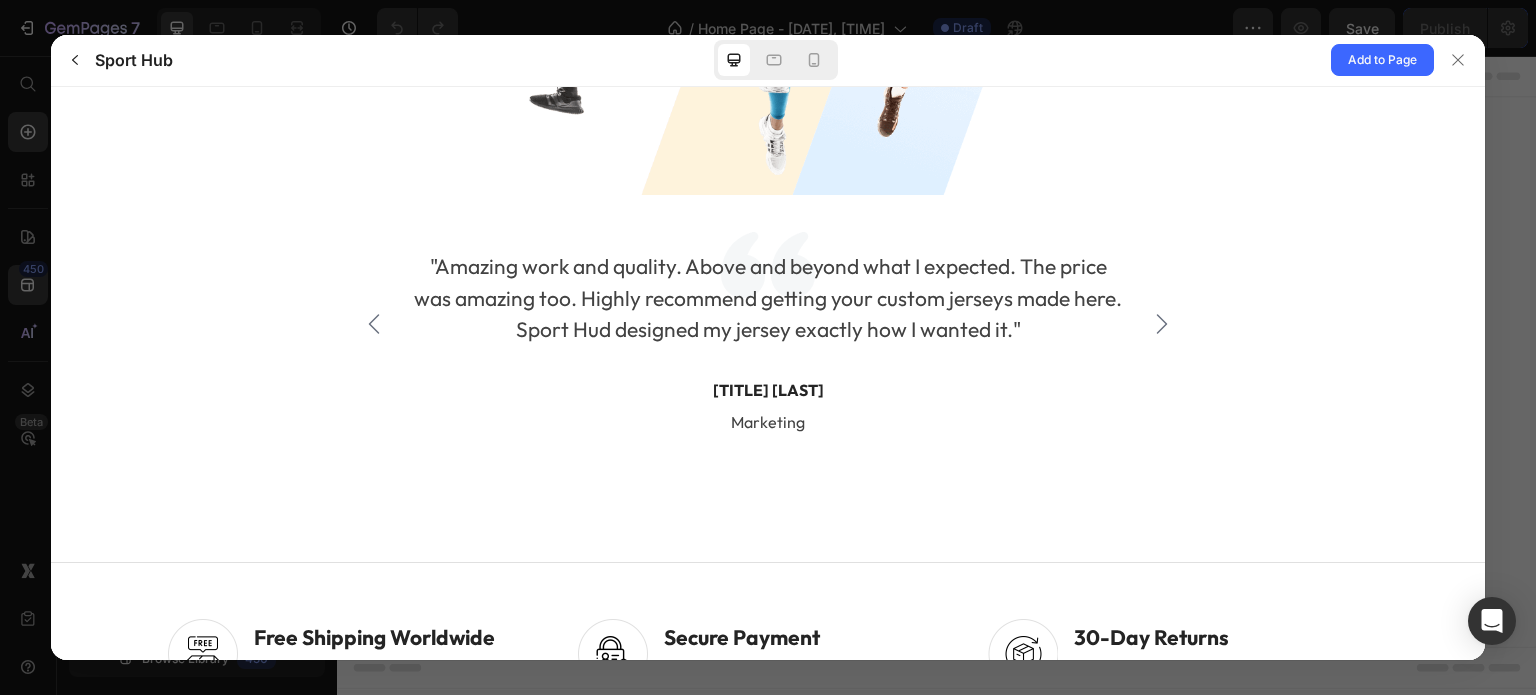 drag, startPoint x: 659, startPoint y: 293, endPoint x: 535, endPoint y: 287, distance: 124.14507 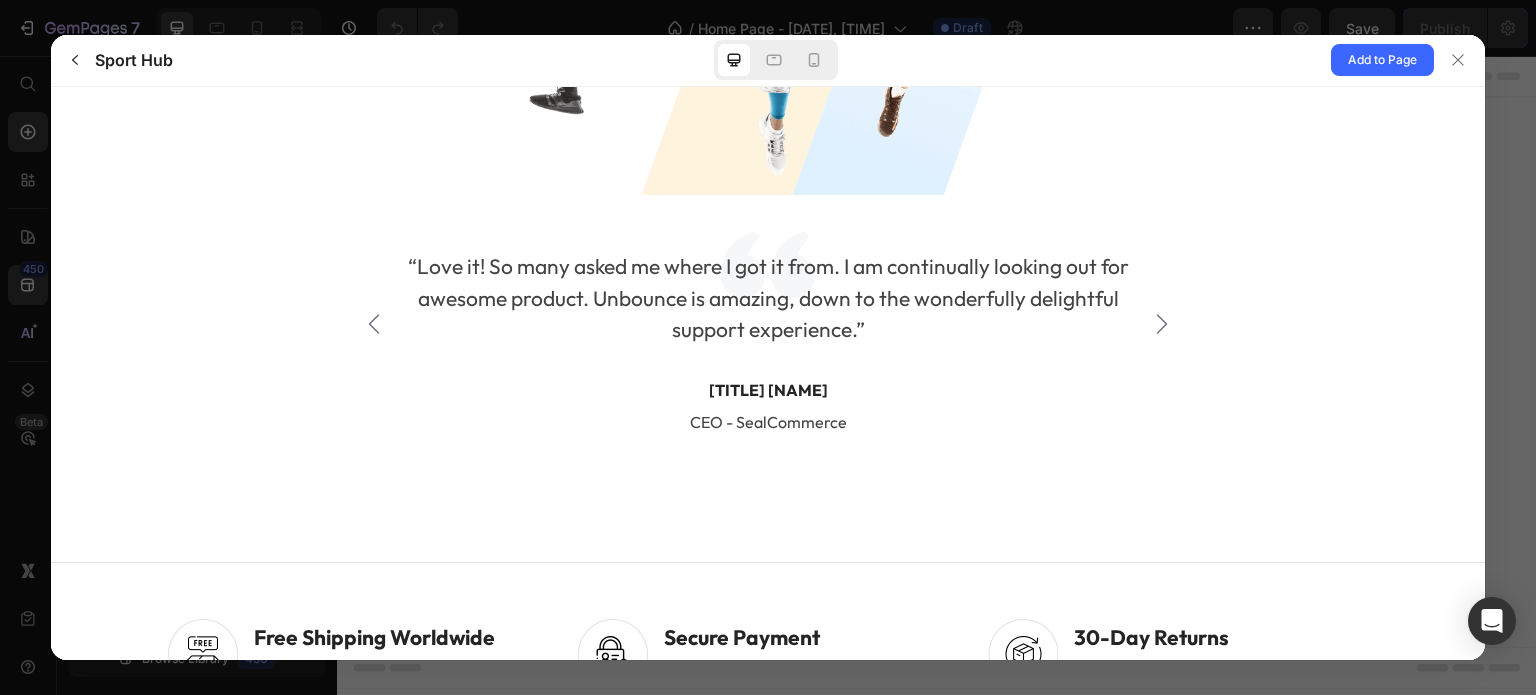 drag, startPoint x: 575, startPoint y: 283, endPoint x: 809, endPoint y: 303, distance: 234.85315 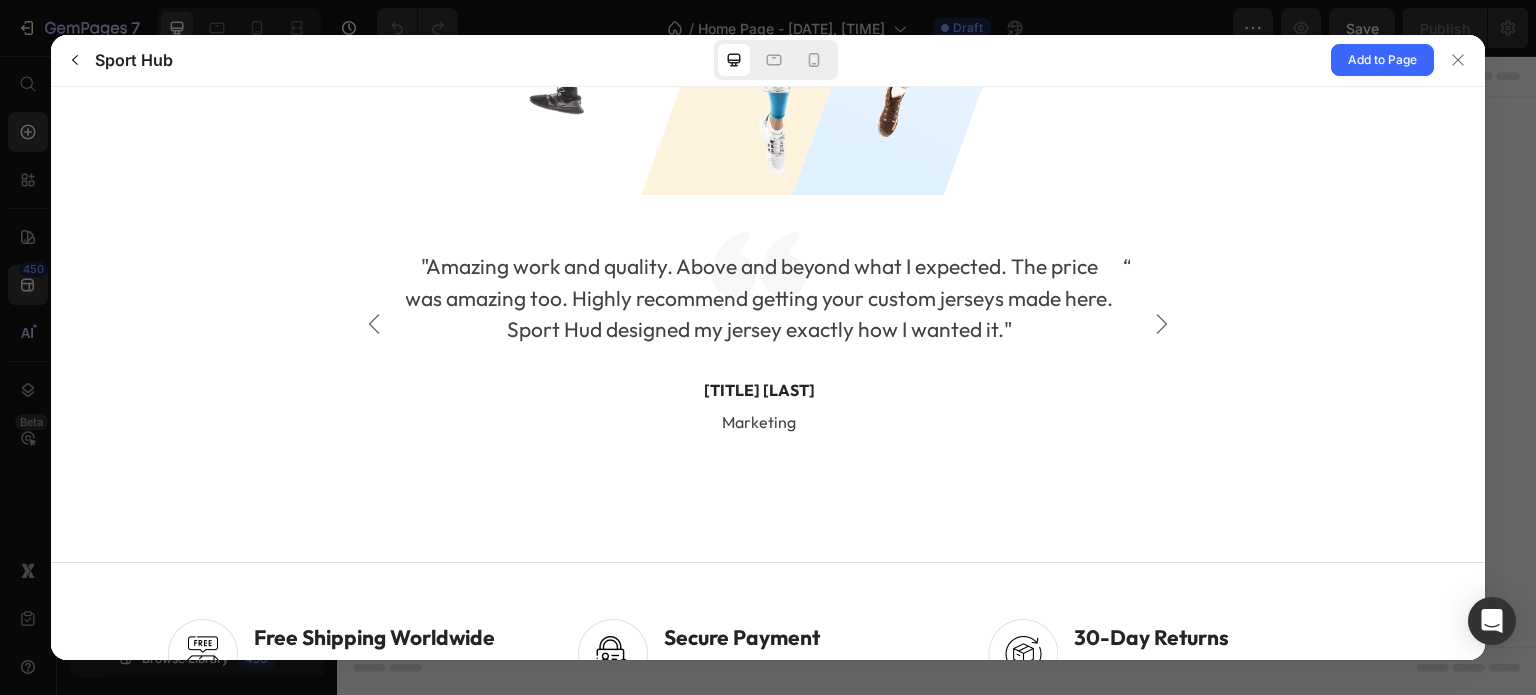drag, startPoint x: 698, startPoint y: 309, endPoint x: 860, endPoint y: 306, distance: 162.02777 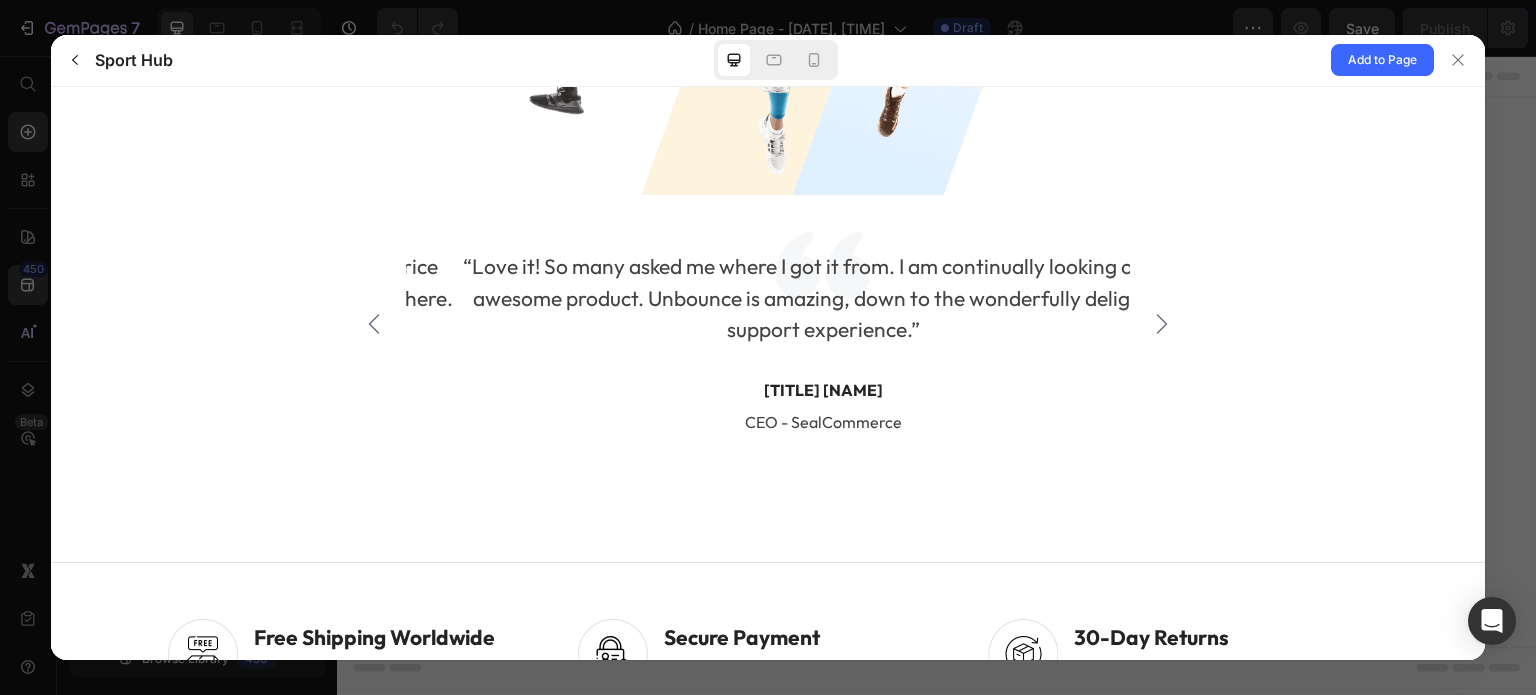 drag, startPoint x: 820, startPoint y: 315, endPoint x: 1027, endPoint y: 337, distance: 208.1658 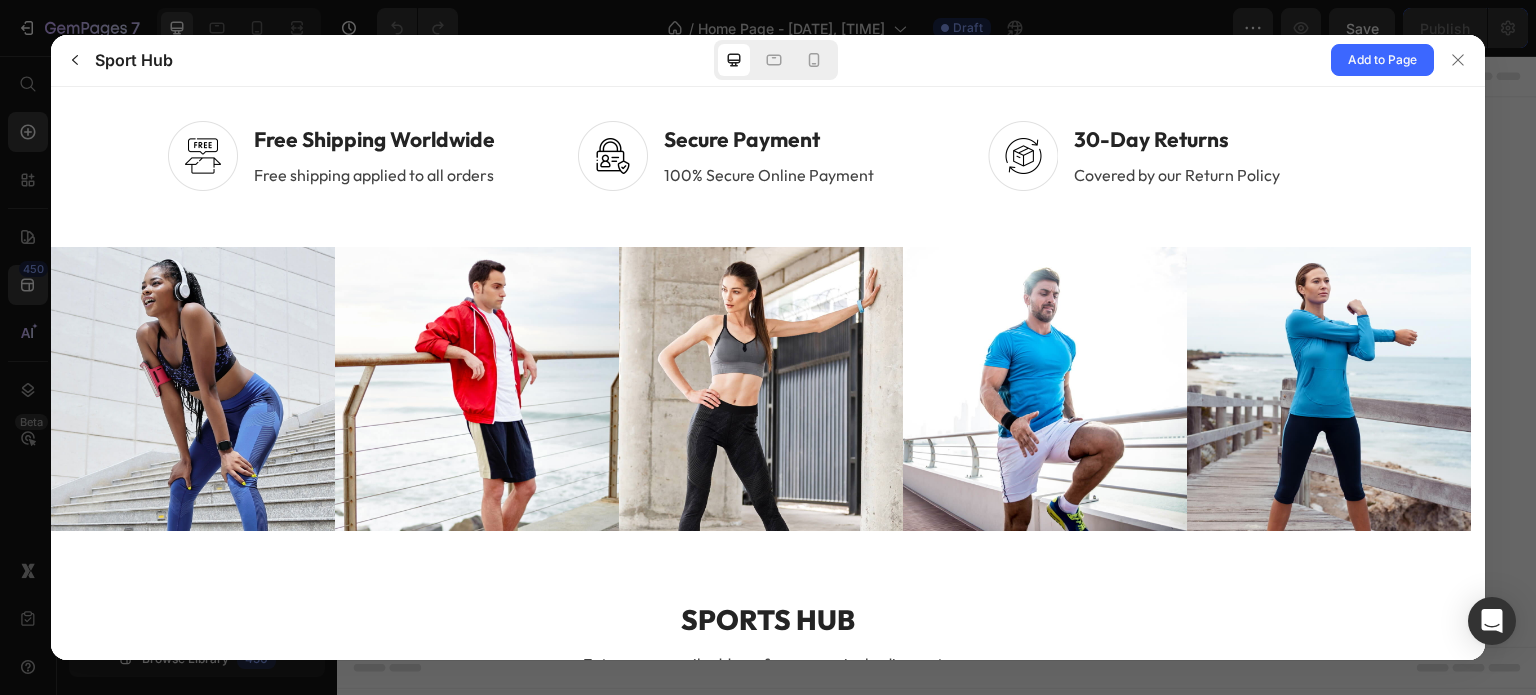 scroll, scrollTop: 4900, scrollLeft: 0, axis: vertical 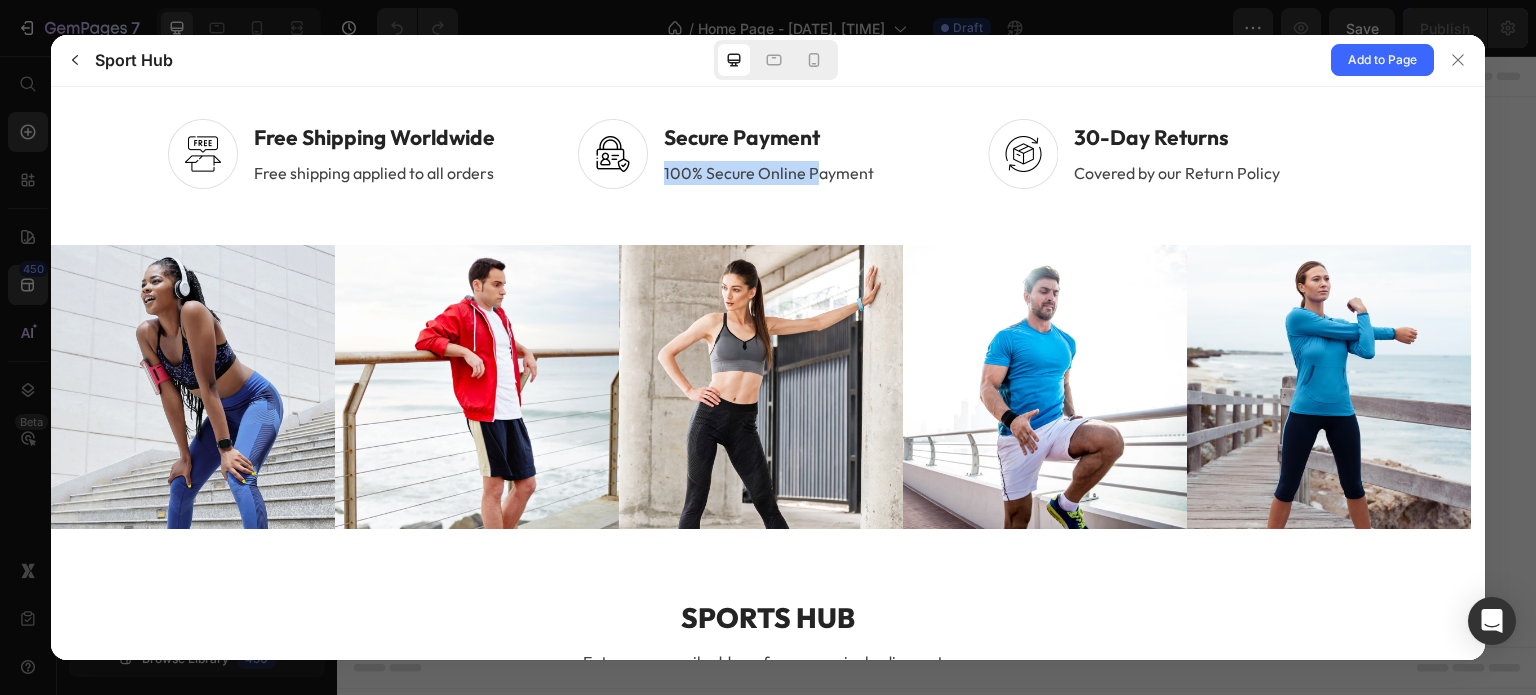 drag, startPoint x: 839, startPoint y: 150, endPoint x: 970, endPoint y: 135, distance: 131.85599 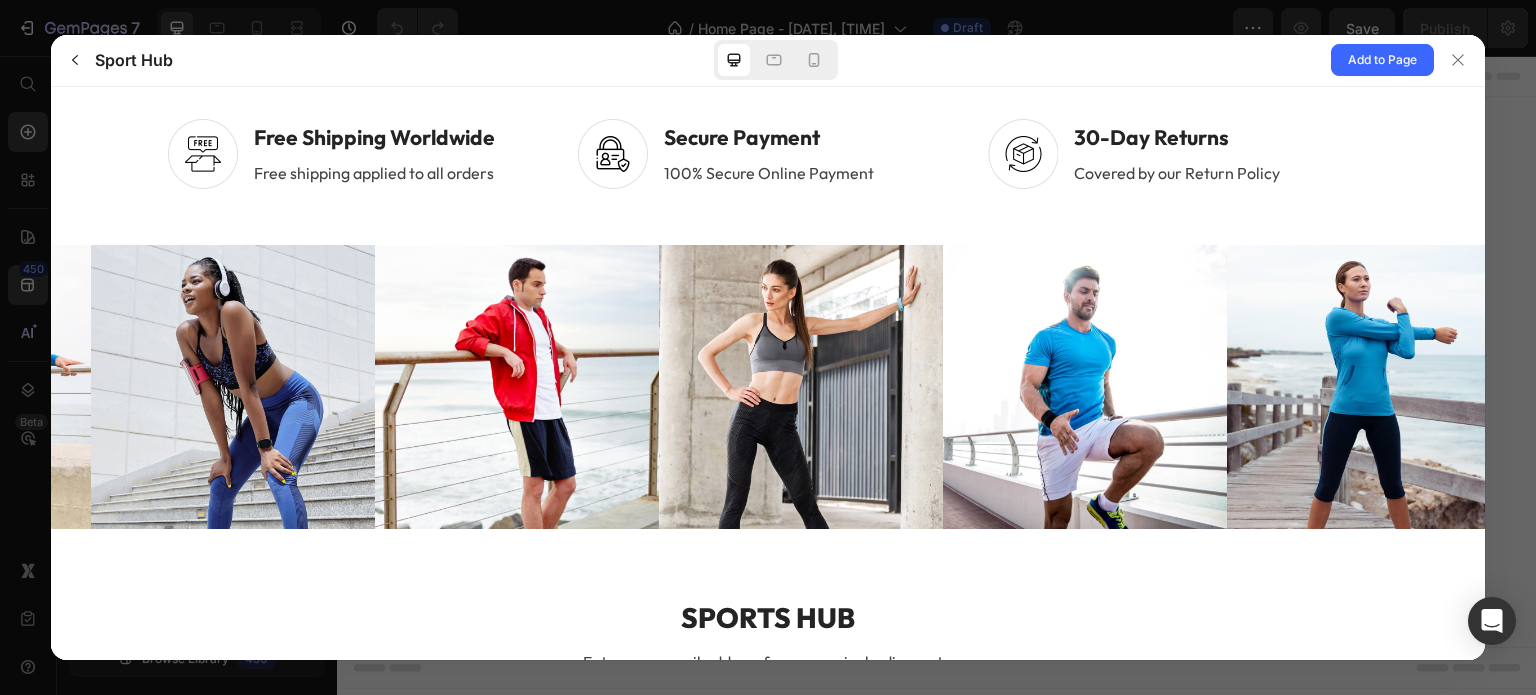 drag, startPoint x: 492, startPoint y: 367, endPoint x: 671, endPoint y: 375, distance: 179.17868 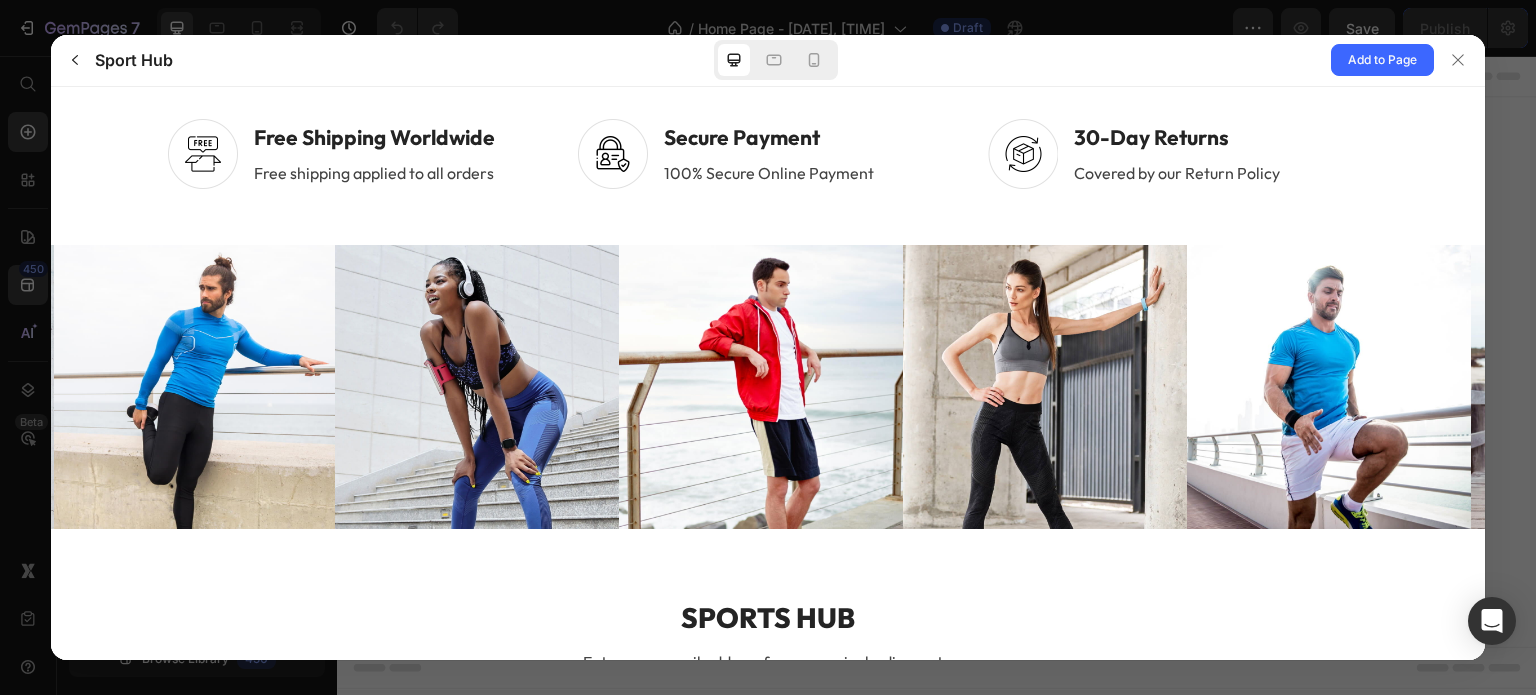 drag, startPoint x: 493, startPoint y: 380, endPoint x: 710, endPoint y: 399, distance: 217.83022 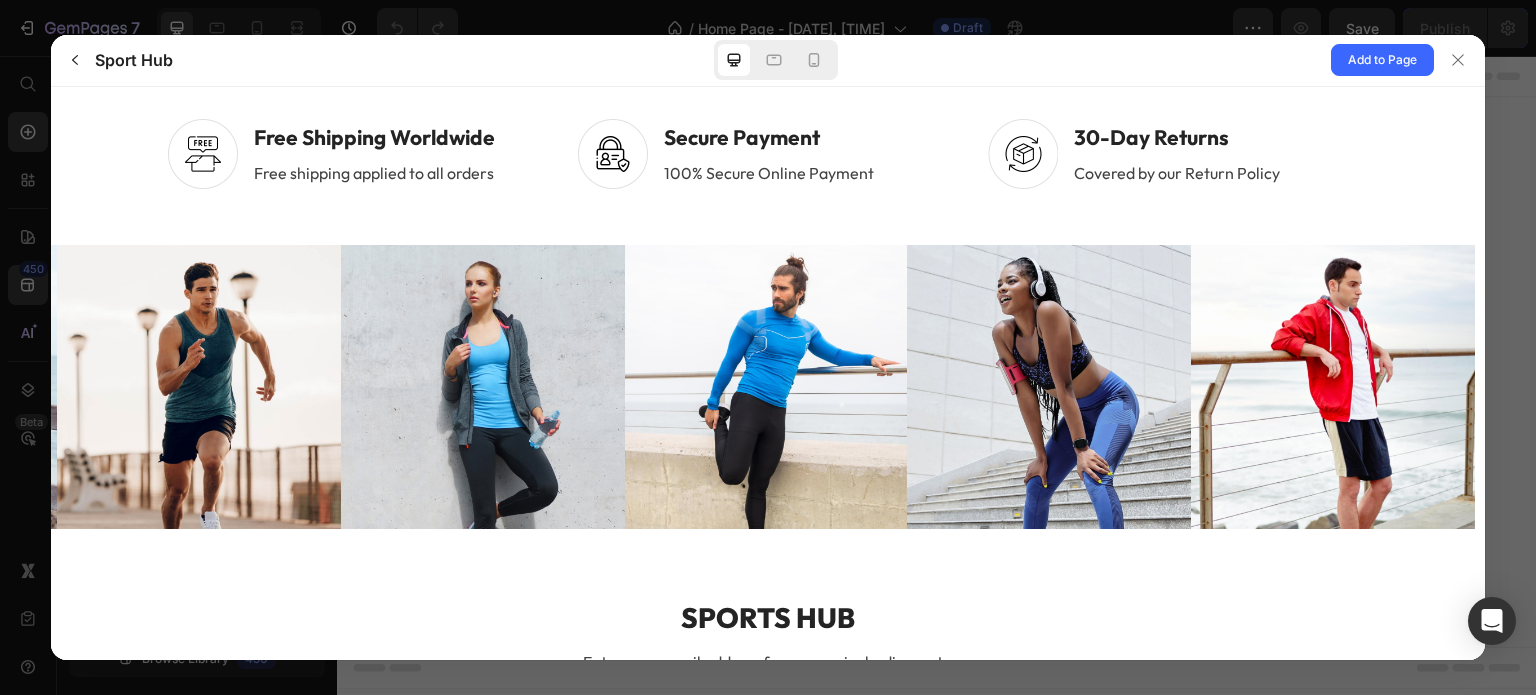 drag, startPoint x: 410, startPoint y: 428, endPoint x: 703, endPoint y: 422, distance: 293.06143 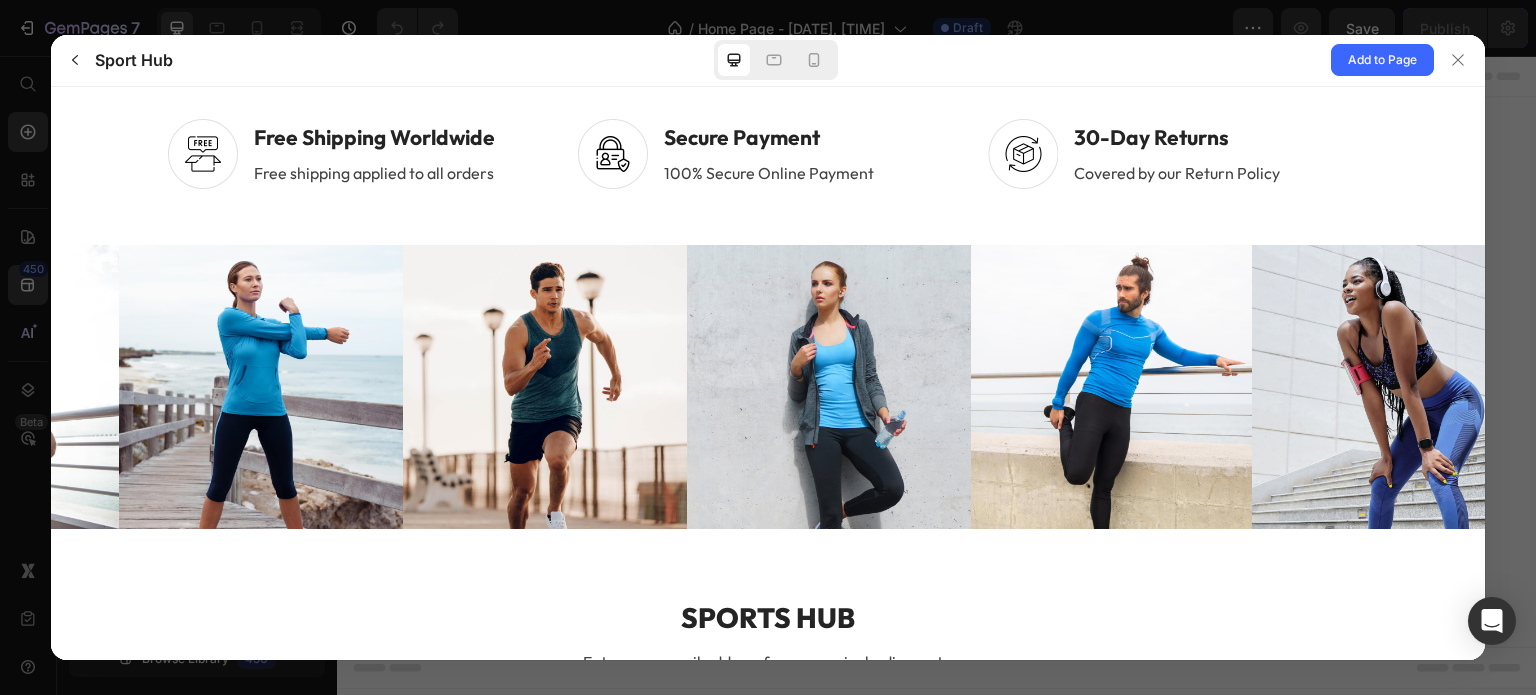 drag, startPoint x: 550, startPoint y: 392, endPoint x: 775, endPoint y: 392, distance: 225 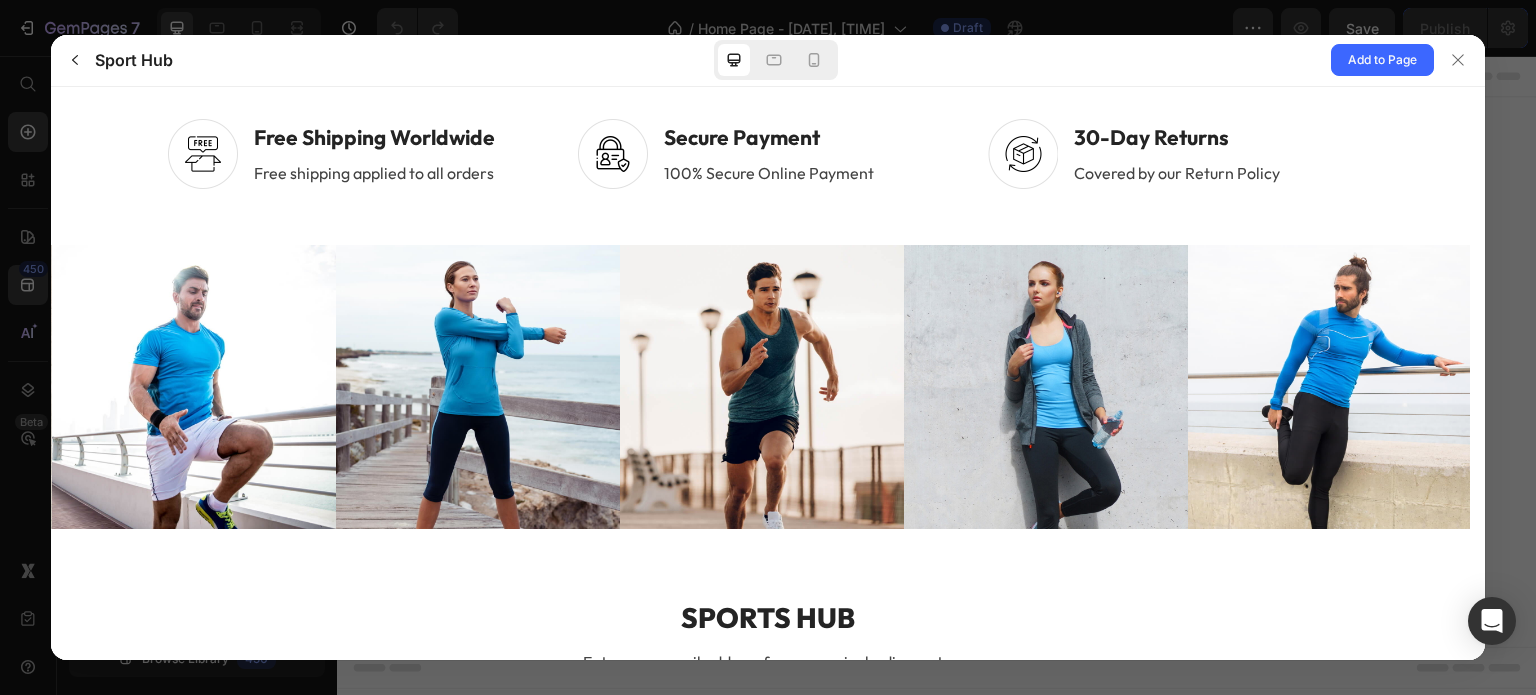 drag, startPoint x: 520, startPoint y: 385, endPoint x: 695, endPoint y: 447, distance: 185.6583 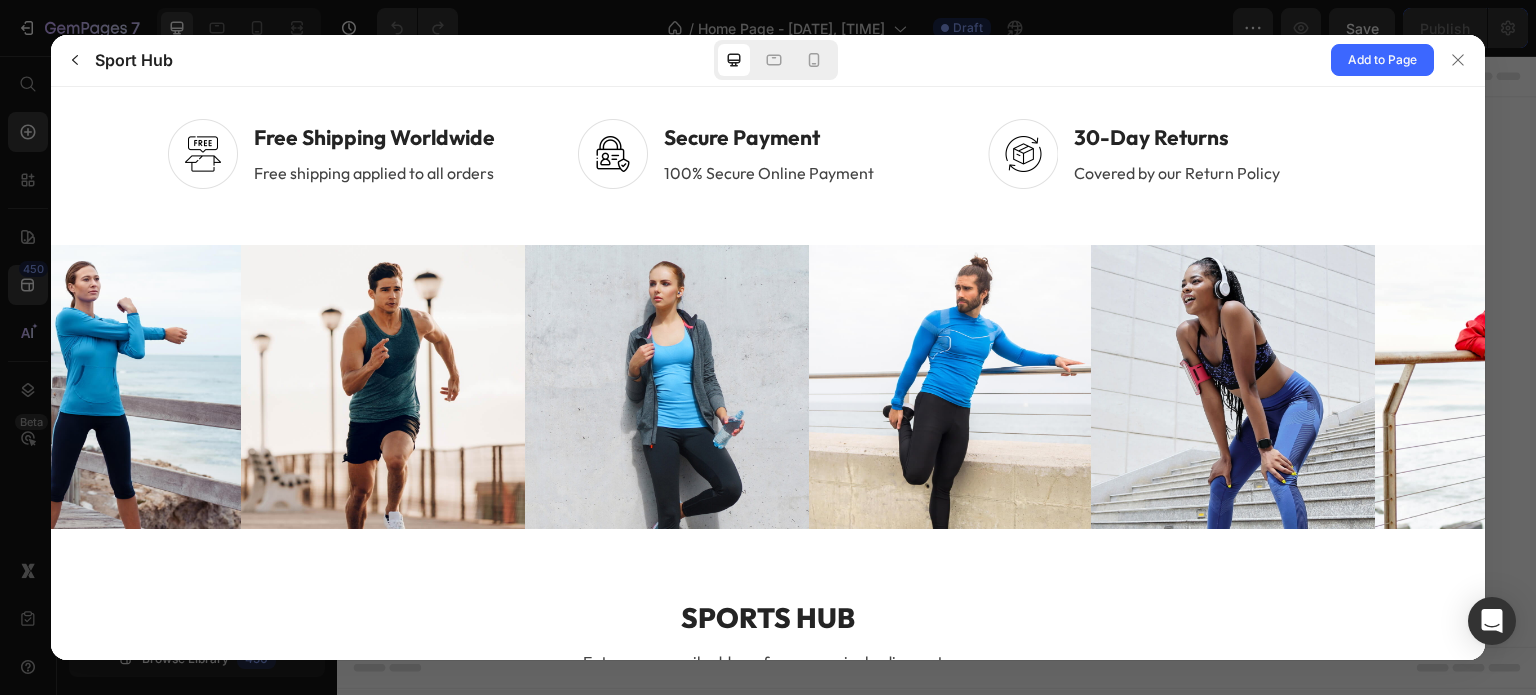 drag, startPoint x: 878, startPoint y: 359, endPoint x: 481, endPoint y: 420, distance: 401.65906 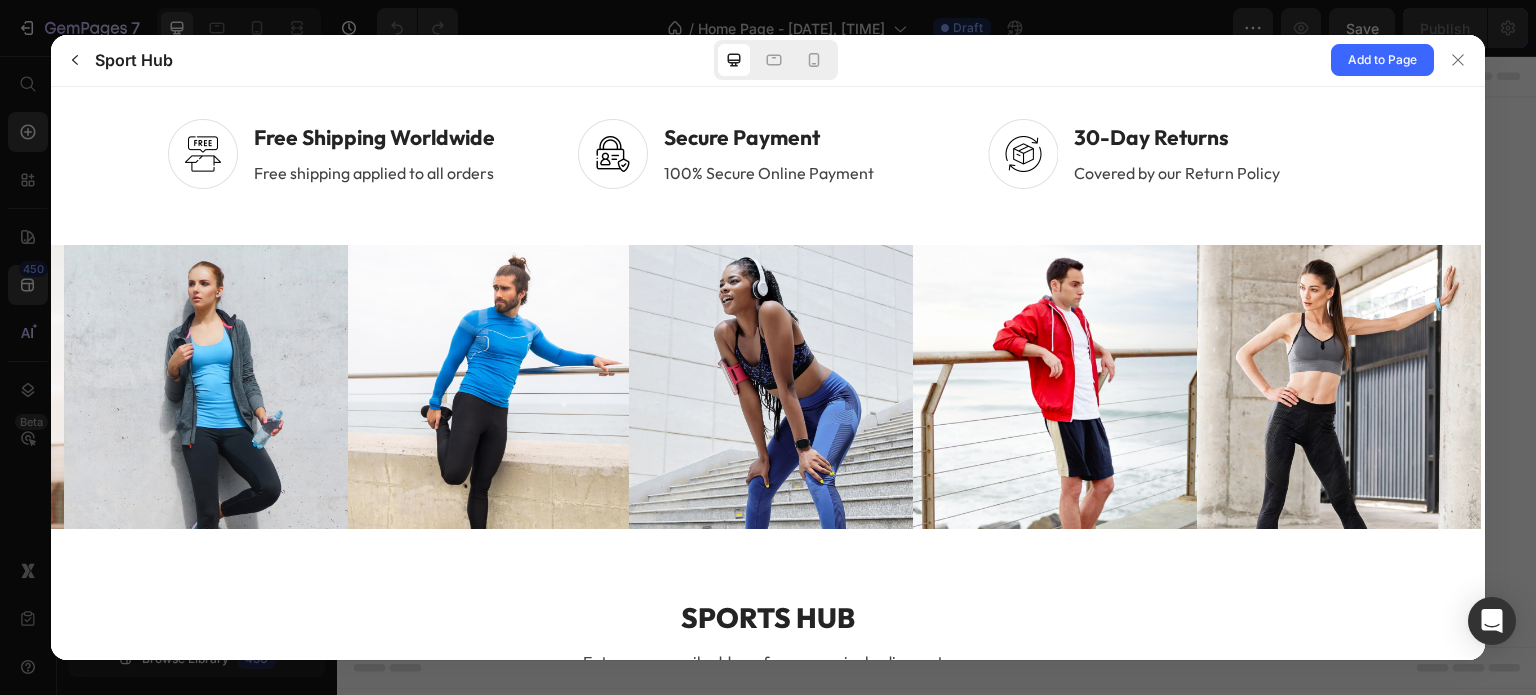 drag, startPoint x: 1155, startPoint y: 406, endPoint x: 876, endPoint y: 435, distance: 280.5031 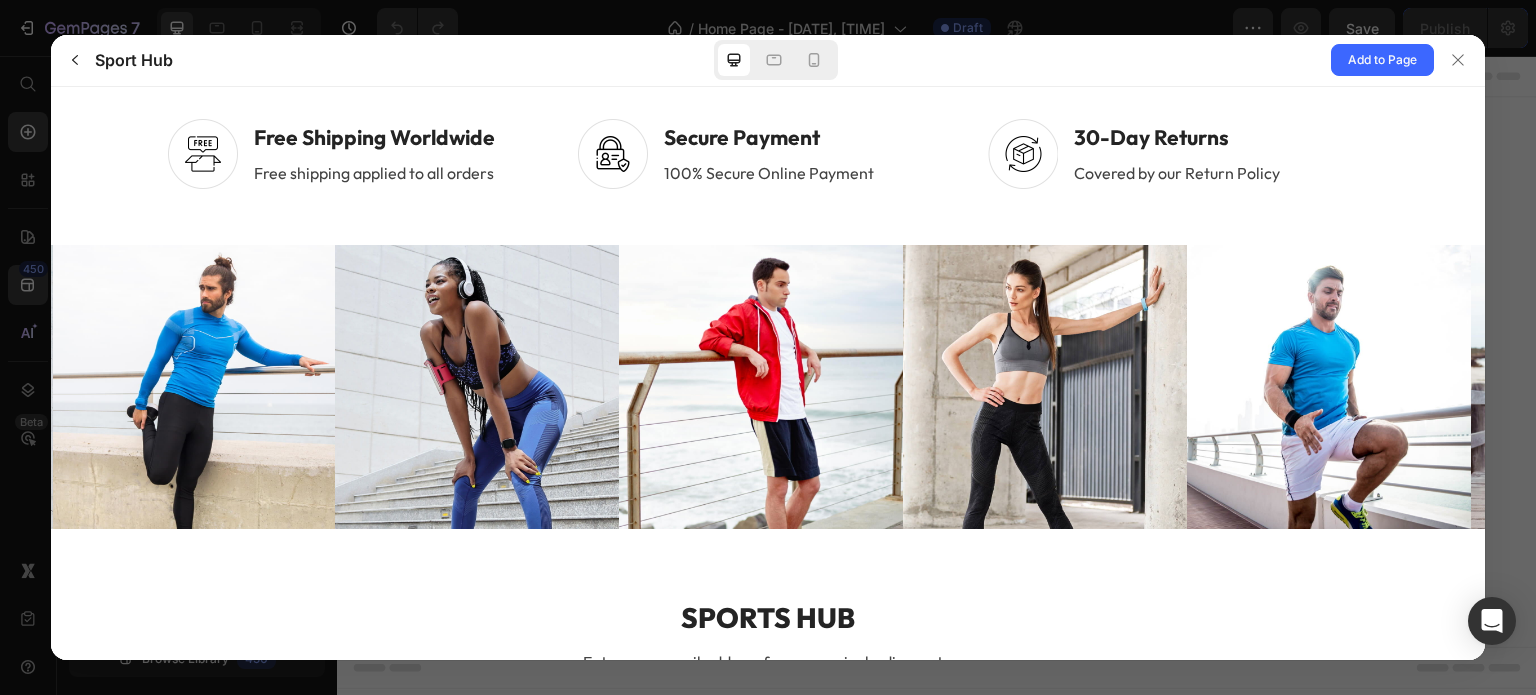 drag, startPoint x: 1031, startPoint y: 403, endPoint x: 741, endPoint y: 441, distance: 292.47906 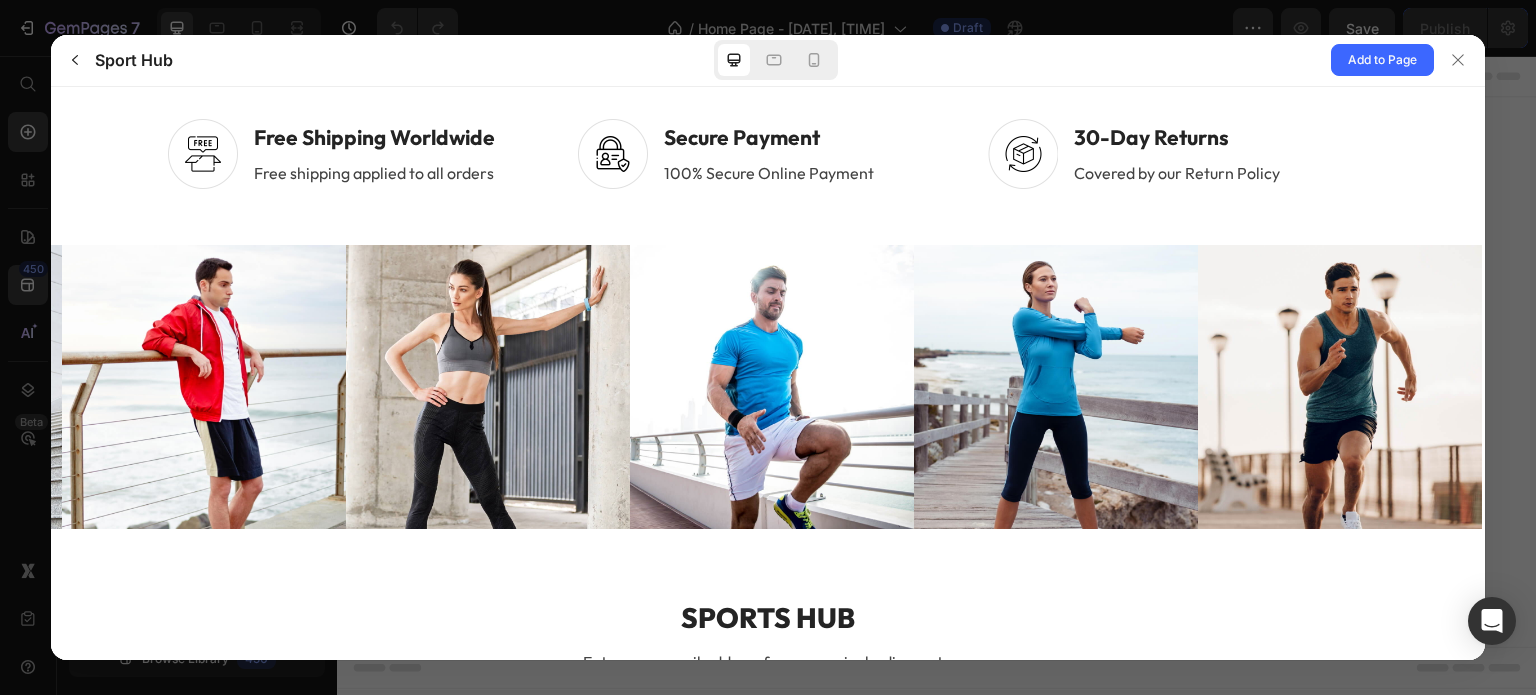 drag, startPoint x: 1211, startPoint y: 407, endPoint x: 909, endPoint y: 448, distance: 304.77042 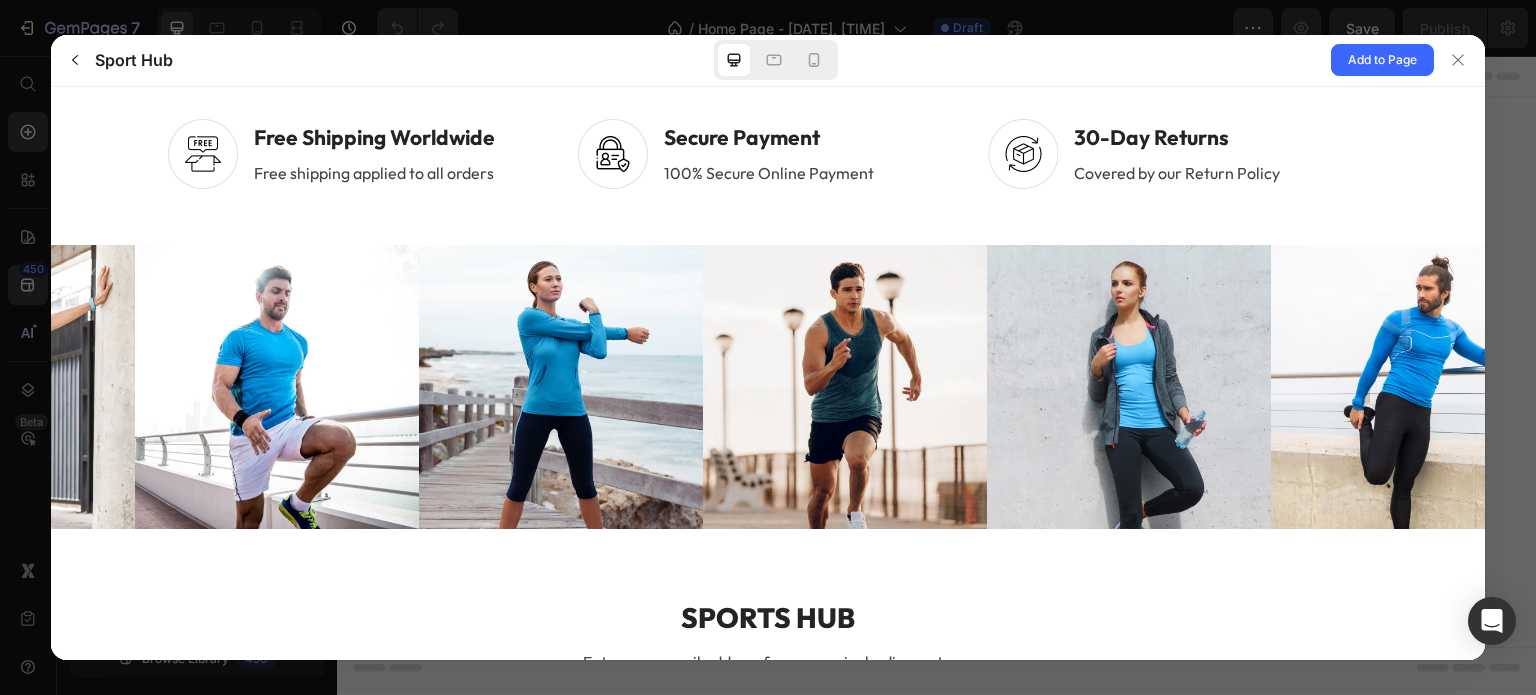 drag, startPoint x: 1239, startPoint y: 427, endPoint x: 1033, endPoint y: 456, distance: 208.03125 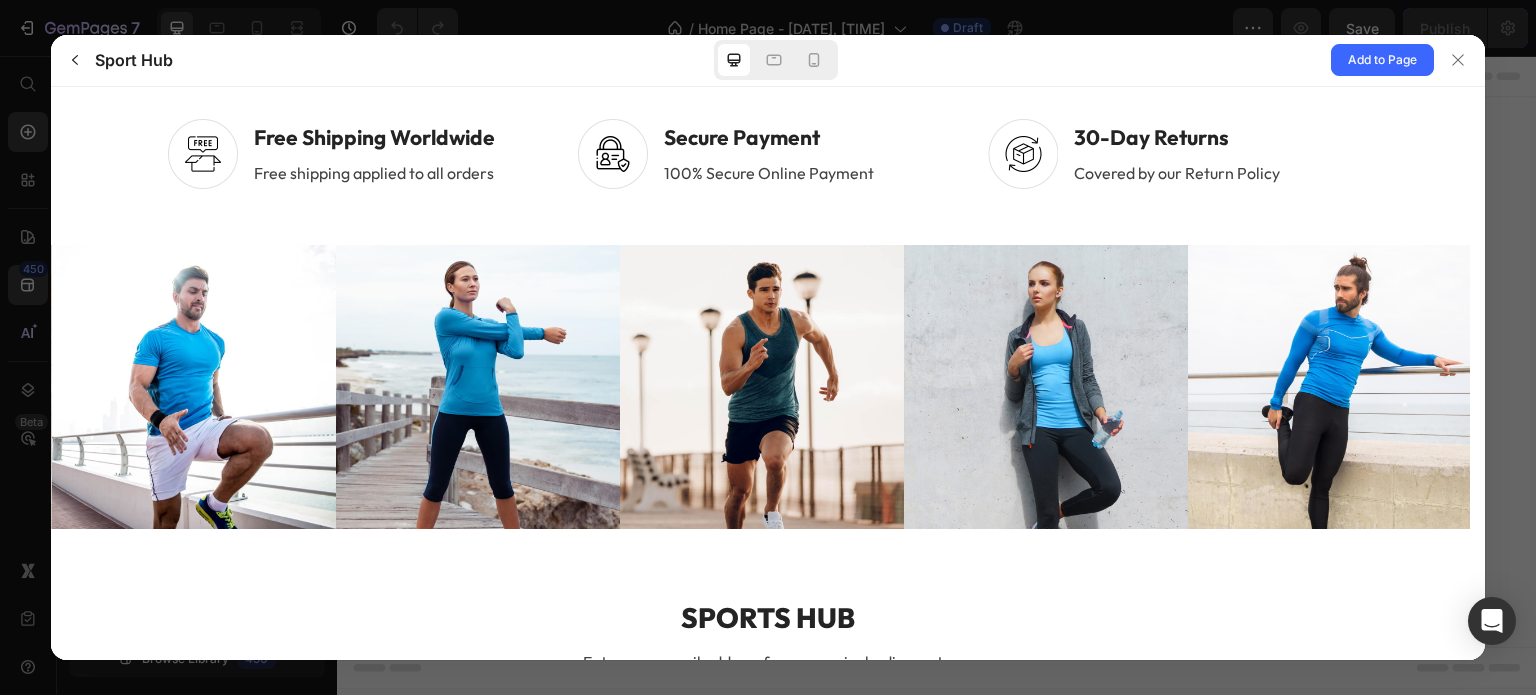 drag, startPoint x: 1087, startPoint y: 462, endPoint x: 978, endPoint y: 478, distance: 110.16805 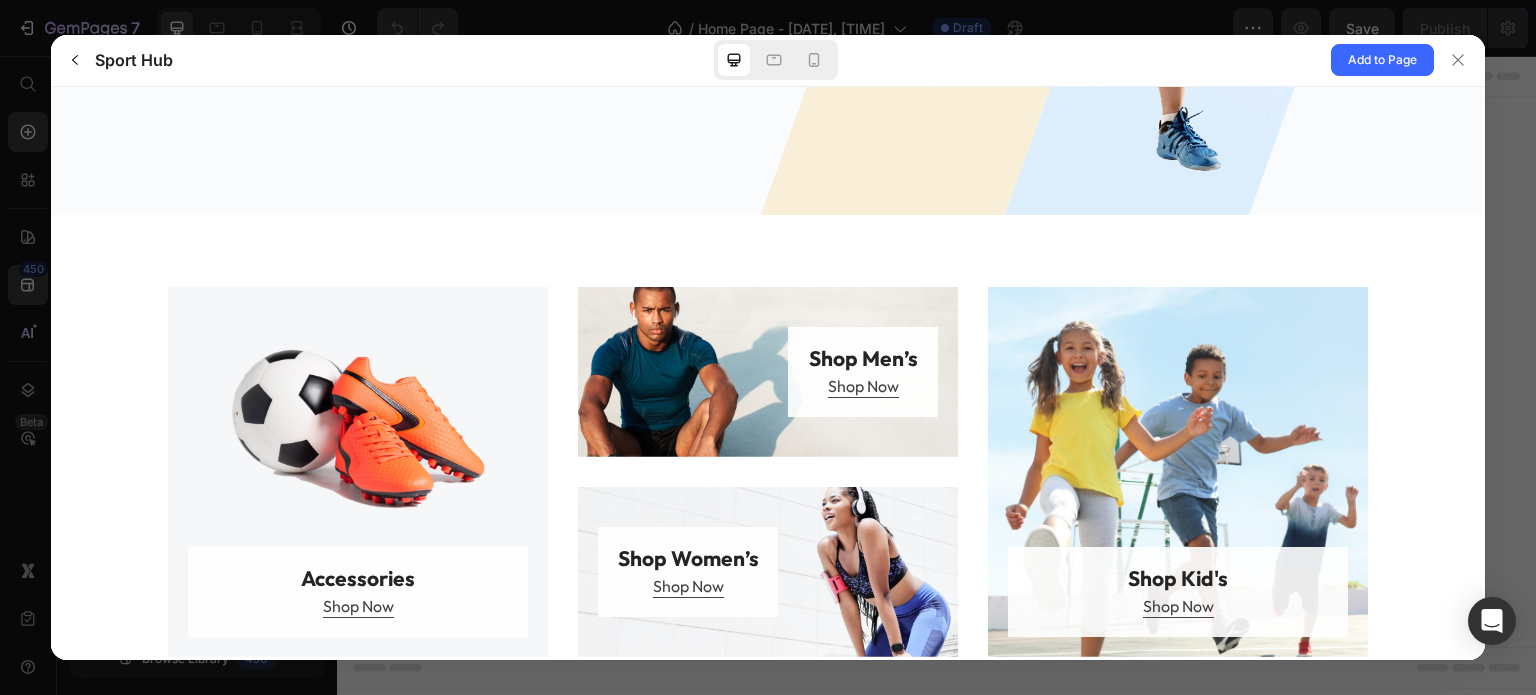 scroll, scrollTop: 364, scrollLeft: 0, axis: vertical 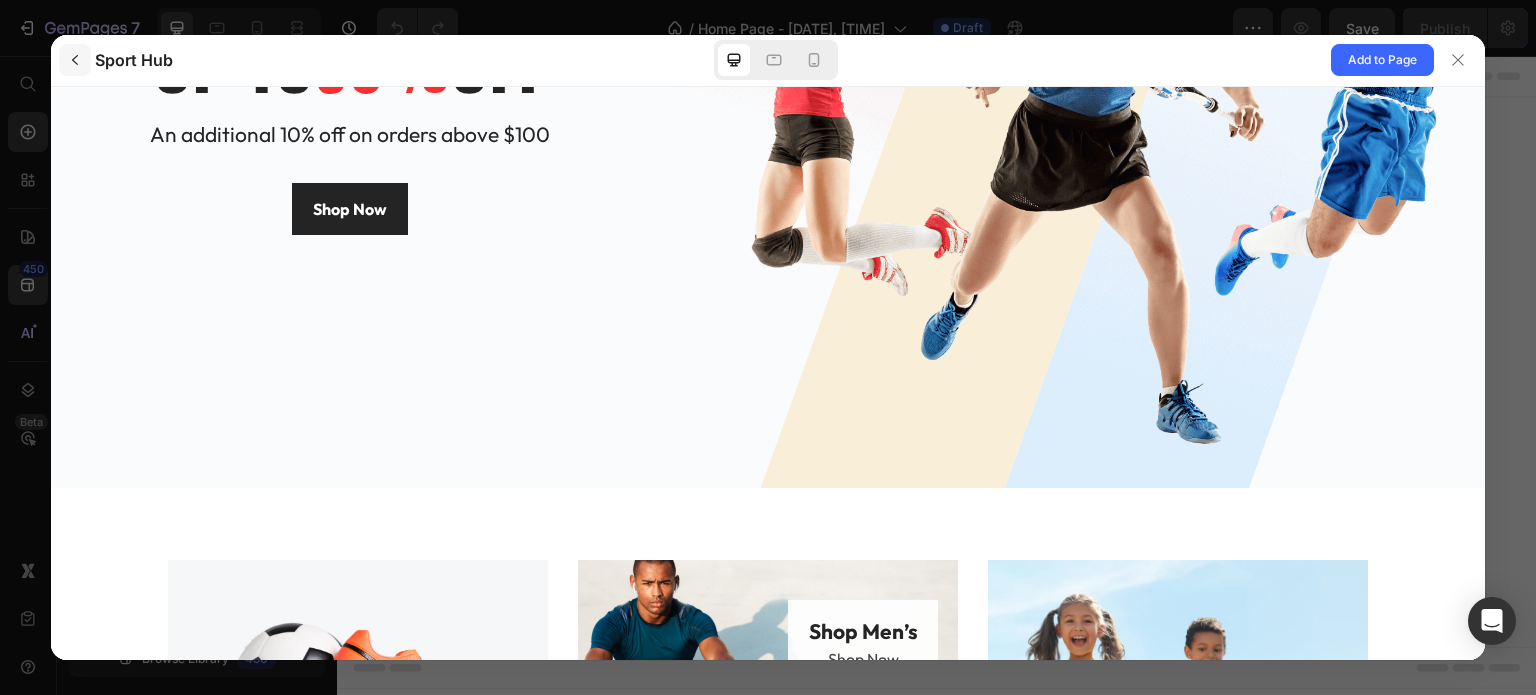 click at bounding box center (75, 60) 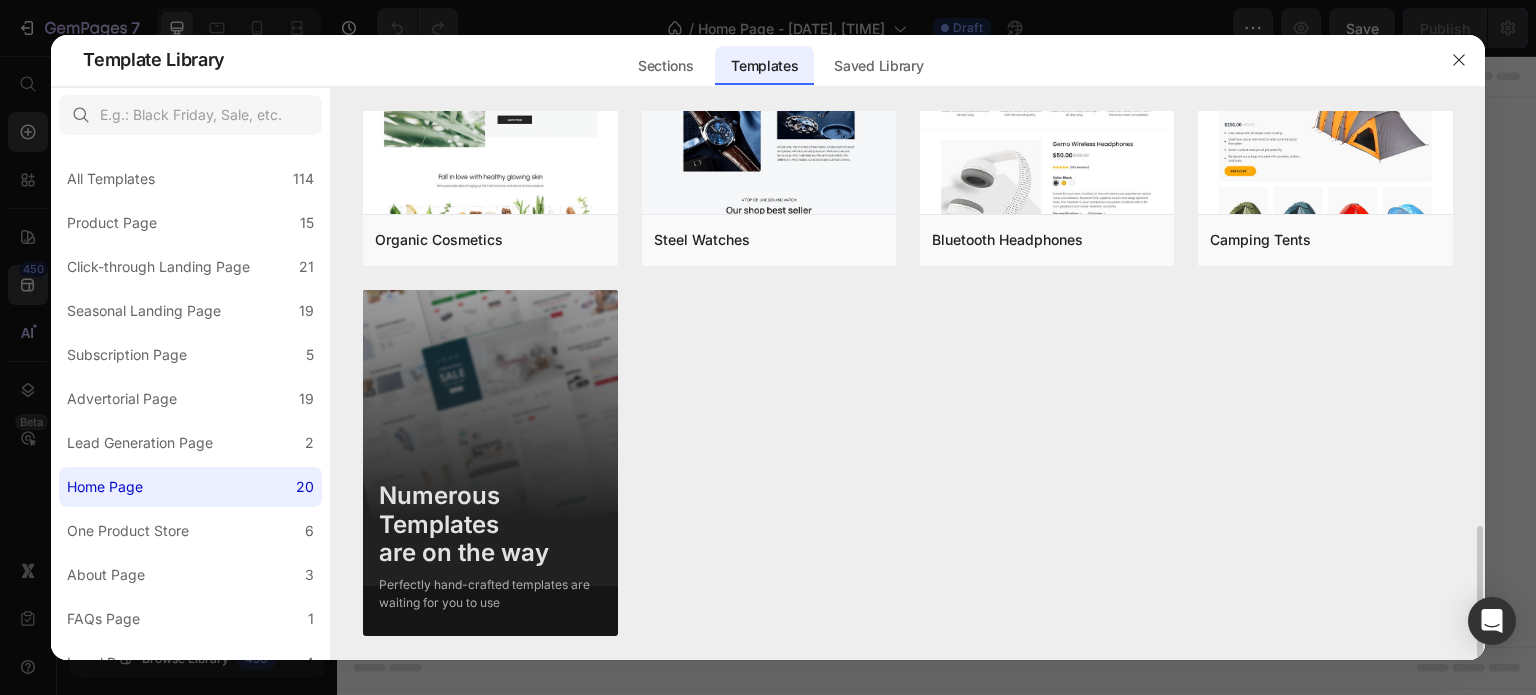 scroll, scrollTop: 1483, scrollLeft: 0, axis: vertical 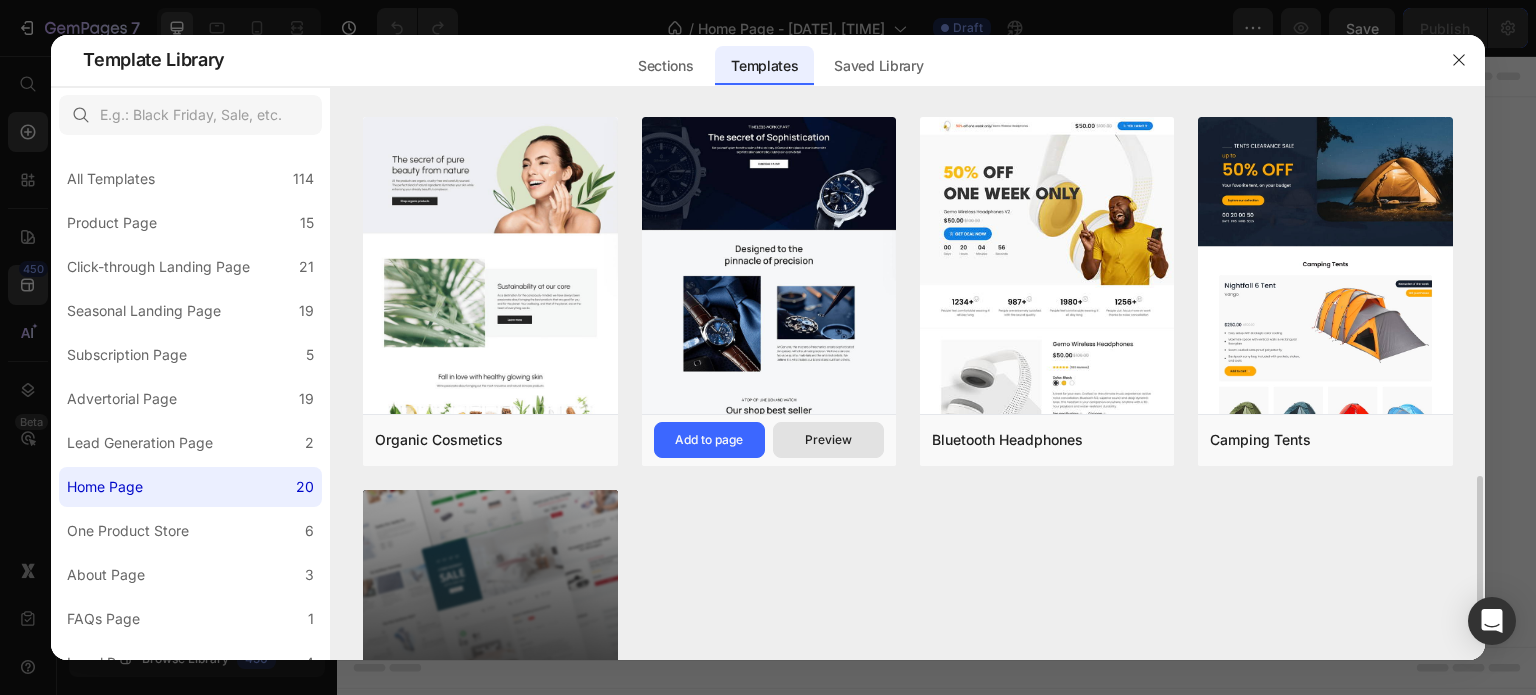 click on "Preview" at bounding box center (828, 440) 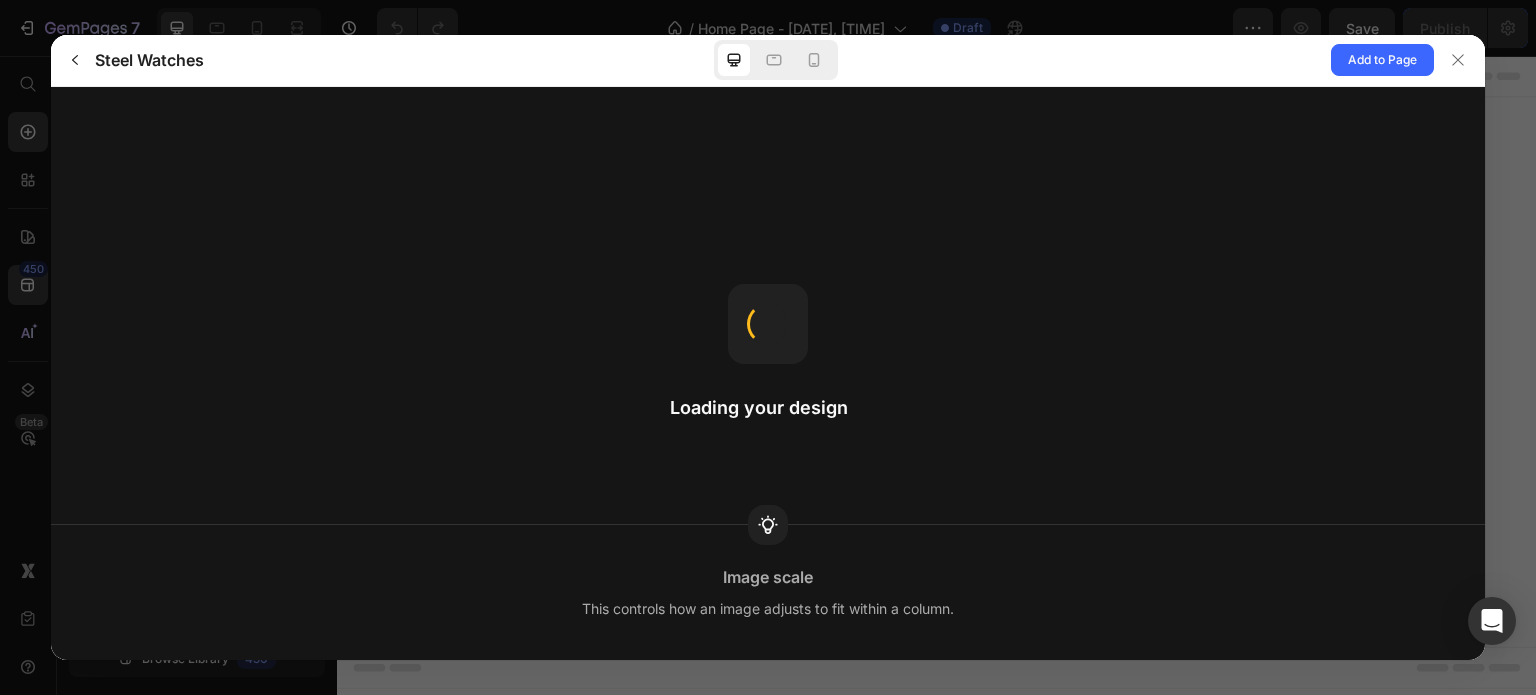 scroll, scrollTop: 0, scrollLeft: 0, axis: both 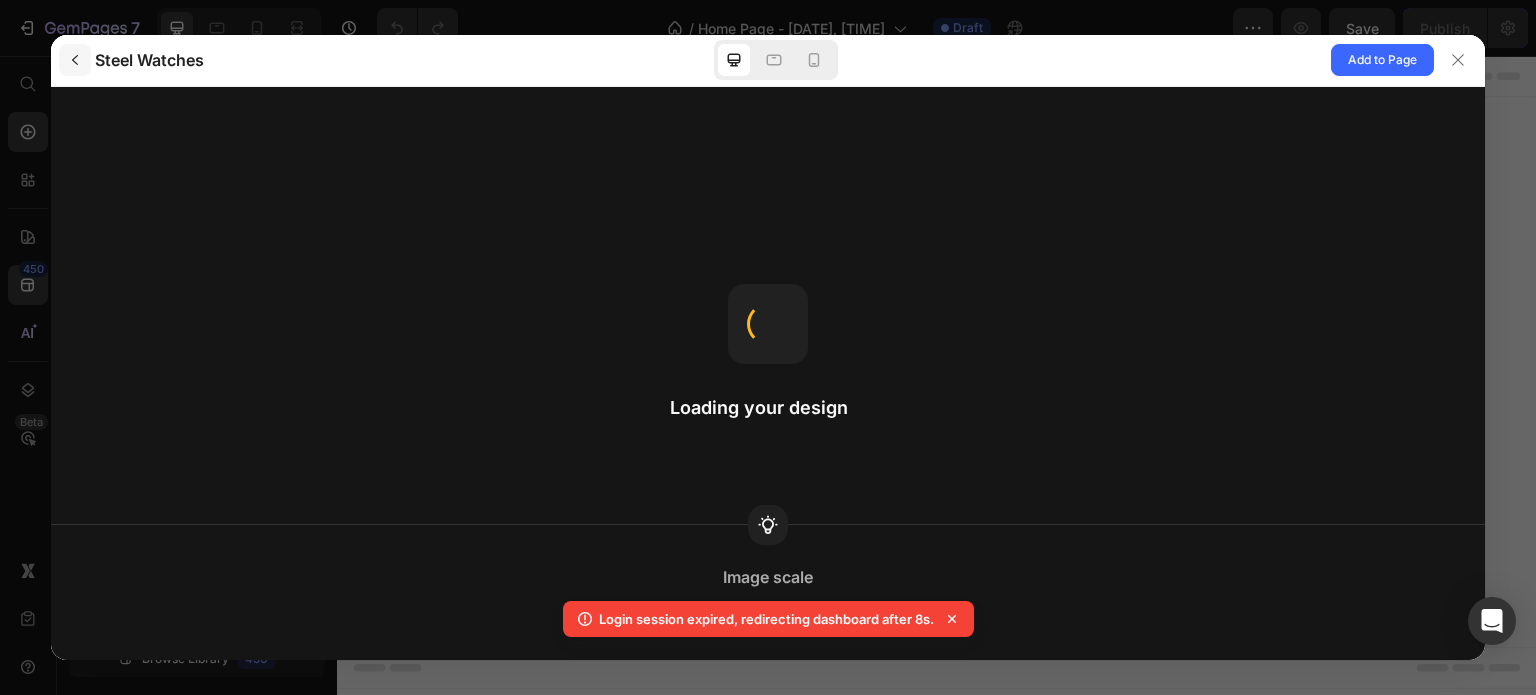 click 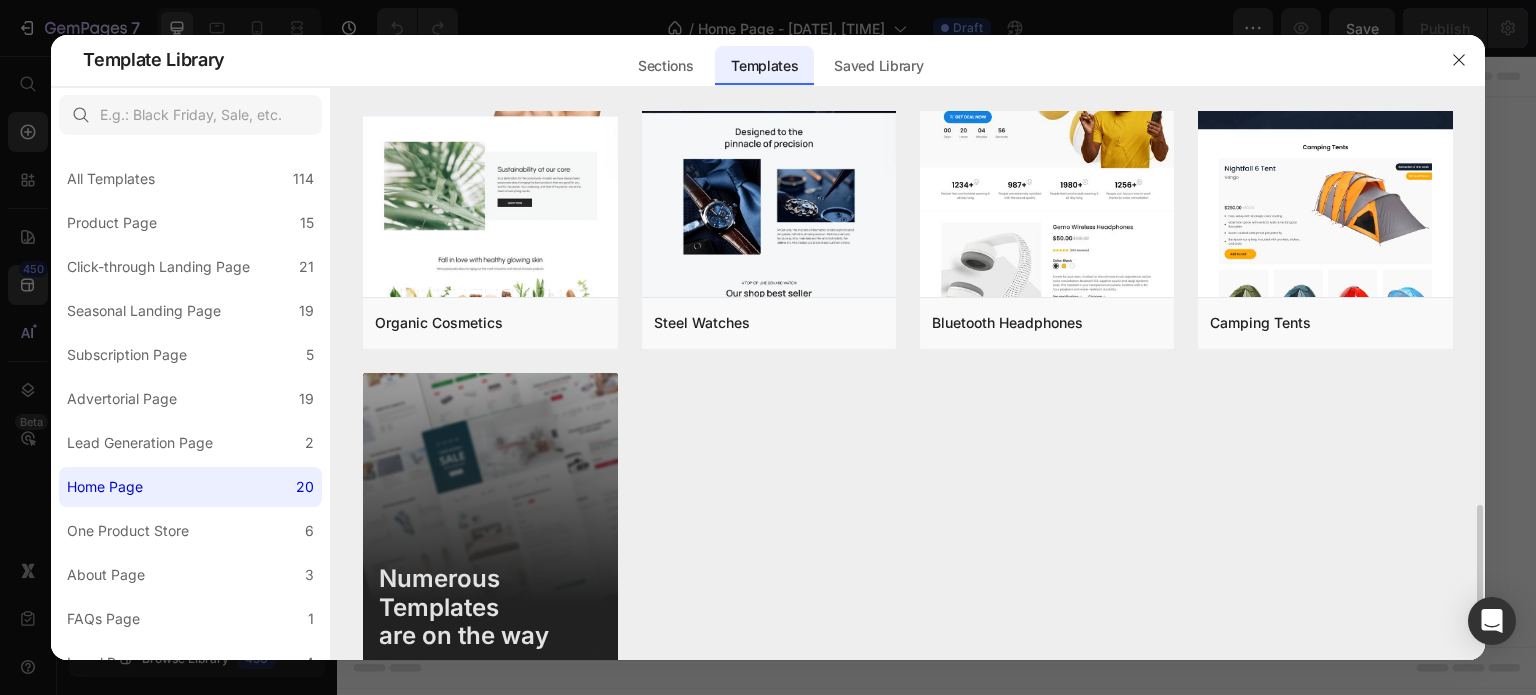 scroll, scrollTop: 1500, scrollLeft: 0, axis: vertical 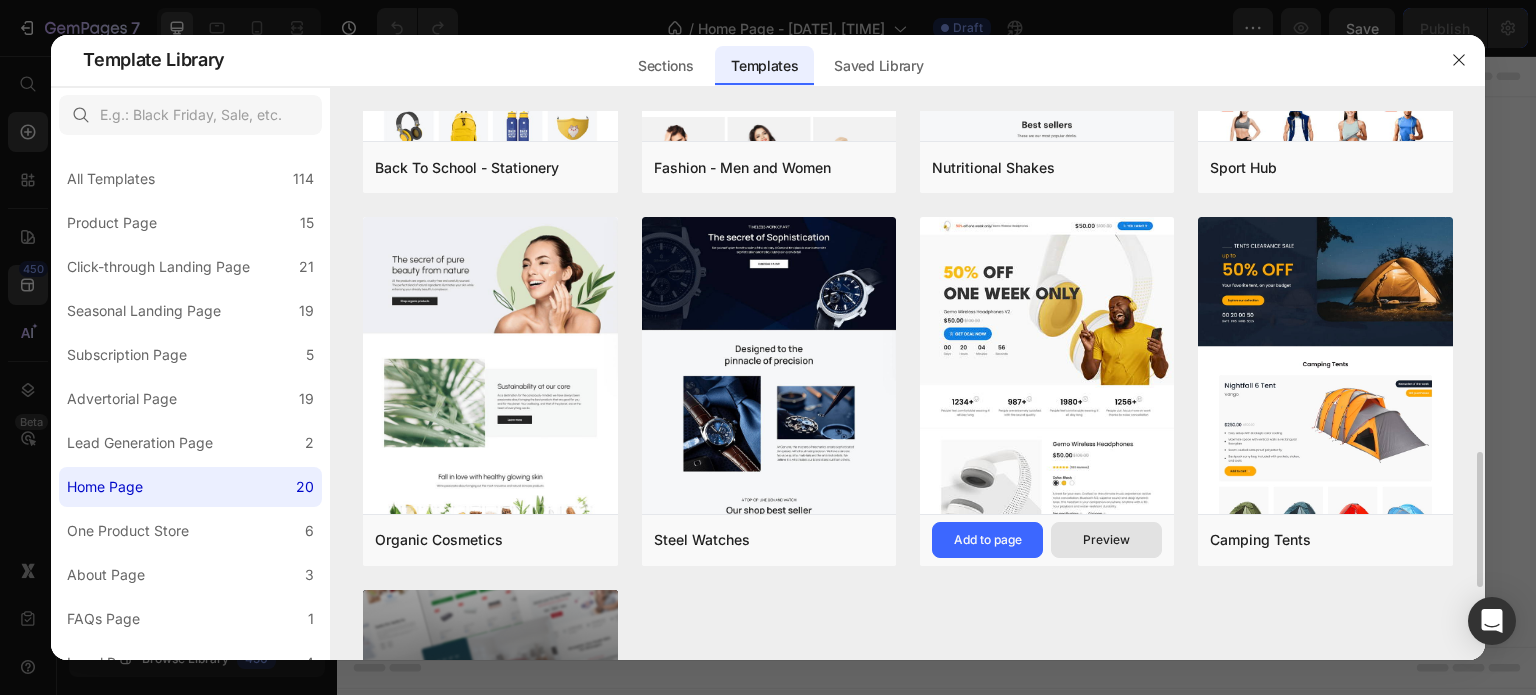 click on "Preview" at bounding box center (1106, 540) 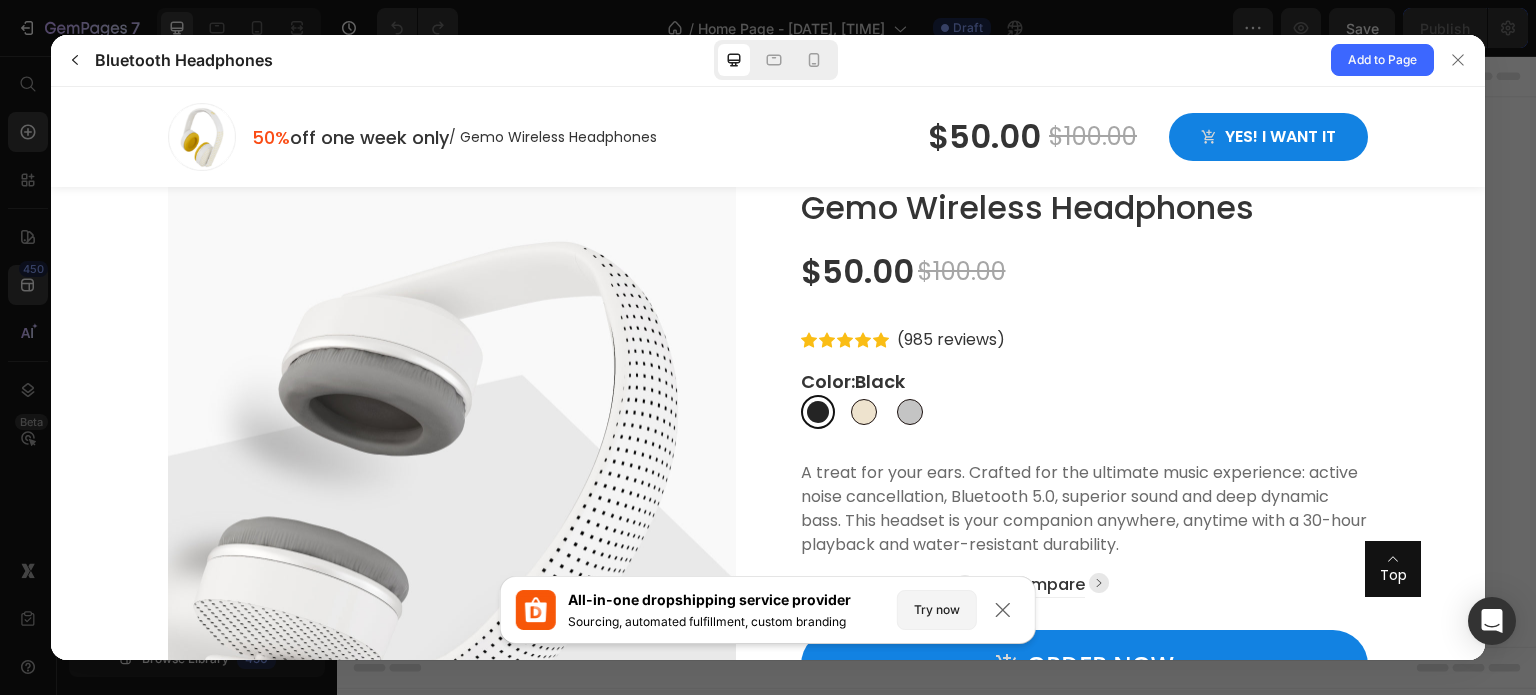scroll, scrollTop: 1200, scrollLeft: 0, axis: vertical 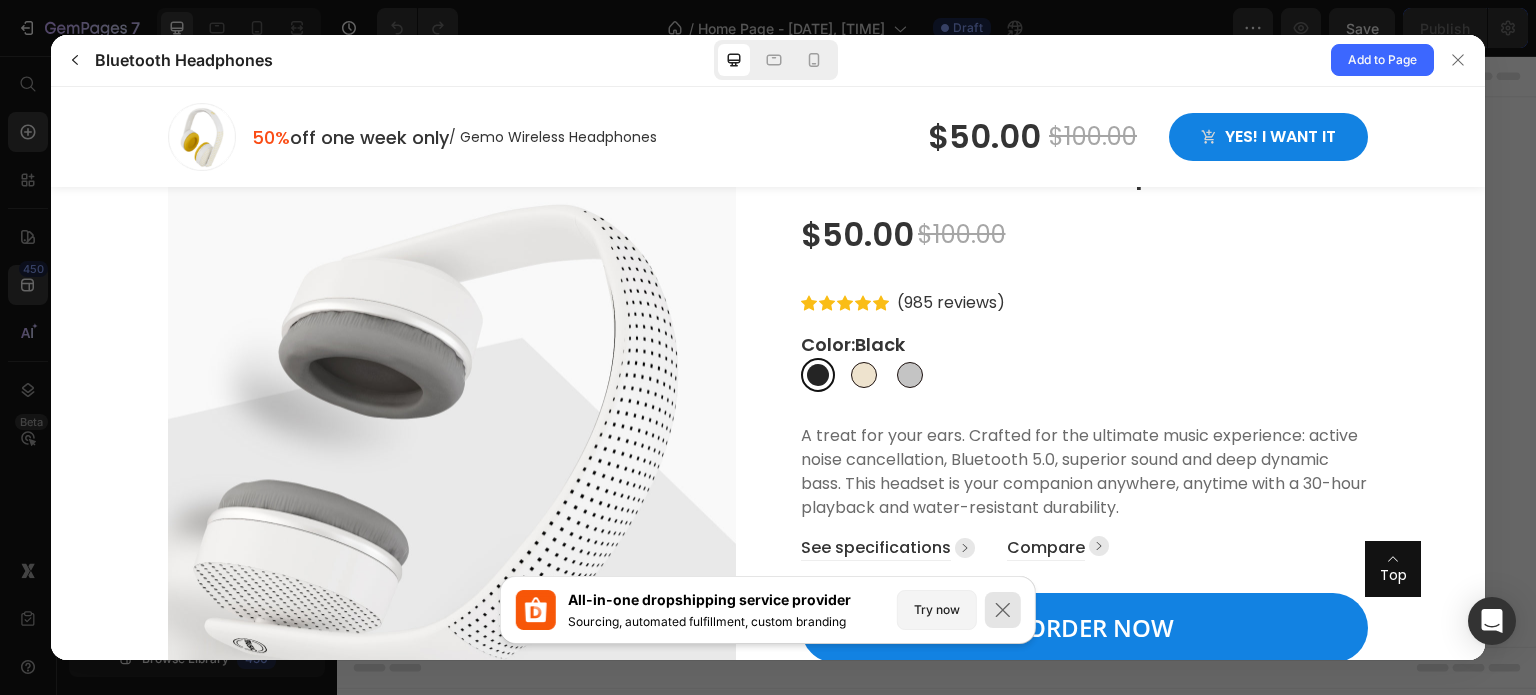 click at bounding box center (1003, 610) 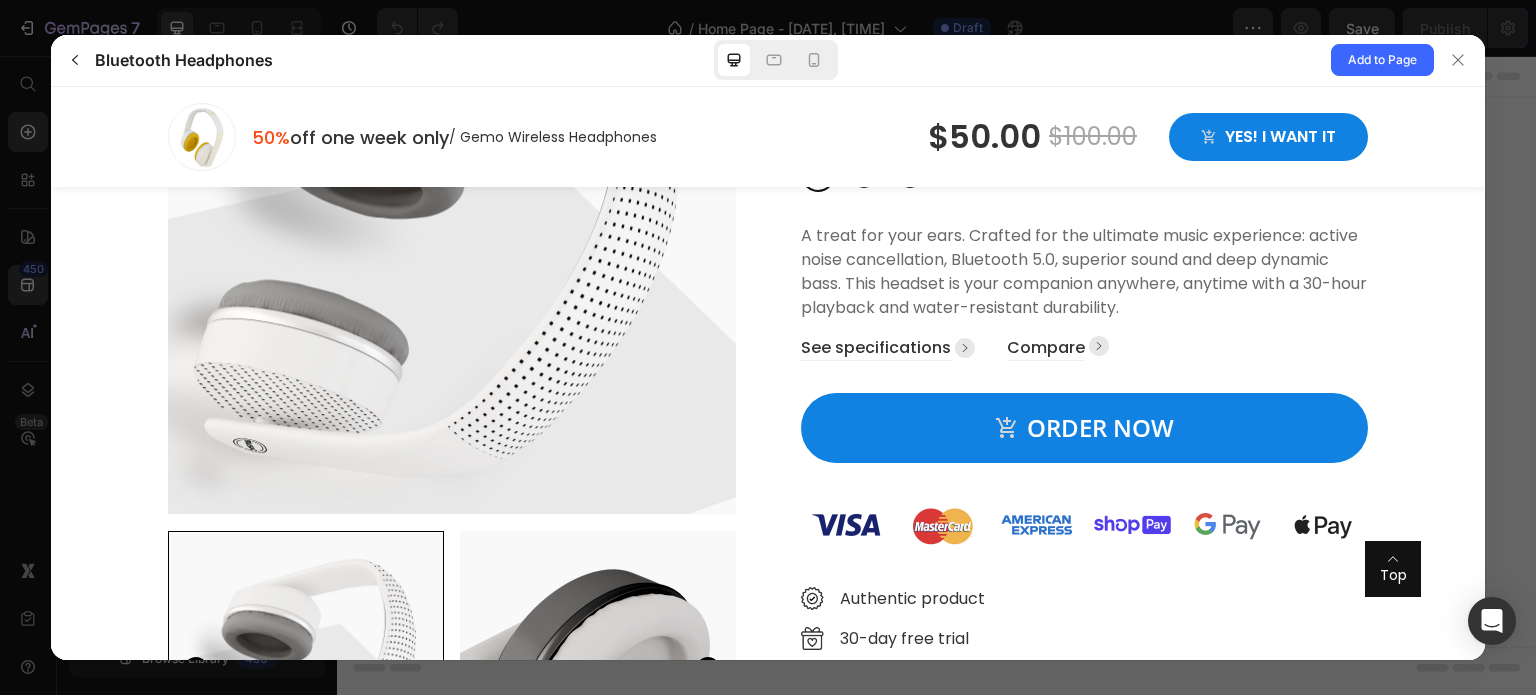 scroll, scrollTop: 1200, scrollLeft: 0, axis: vertical 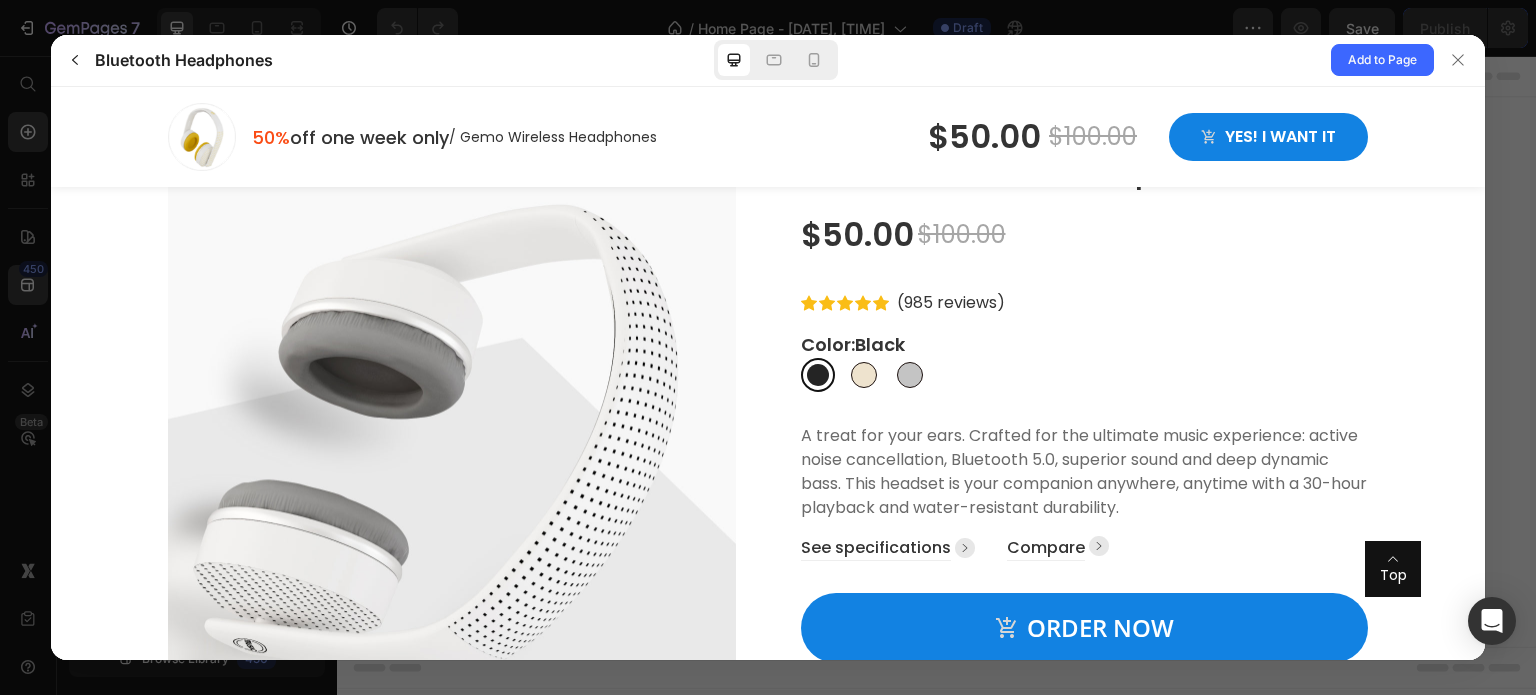 click at bounding box center [864, 374] 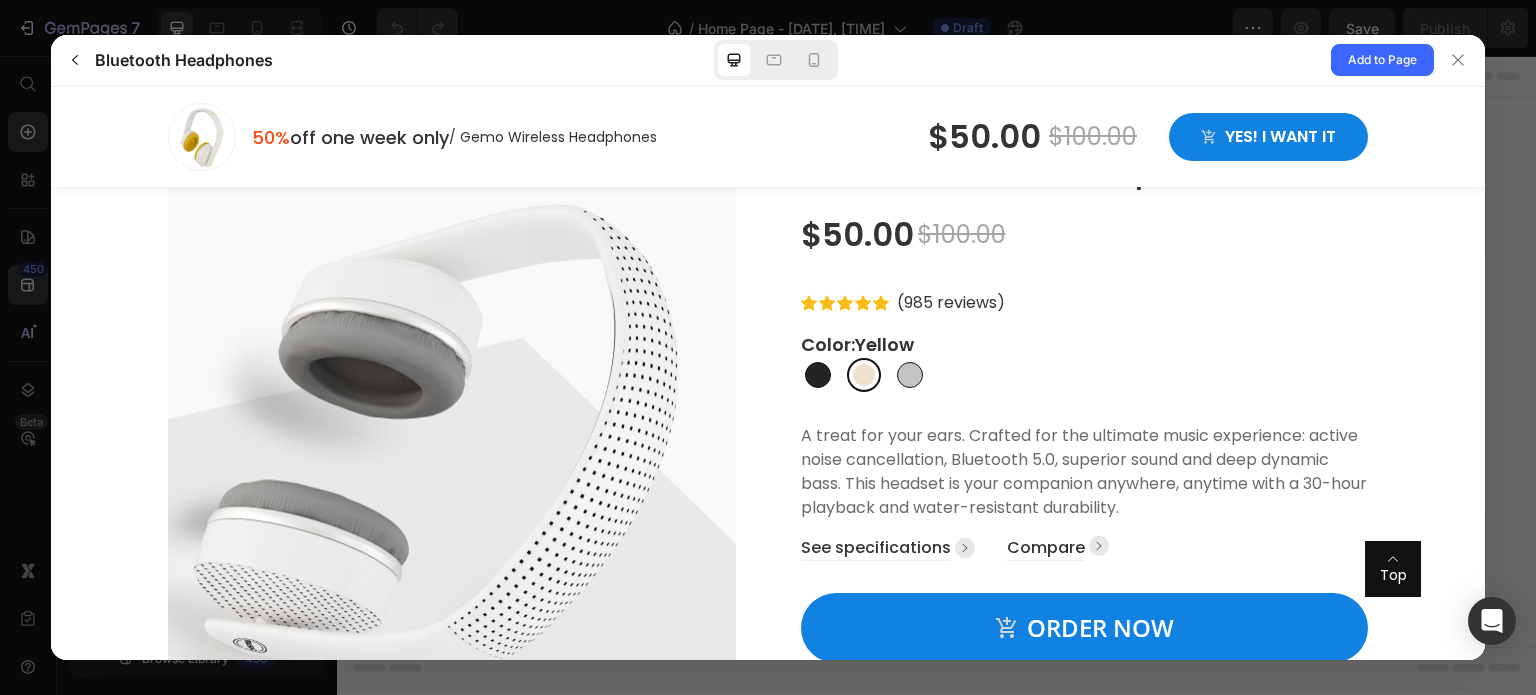 click at bounding box center (910, 374) 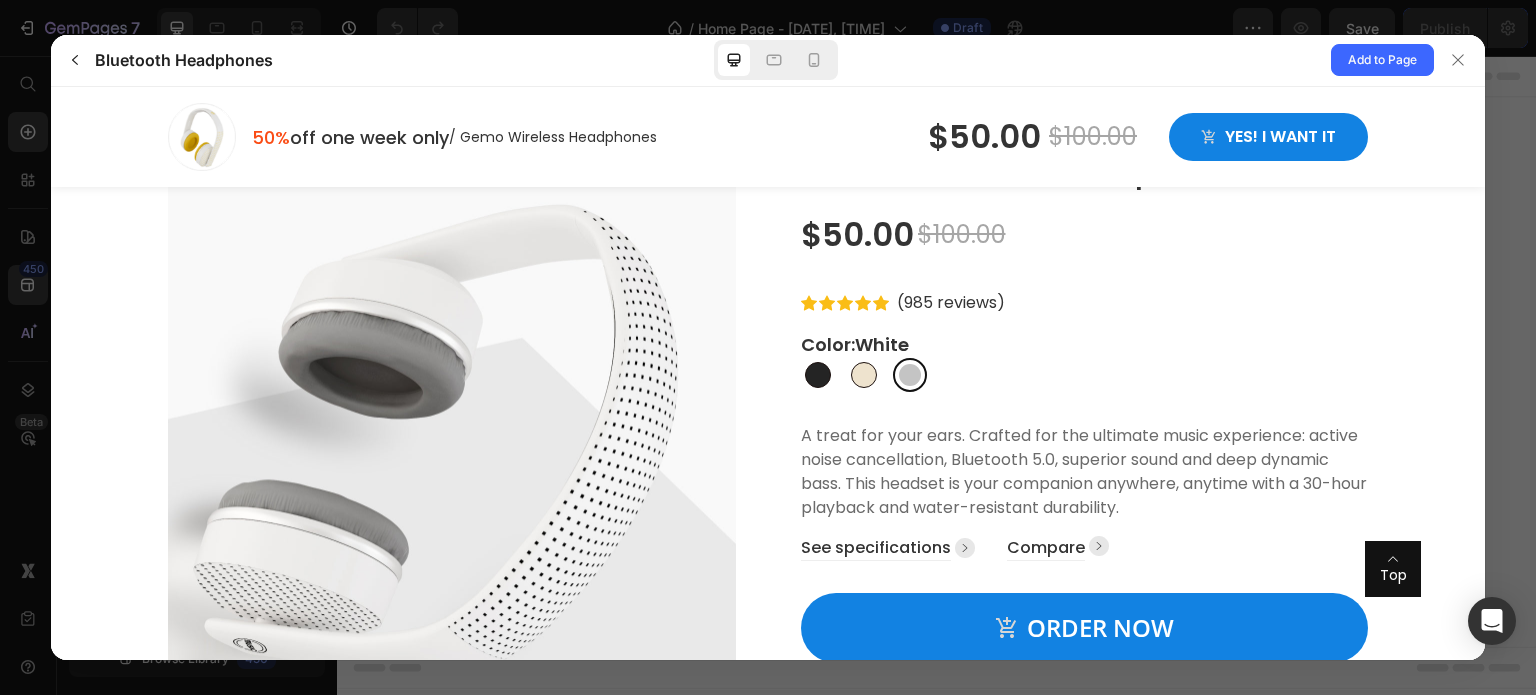 click at bounding box center (818, 374) 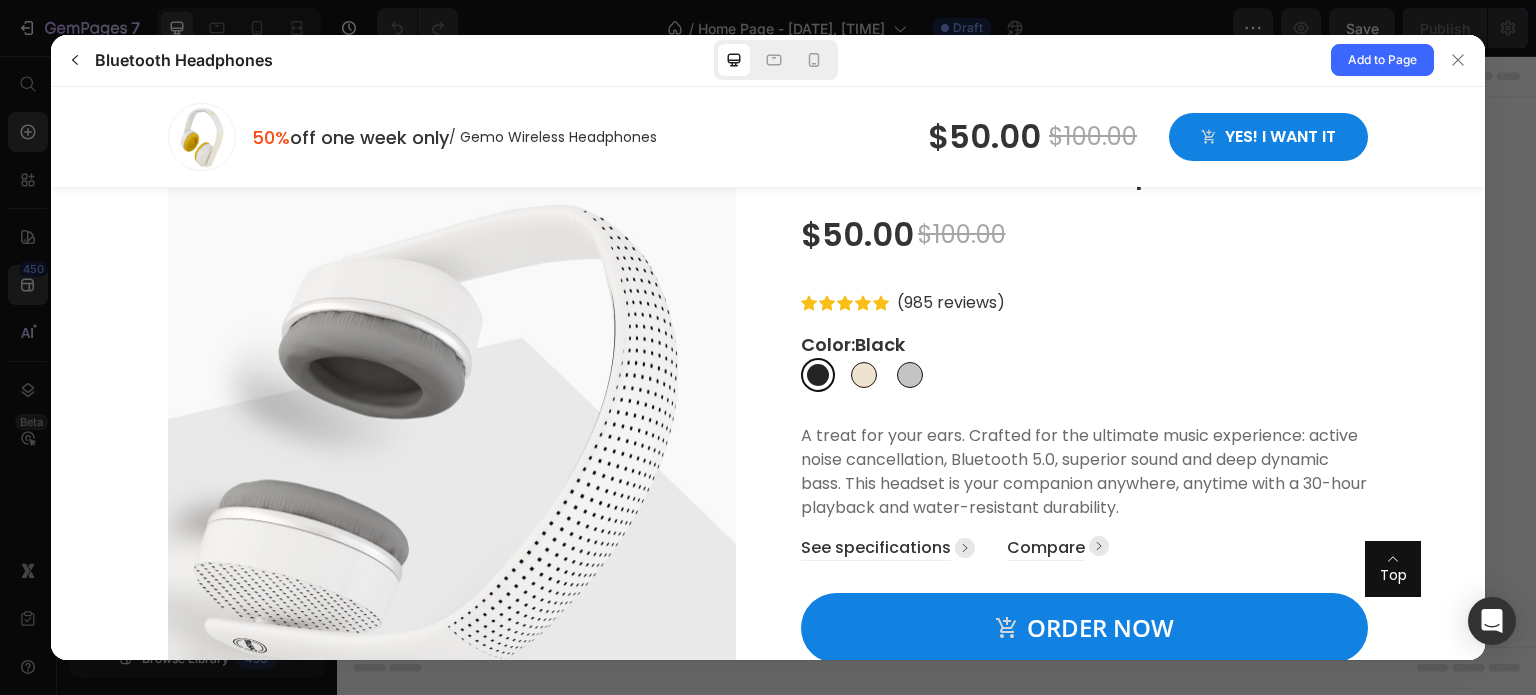 click at bounding box center [864, 374] 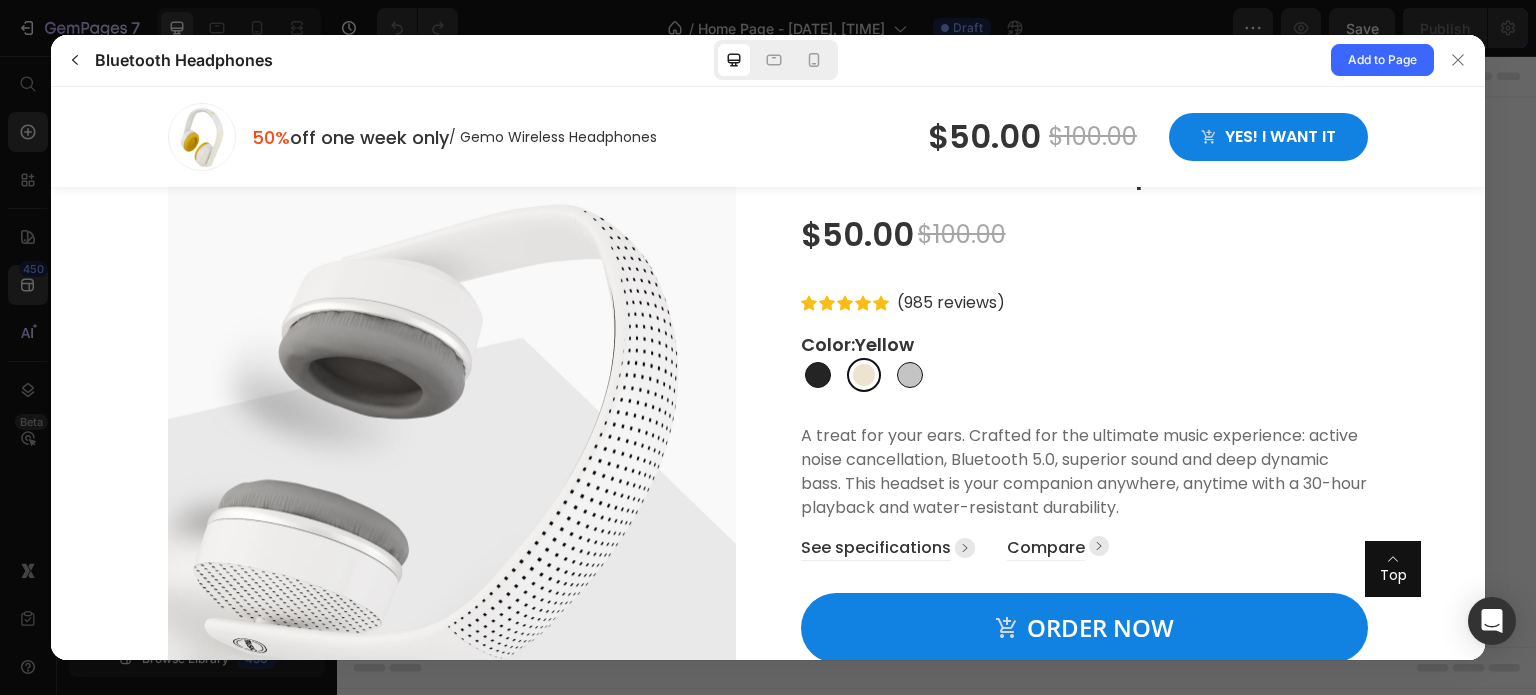 click at bounding box center [910, 374] 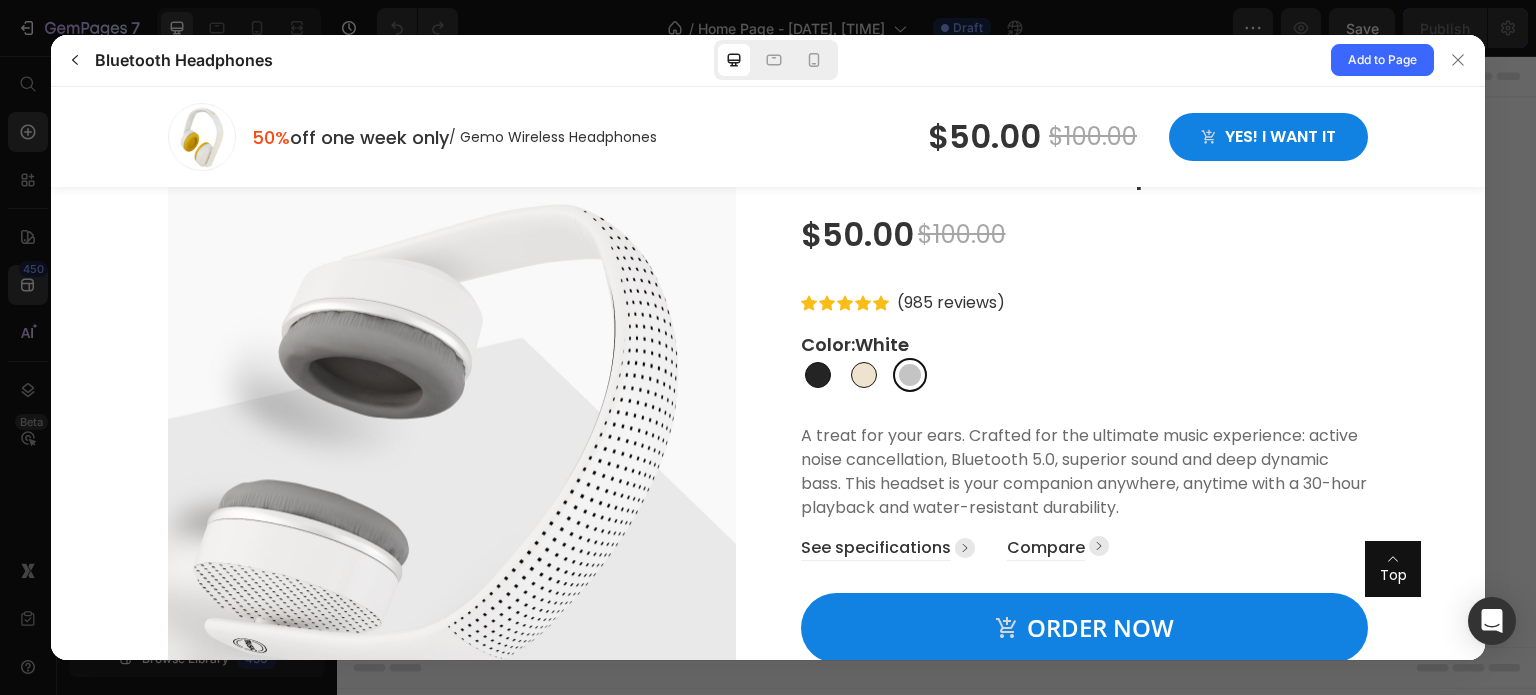 click at bounding box center (768, 584) 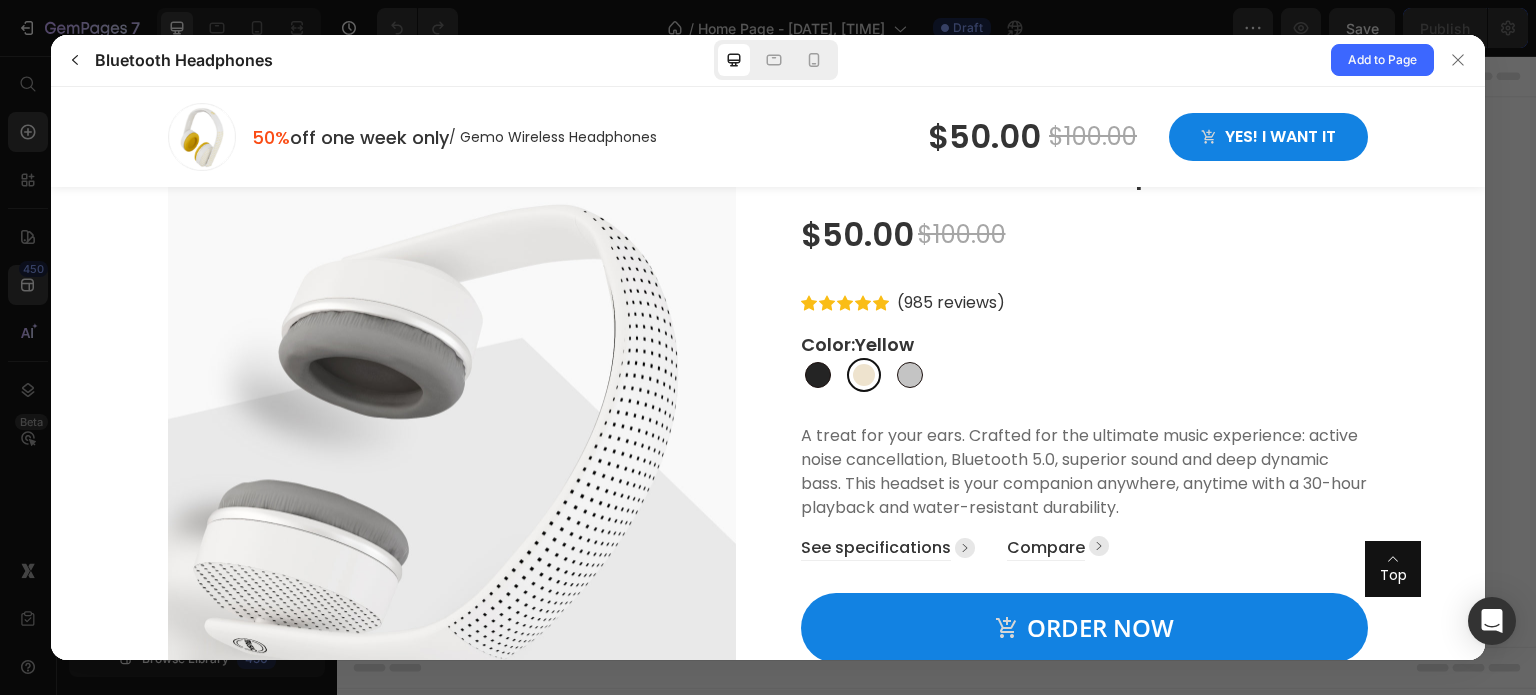 click at bounding box center [452, 430] 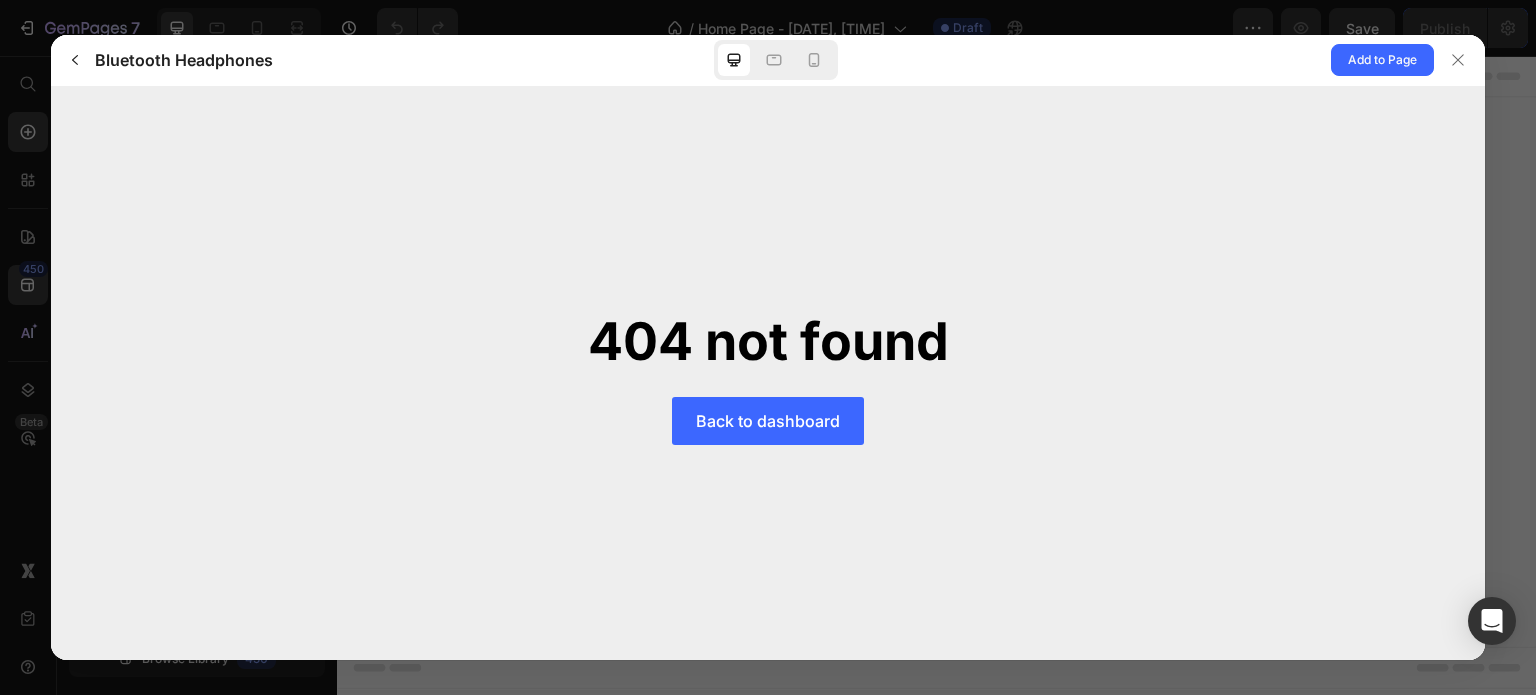 scroll, scrollTop: 0, scrollLeft: 0, axis: both 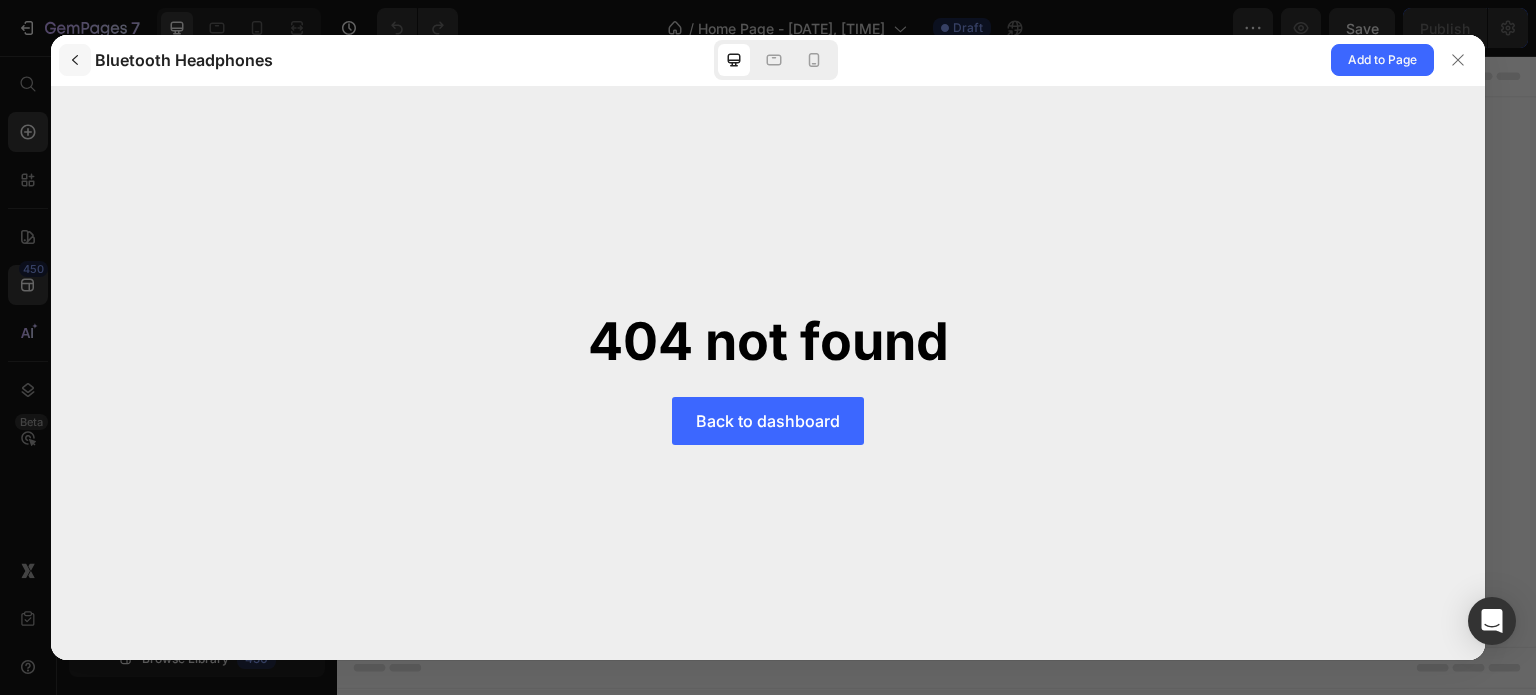 click at bounding box center (75, 60) 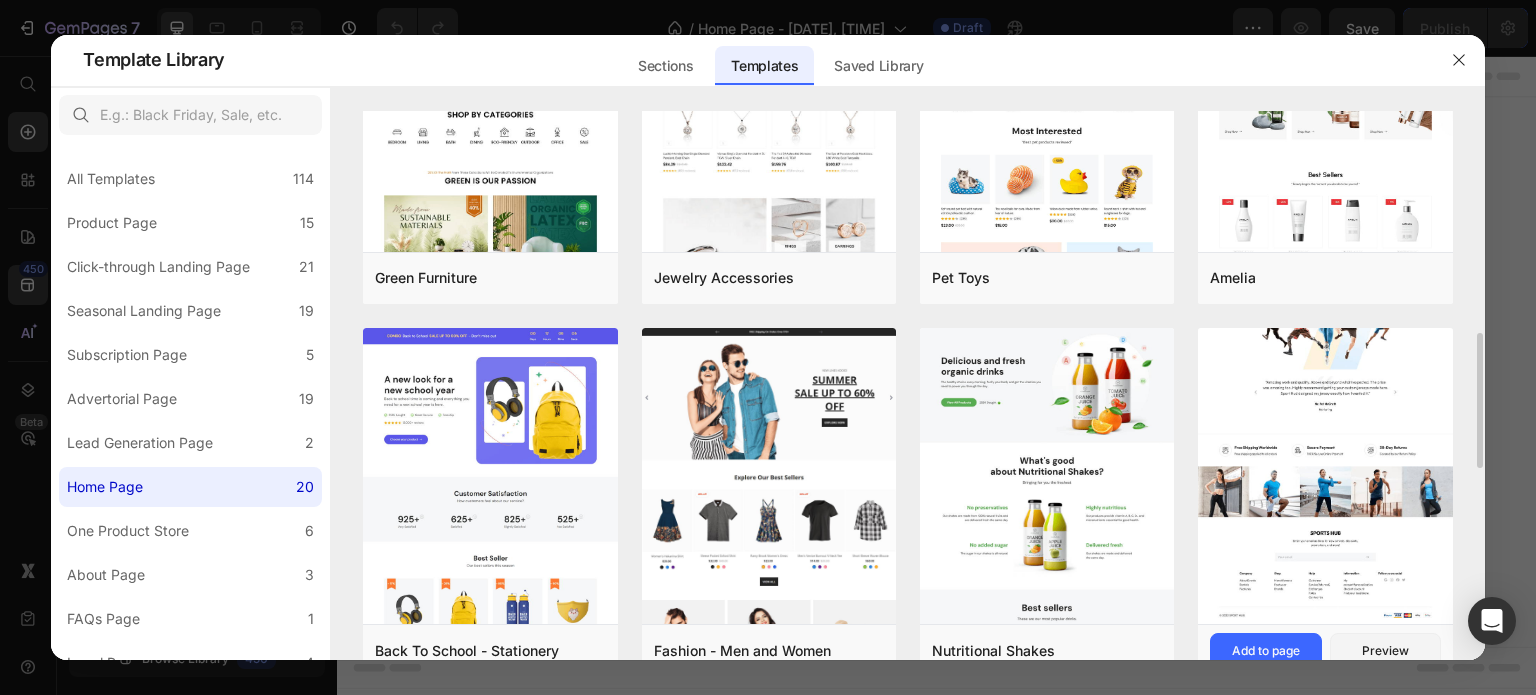 scroll, scrollTop: 1300, scrollLeft: 0, axis: vertical 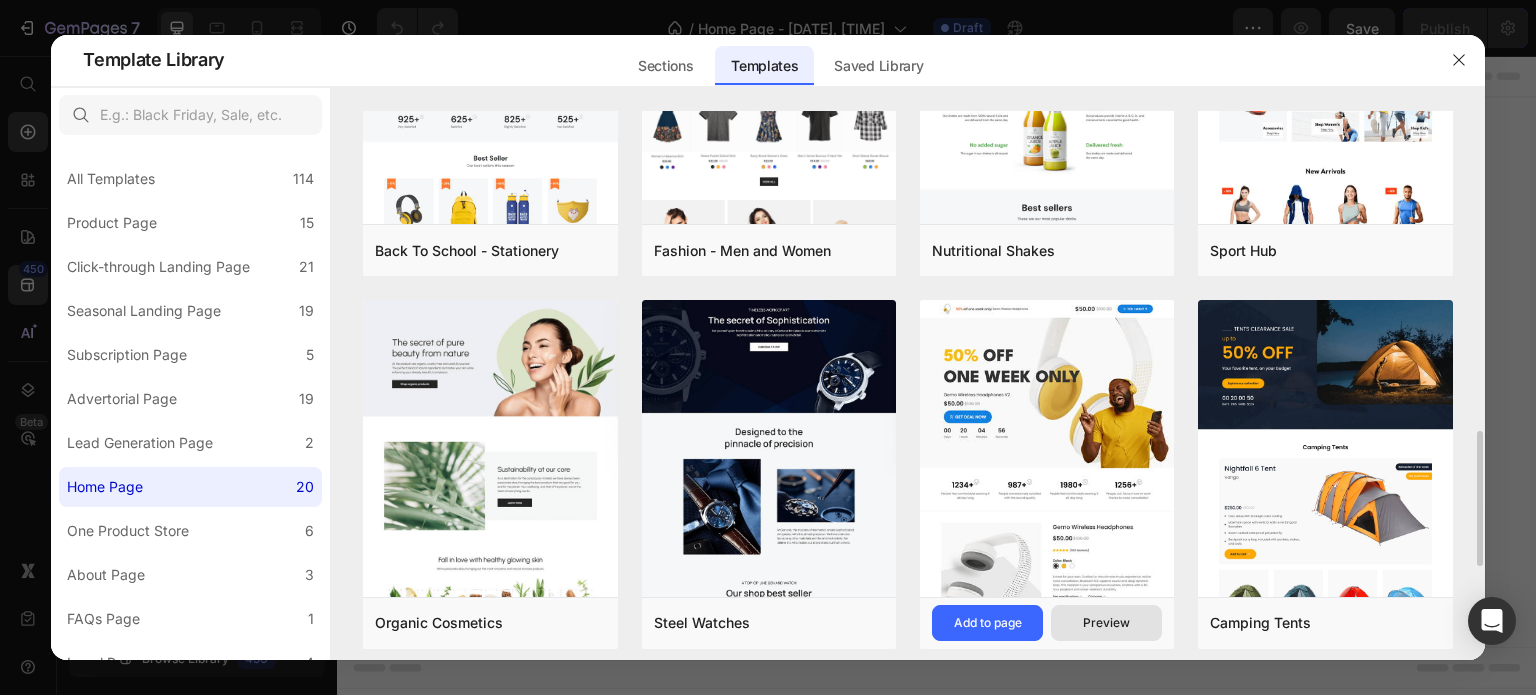 click on "Preview" at bounding box center (1106, 623) 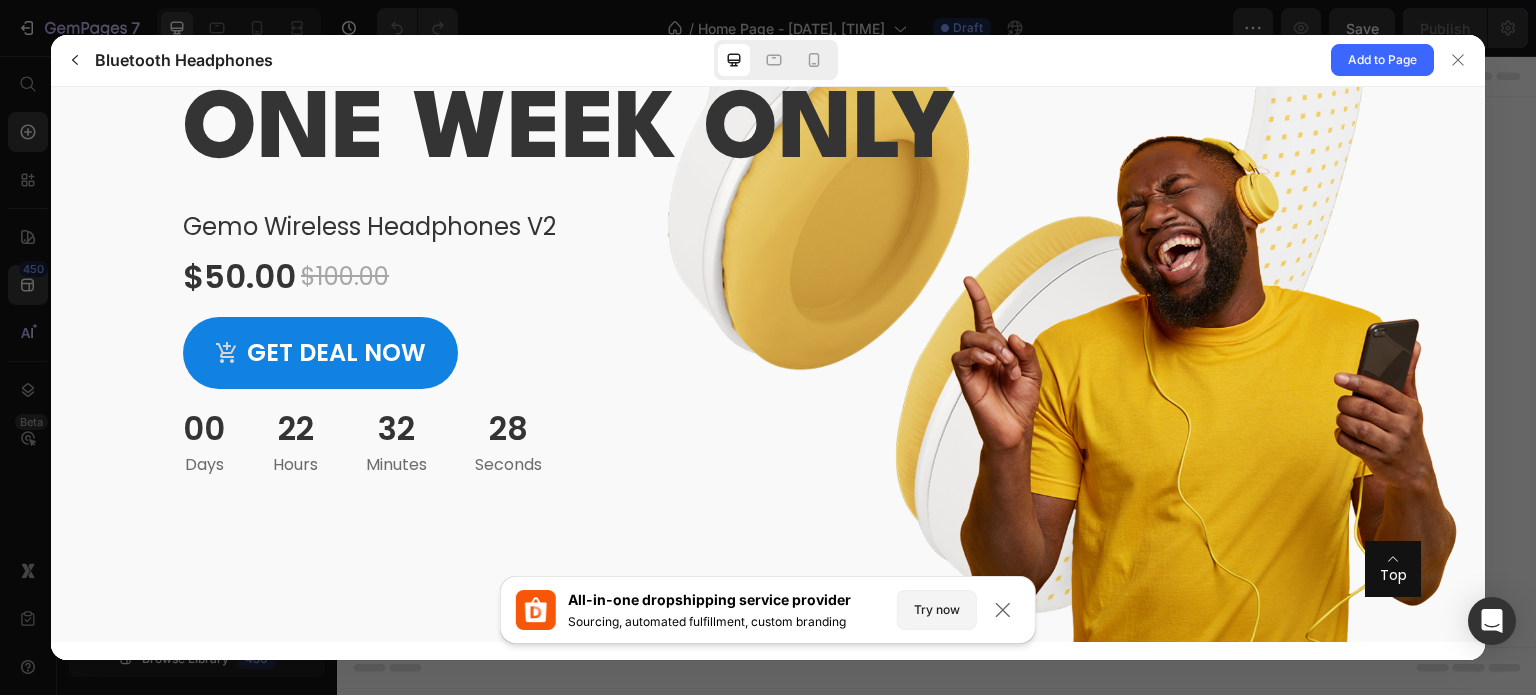 scroll, scrollTop: 300, scrollLeft: 0, axis: vertical 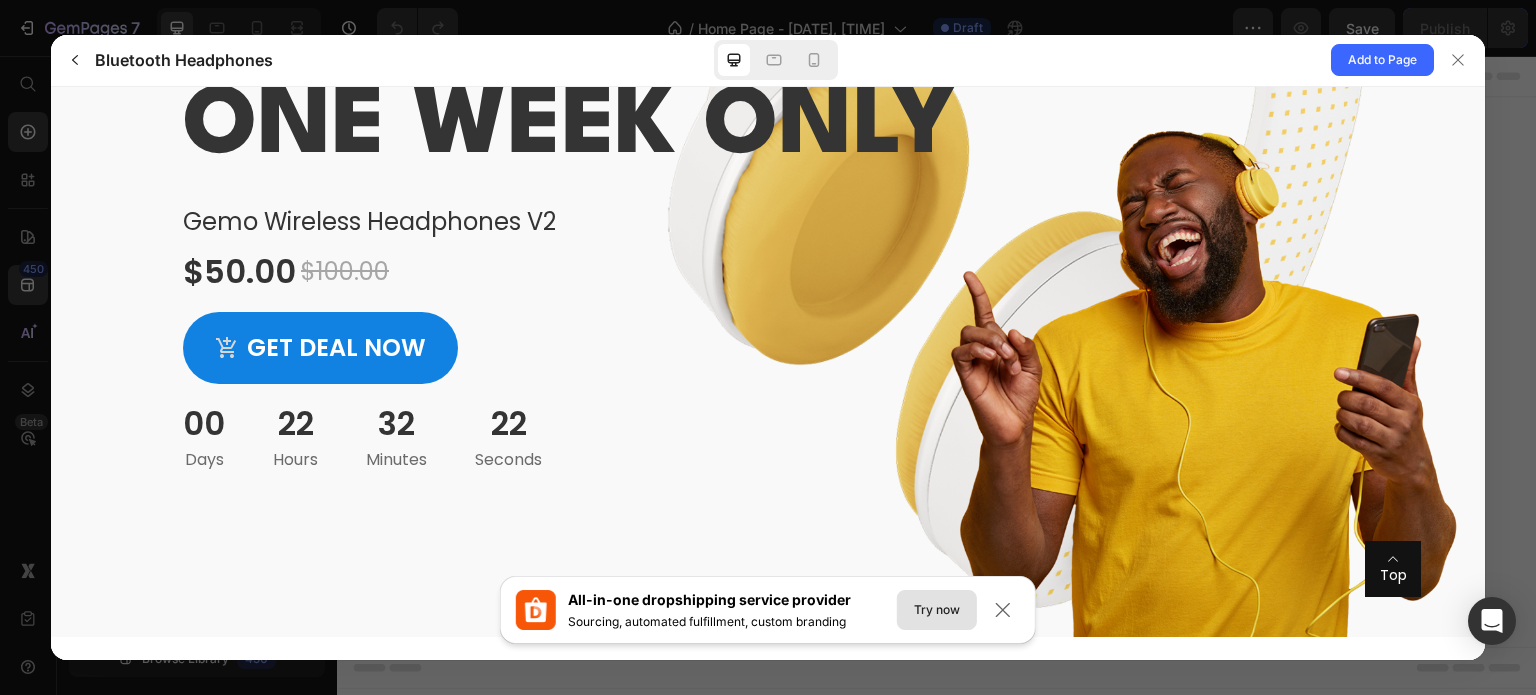 click on "Try now" at bounding box center [937, 610] 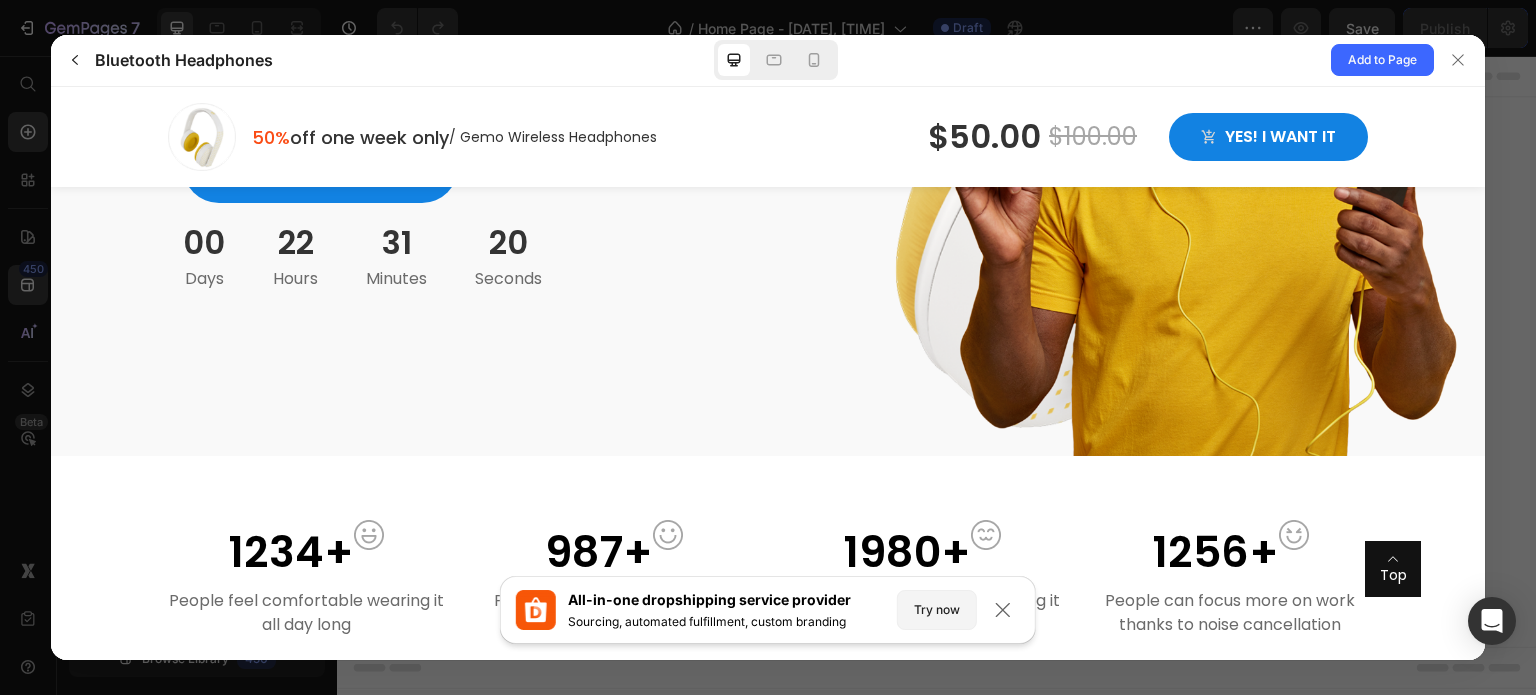 scroll, scrollTop: 900, scrollLeft: 0, axis: vertical 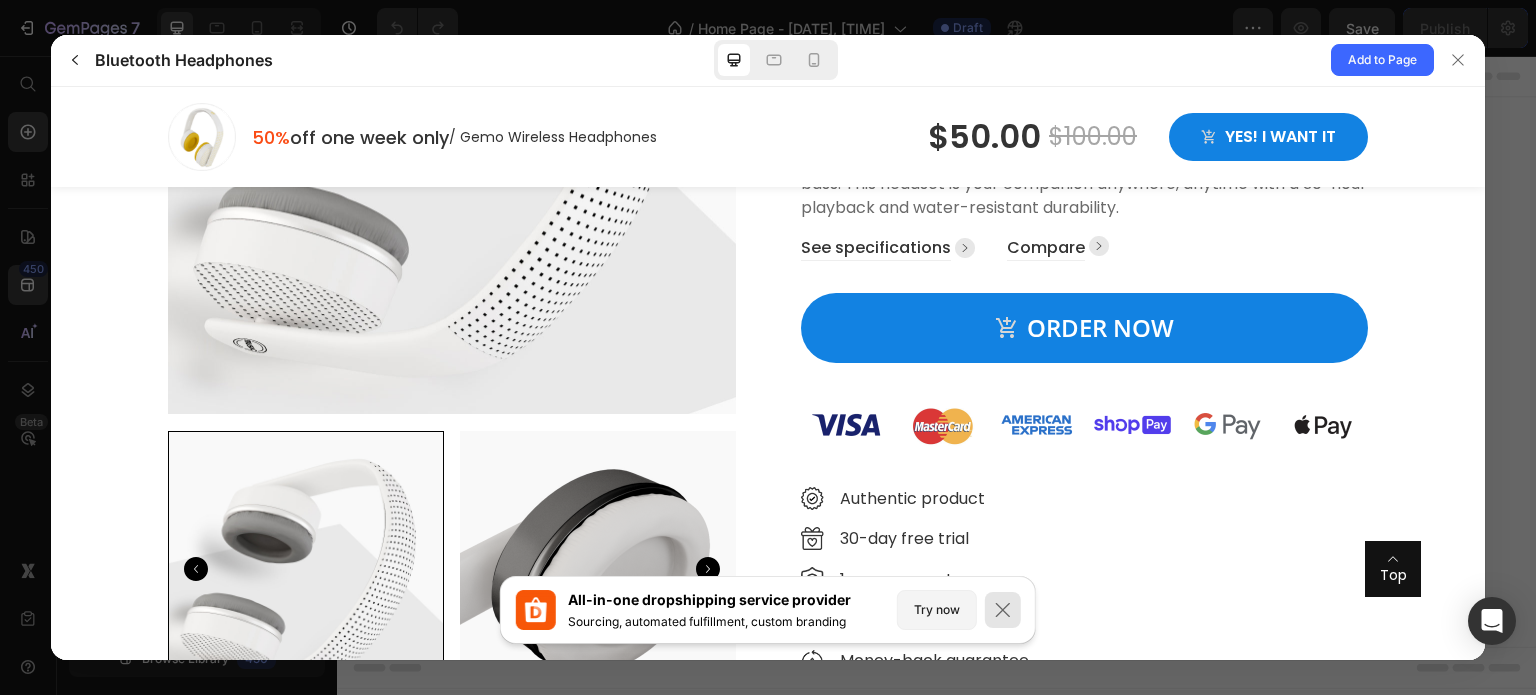 click 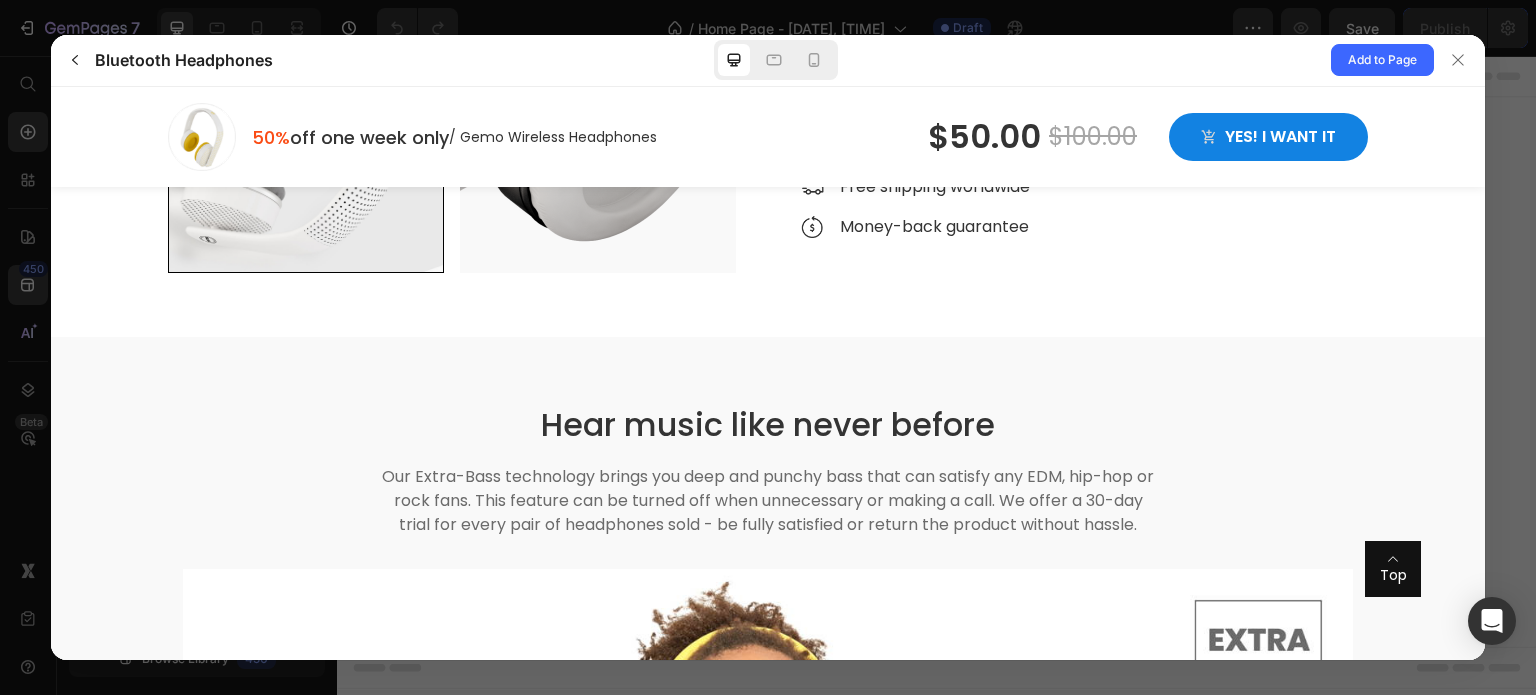 scroll, scrollTop: 1700, scrollLeft: 0, axis: vertical 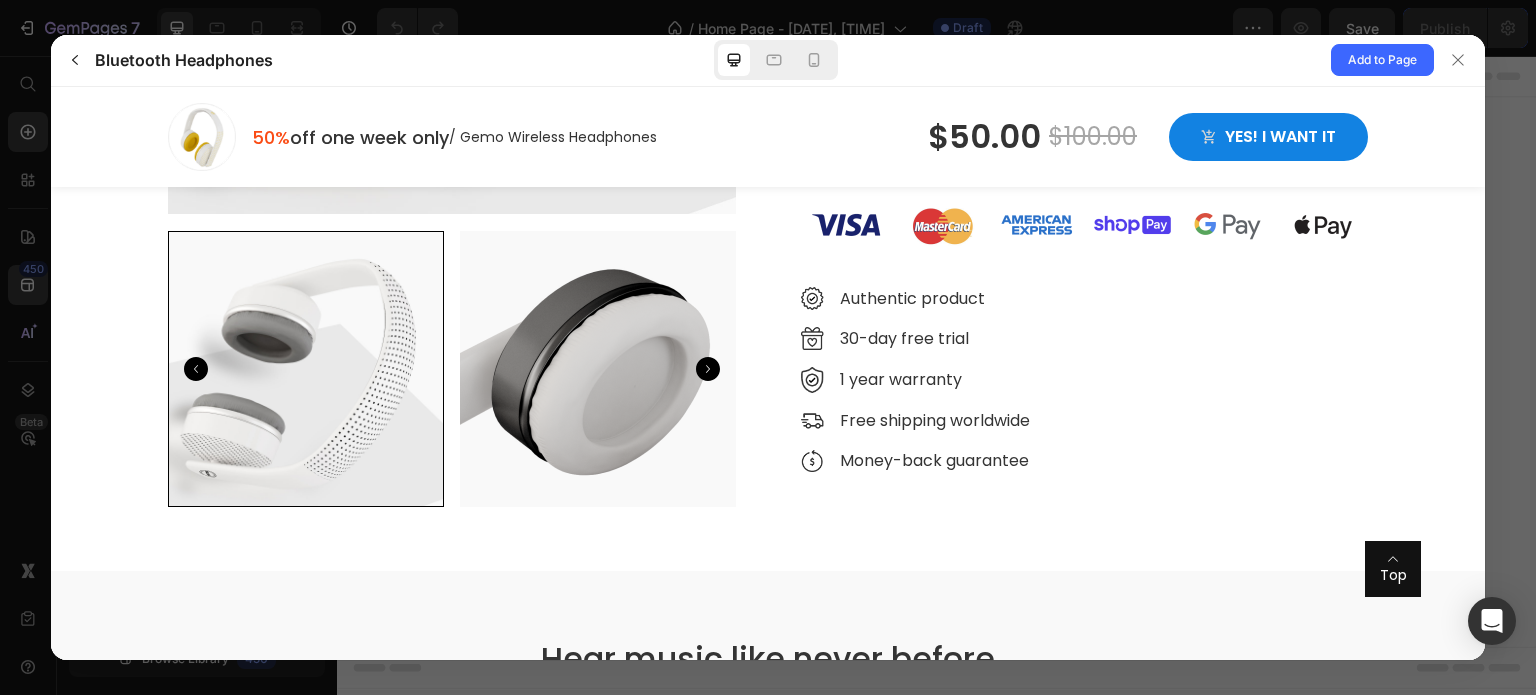 click at bounding box center (598, 368) 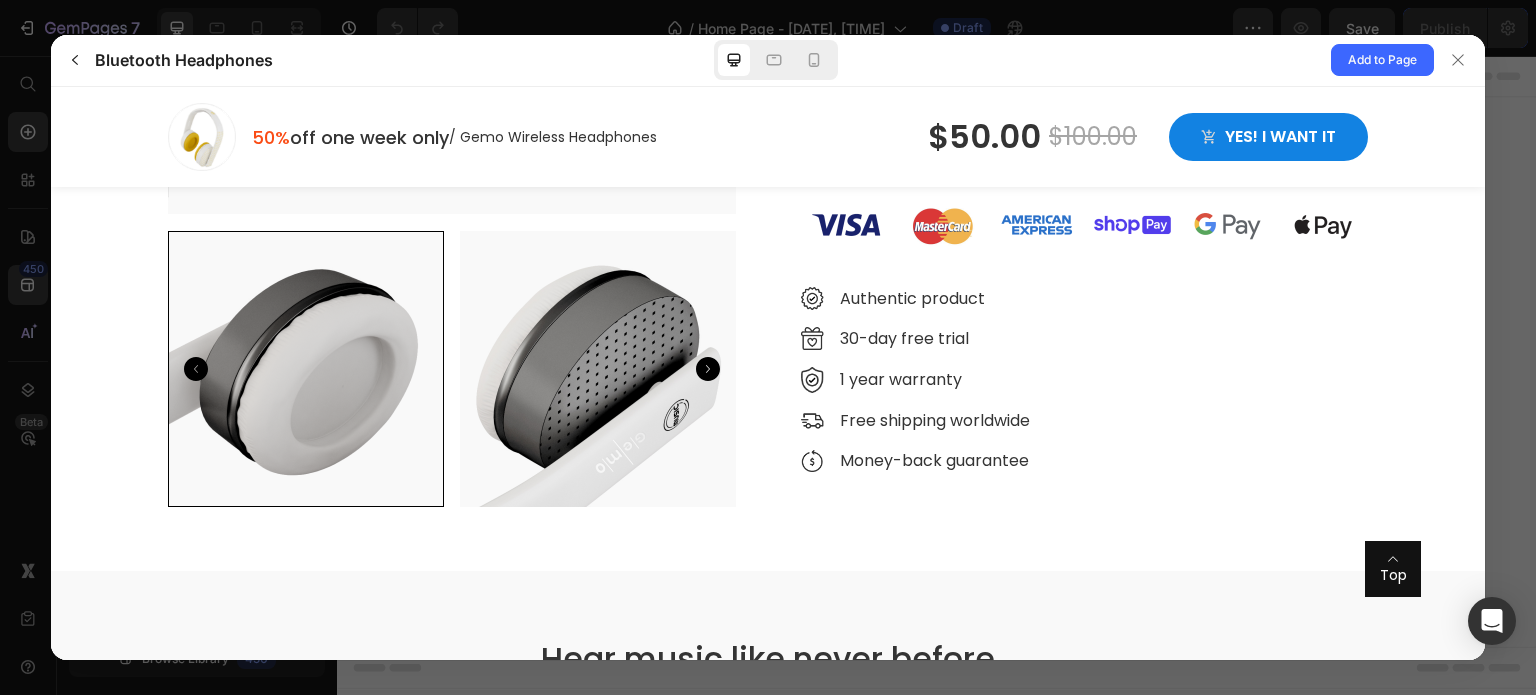 click at bounding box center [598, 368] 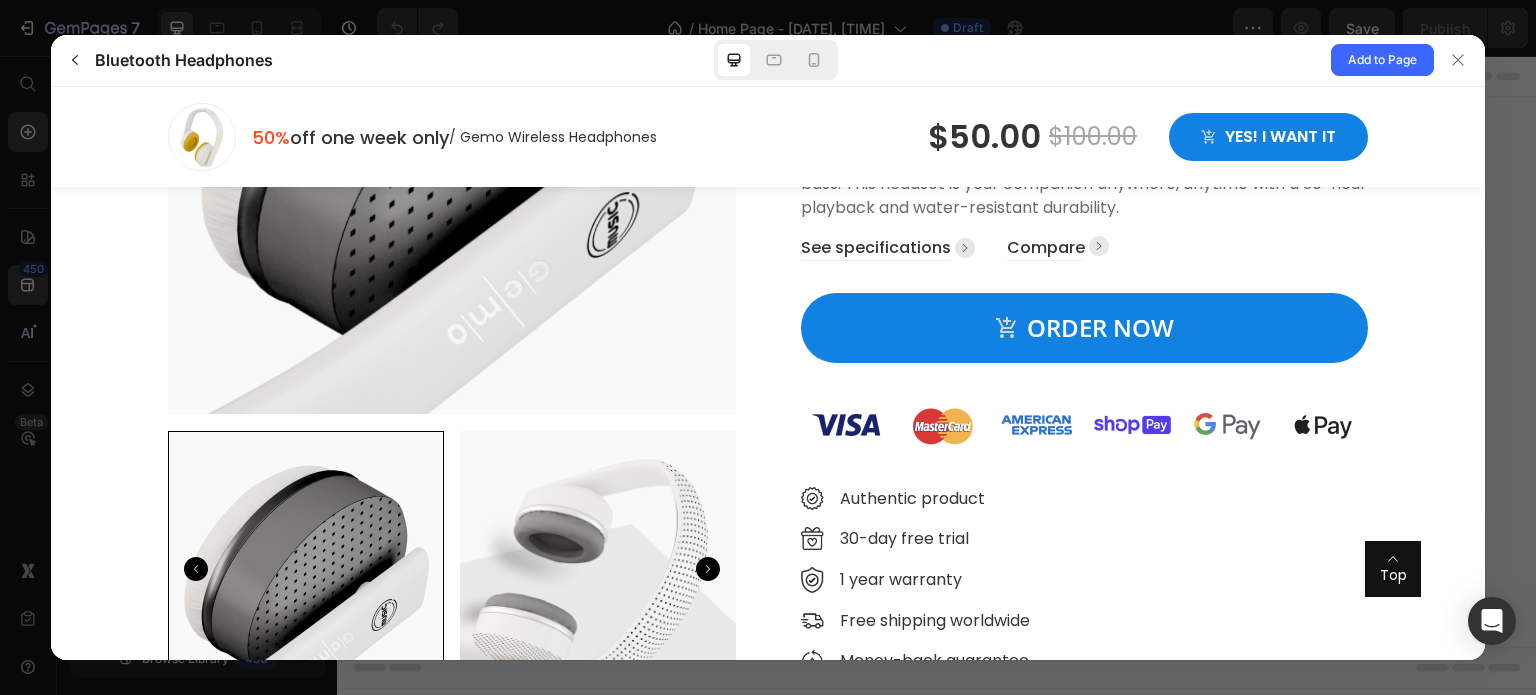 click at bounding box center [598, 568] 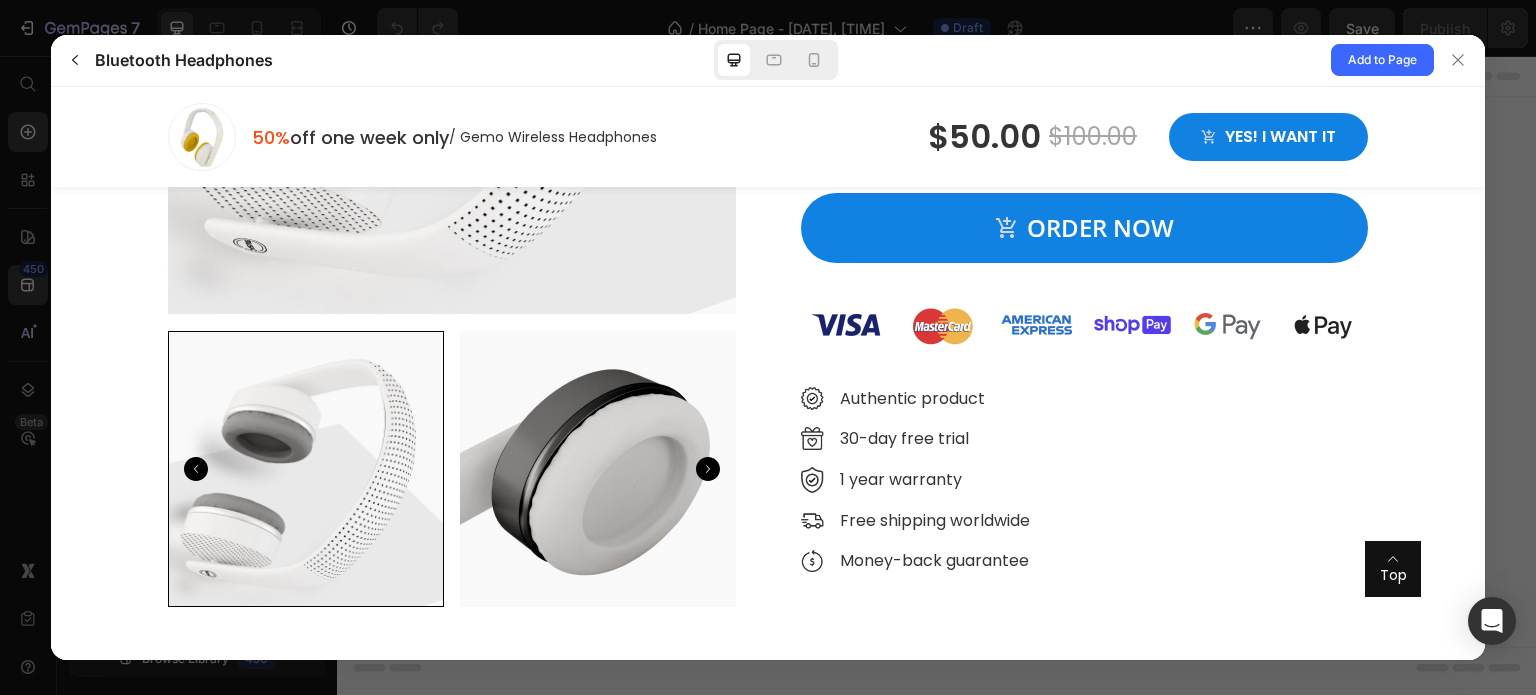 click at bounding box center (598, 468) 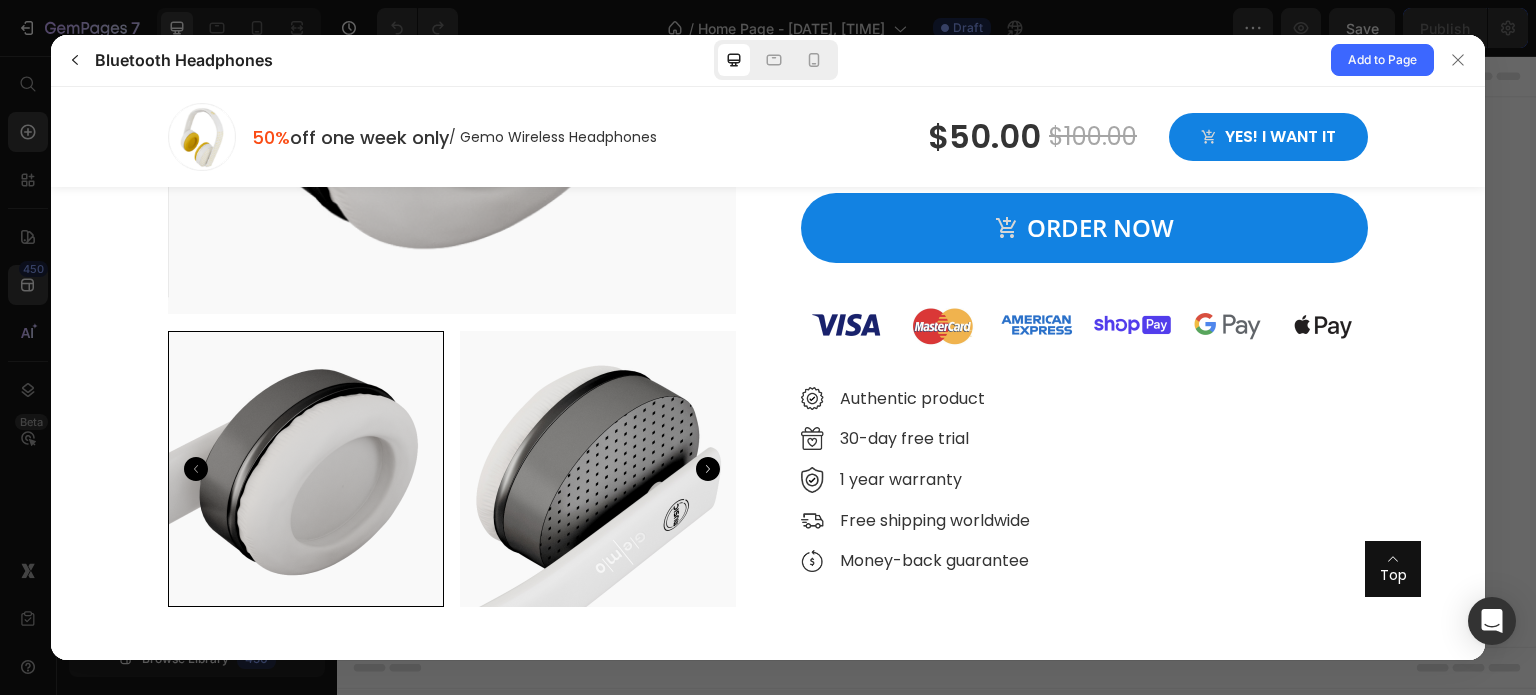 click at bounding box center (598, 468) 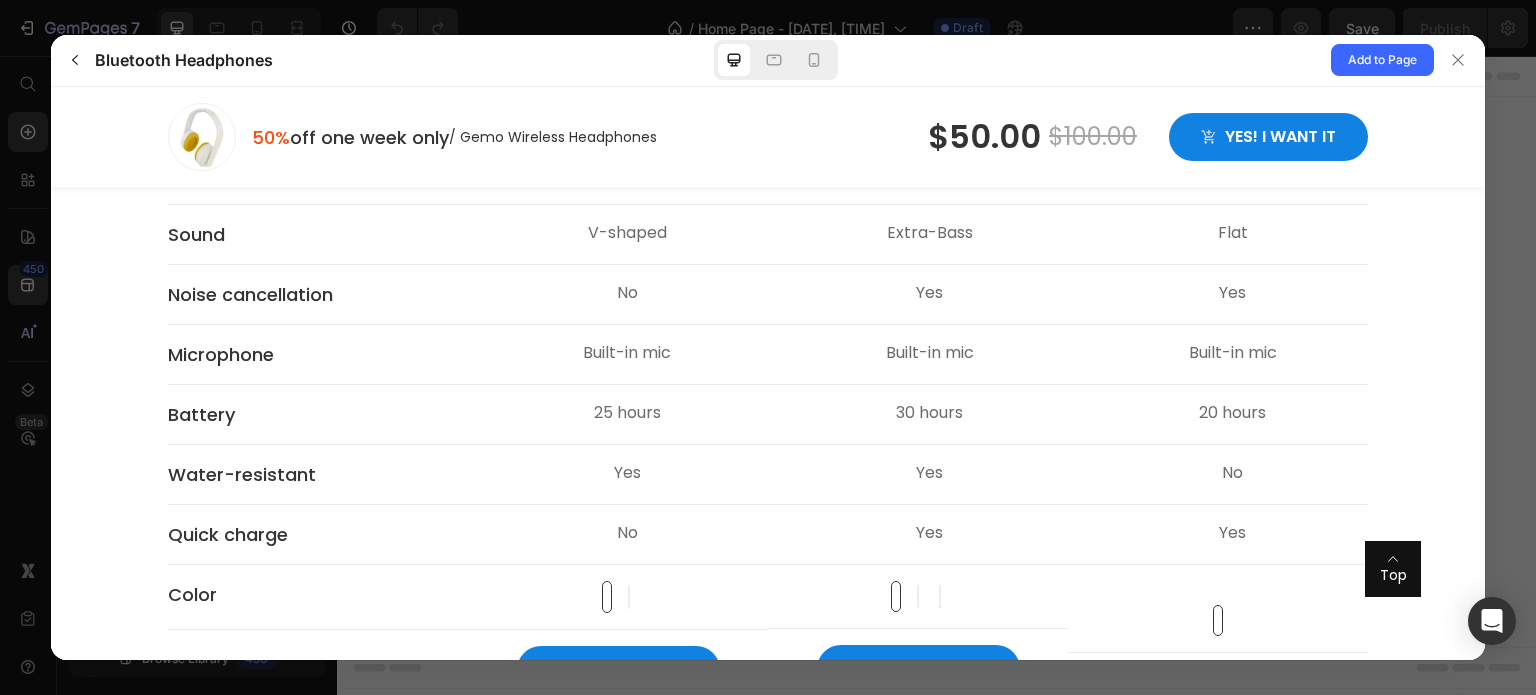 scroll, scrollTop: 8600, scrollLeft: 0, axis: vertical 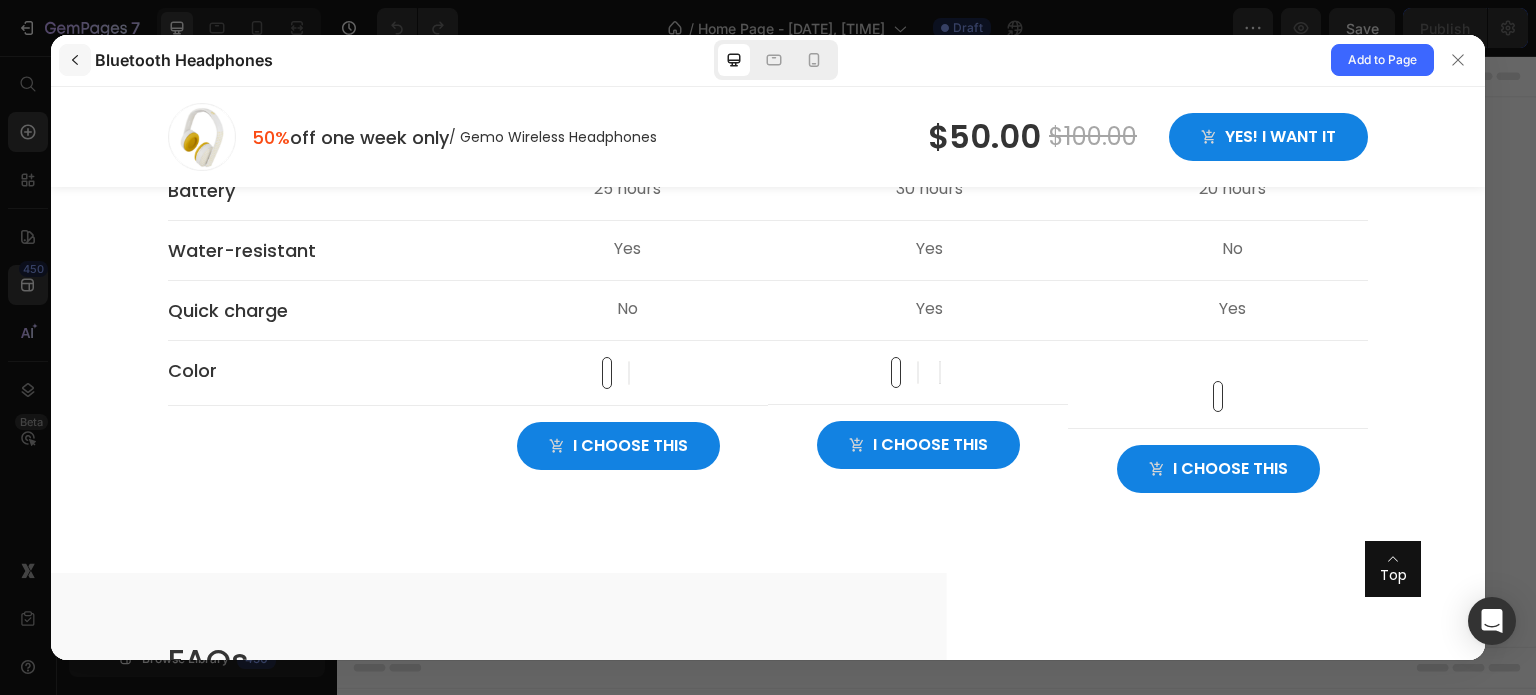 click 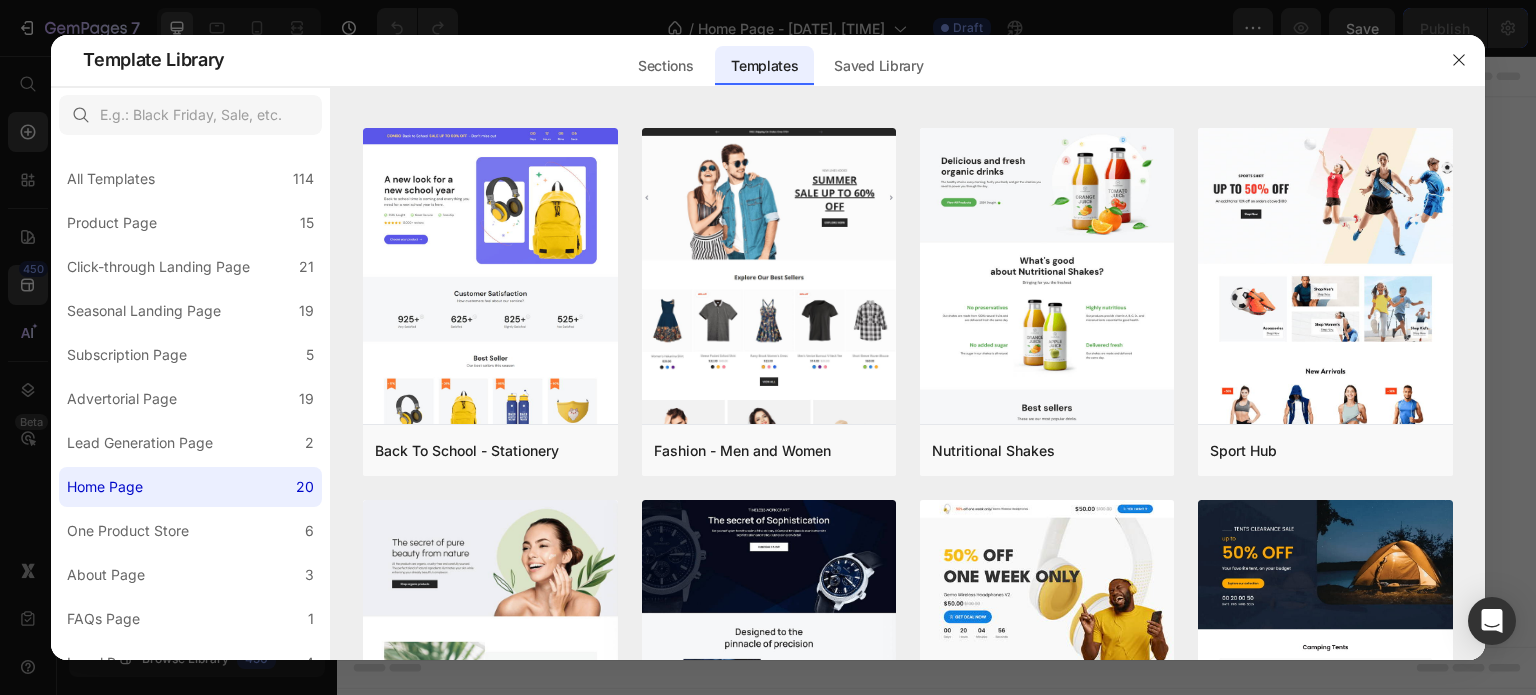 scroll, scrollTop: 1600, scrollLeft: 0, axis: vertical 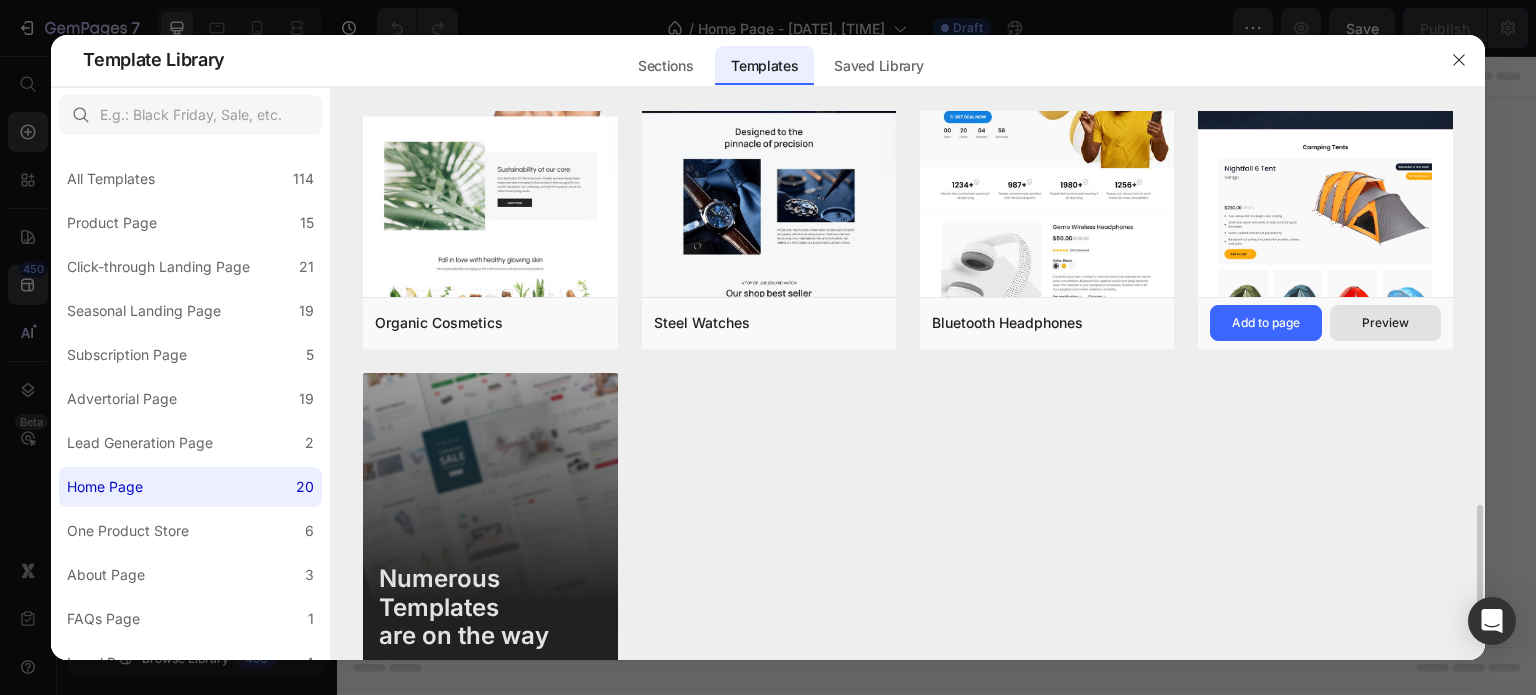 click on "Preview" at bounding box center (1385, 323) 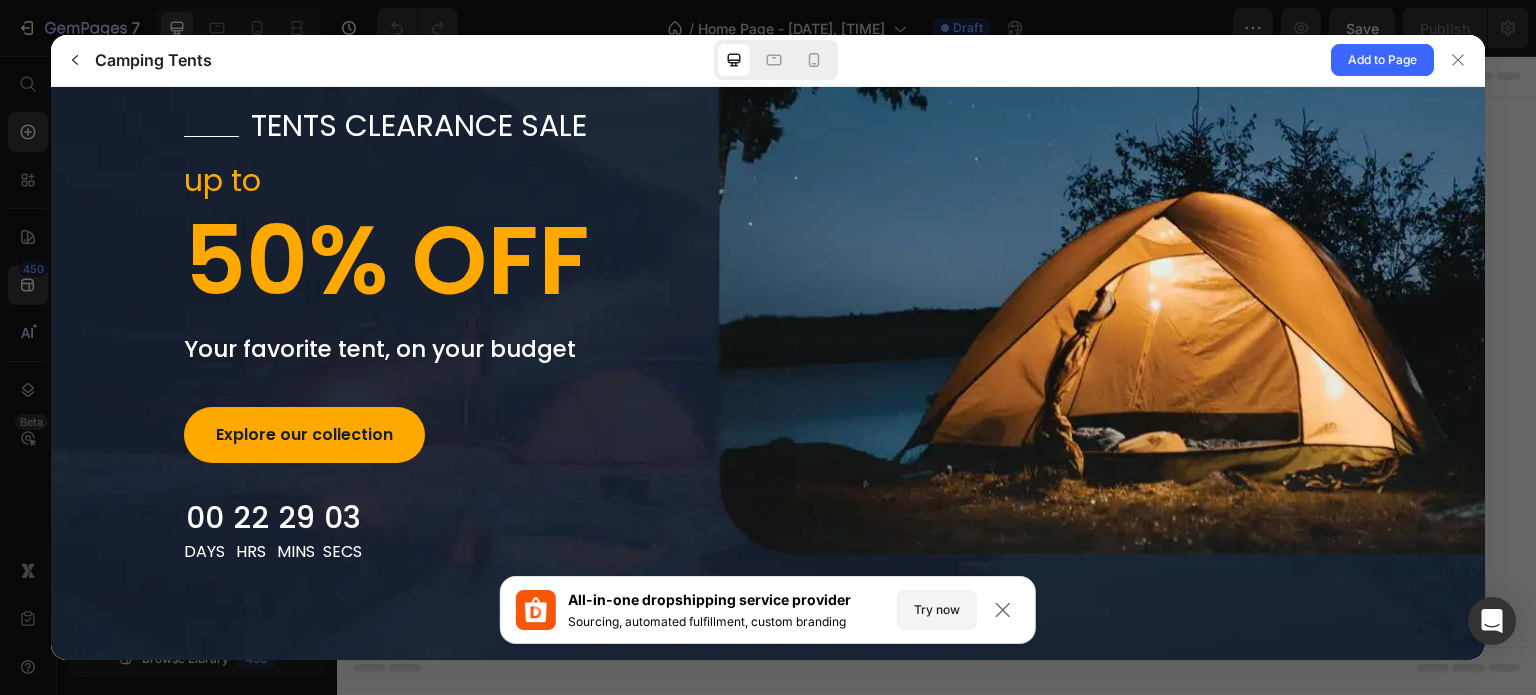 scroll, scrollTop: 300, scrollLeft: 0, axis: vertical 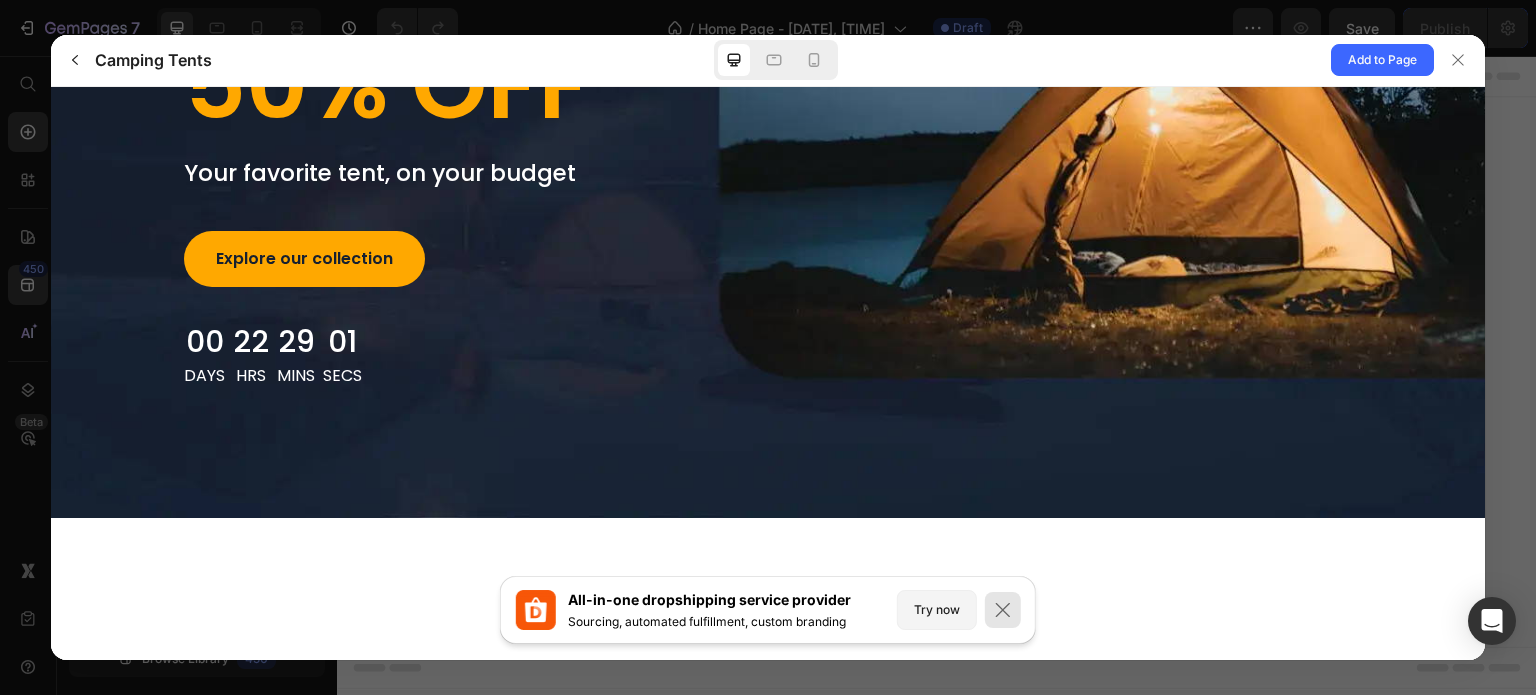 click at bounding box center (1003, 610) 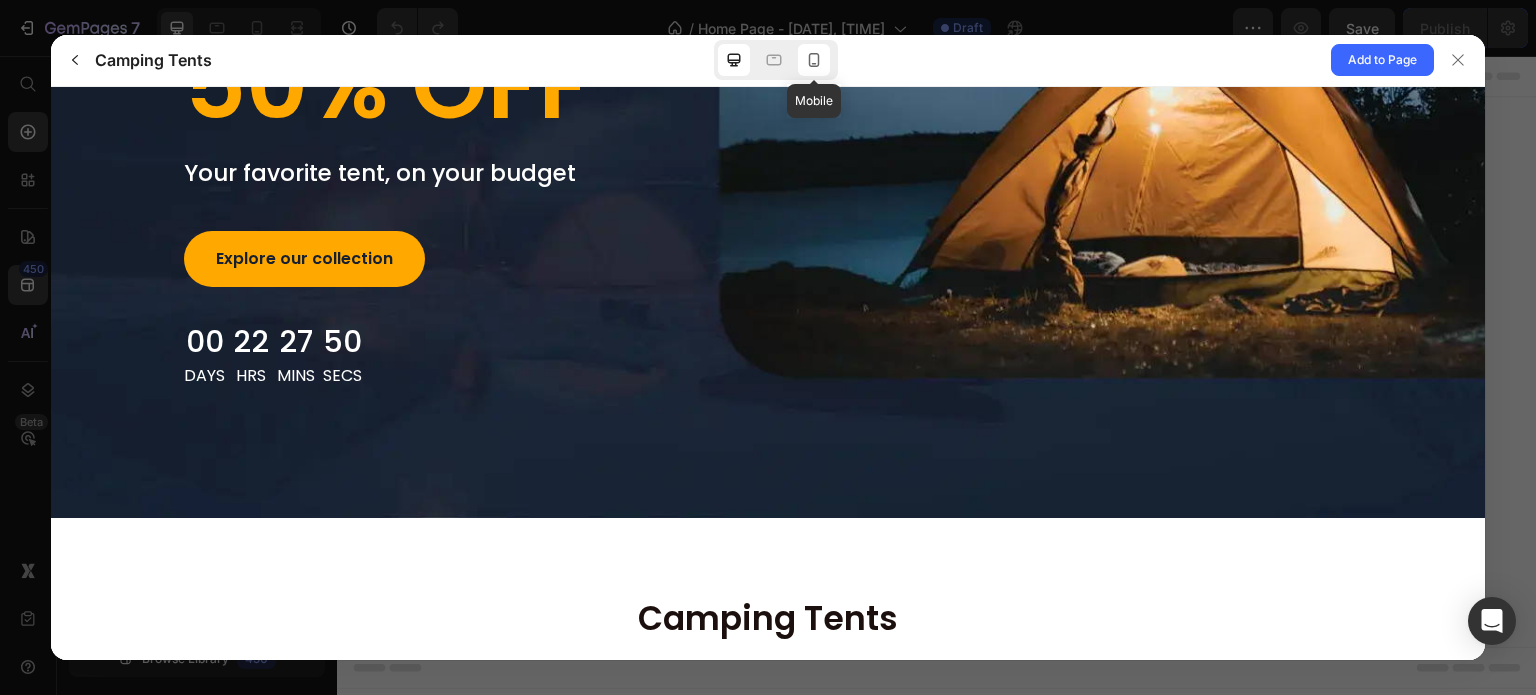 click 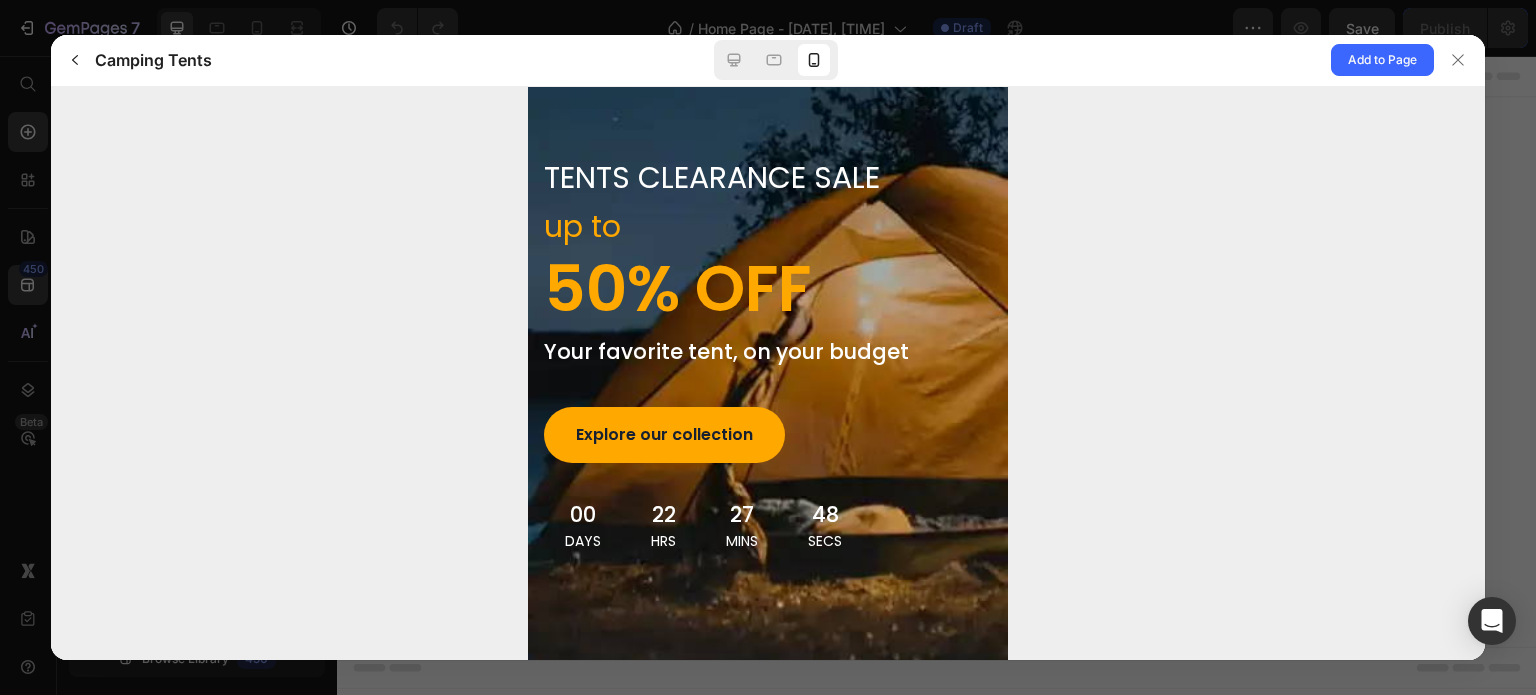 scroll, scrollTop: 0, scrollLeft: 0, axis: both 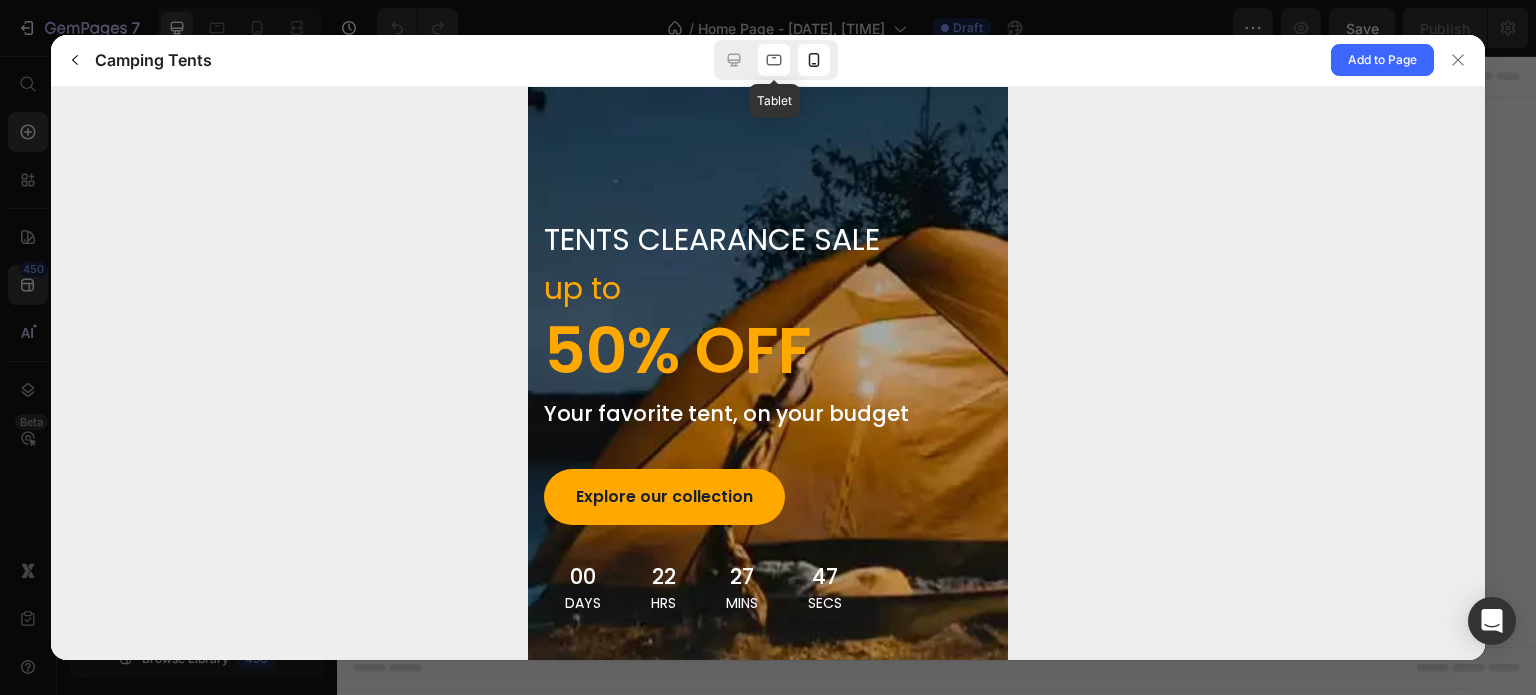 click 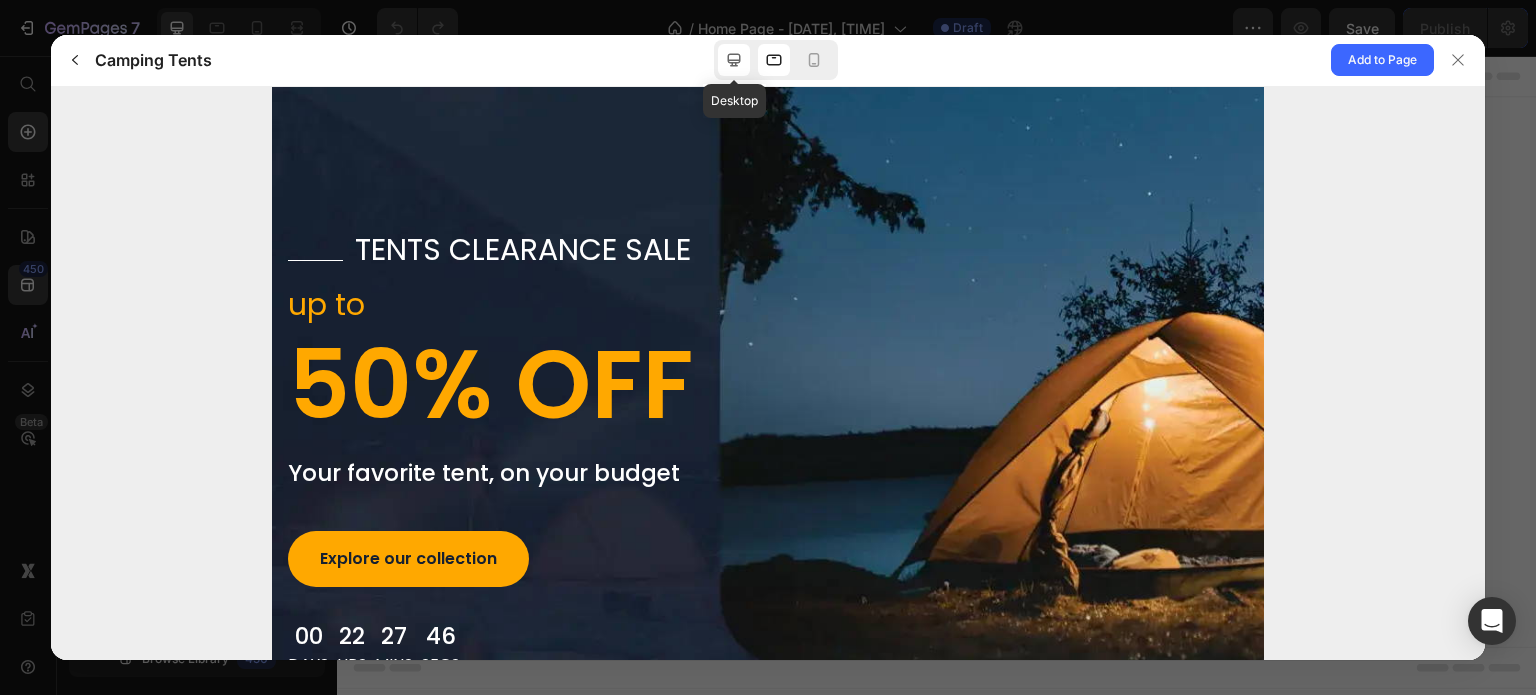 click 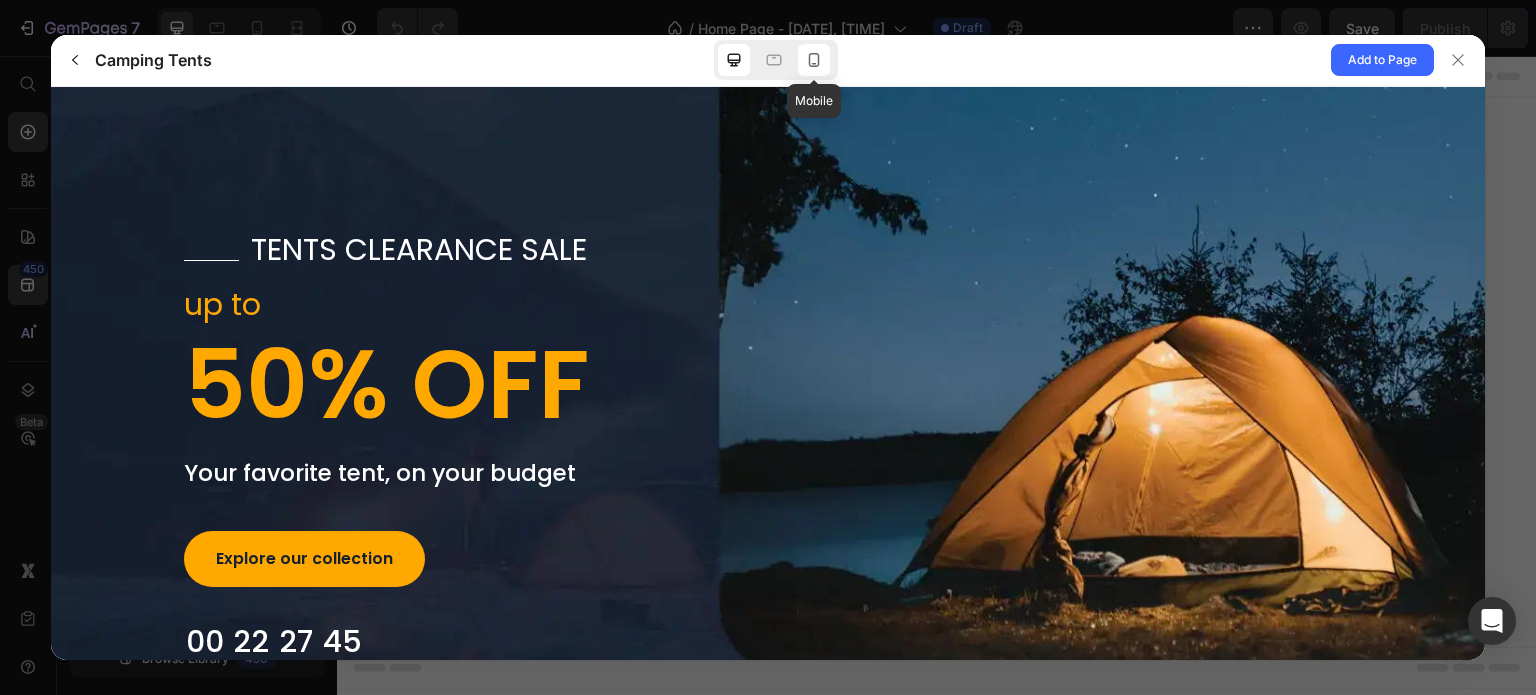 click 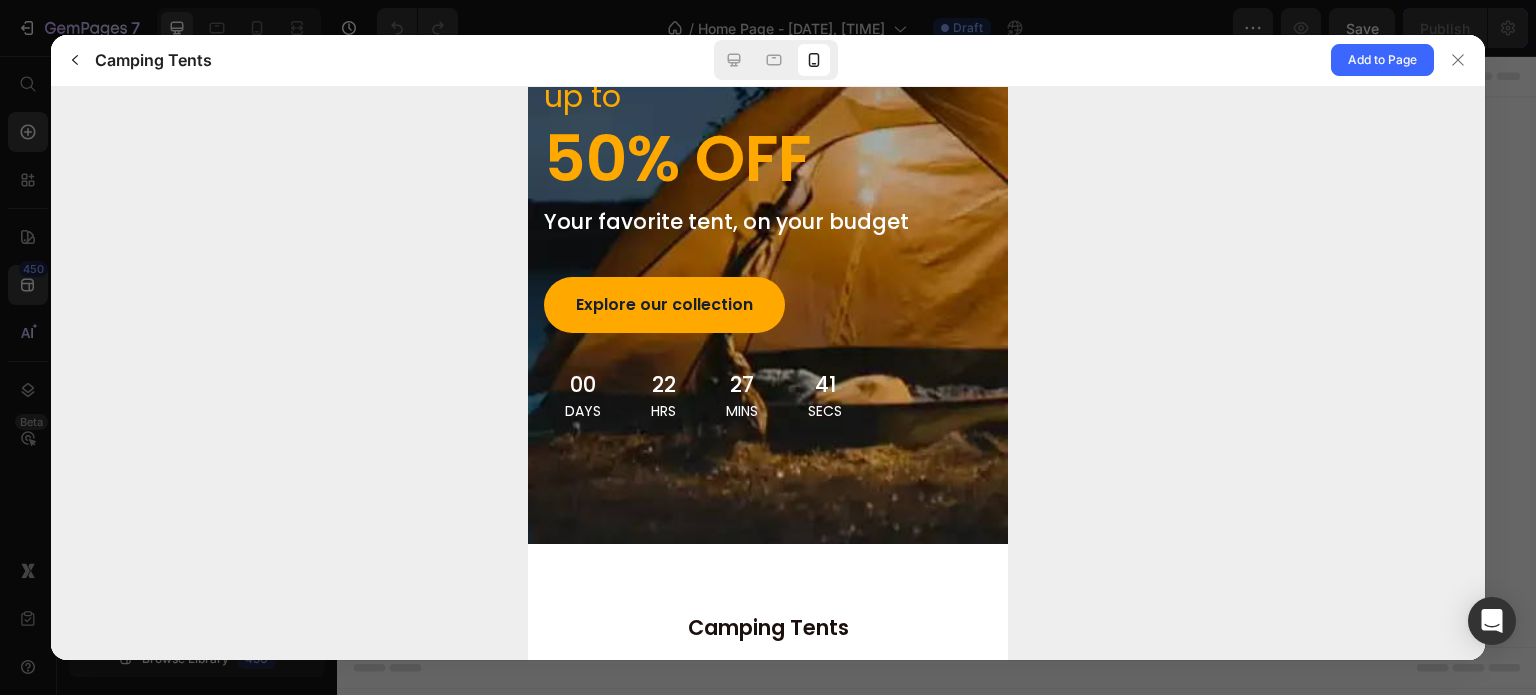 scroll, scrollTop: 0, scrollLeft: 0, axis: both 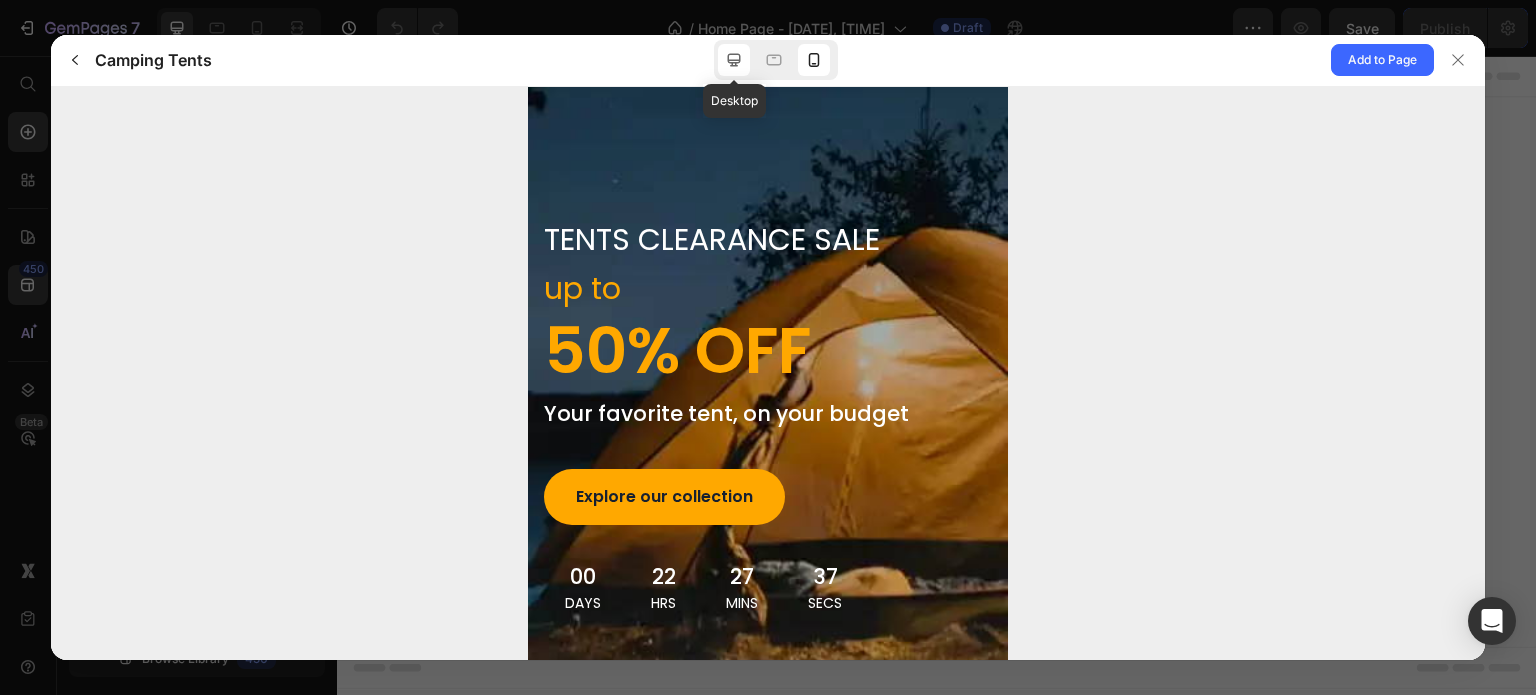click 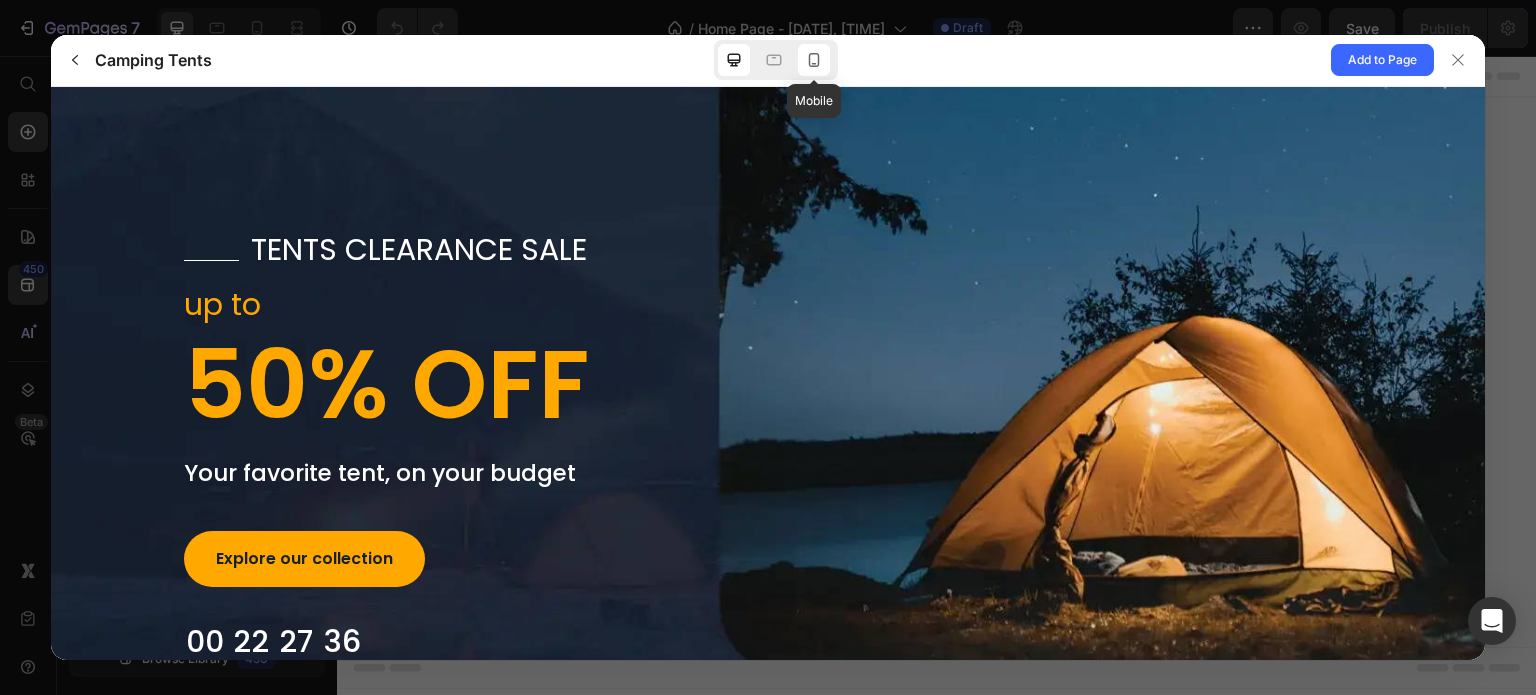 click 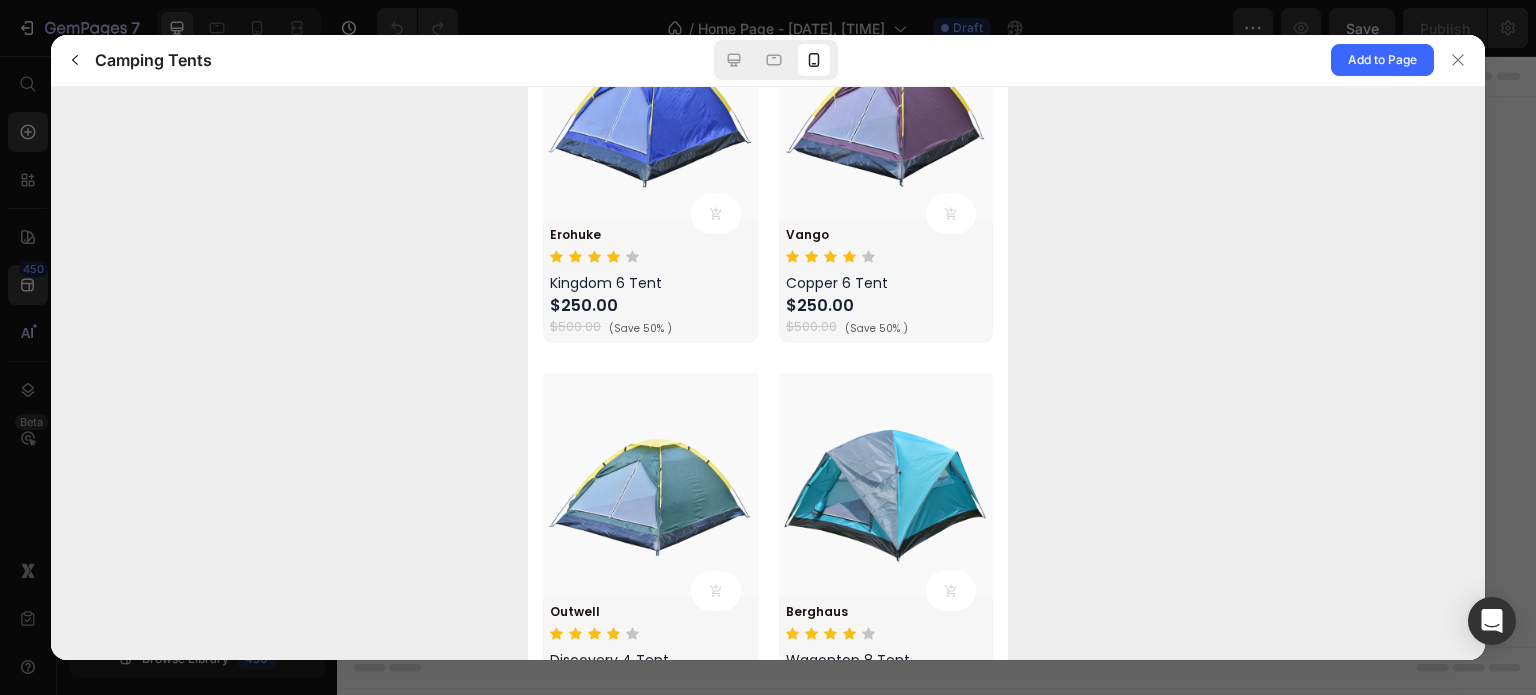 scroll, scrollTop: 2700, scrollLeft: 0, axis: vertical 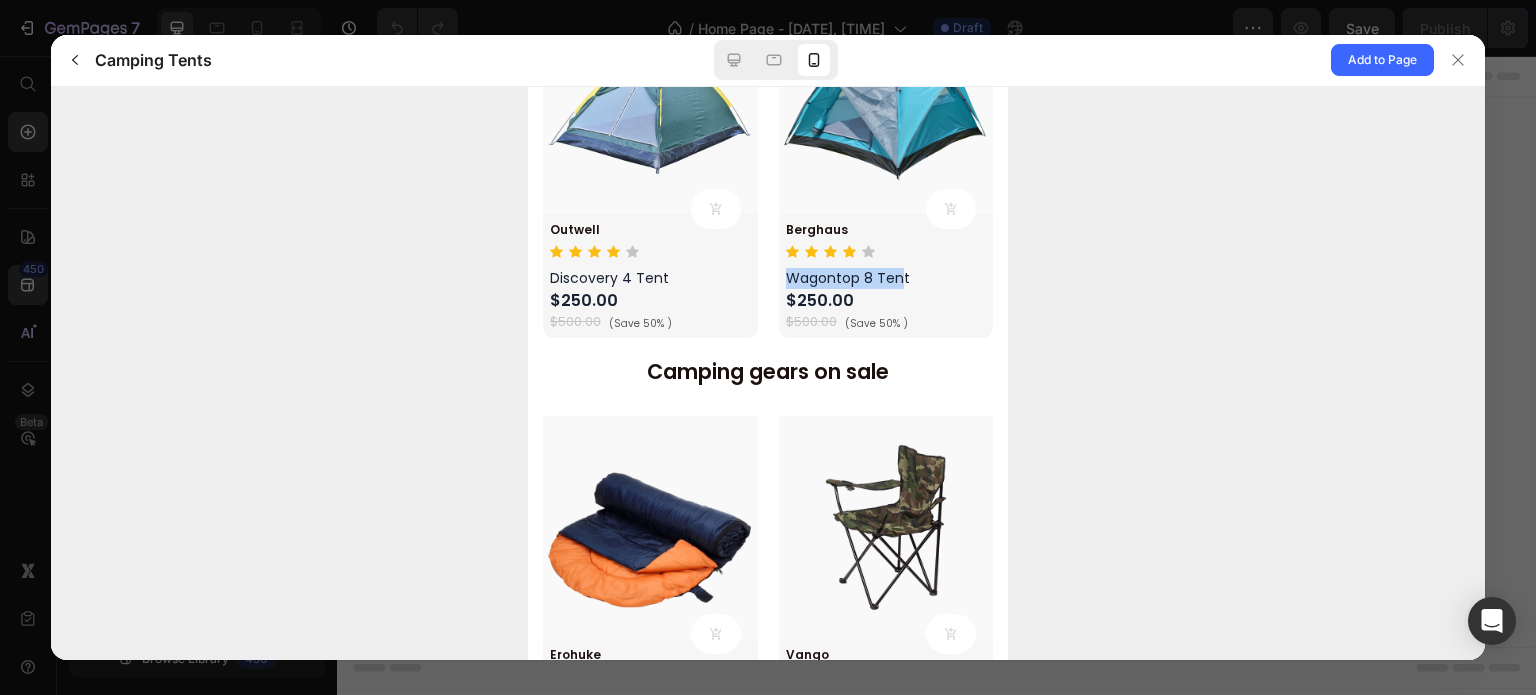 drag, startPoint x: 935, startPoint y: 219, endPoint x: 891, endPoint y: 233, distance: 46.173584 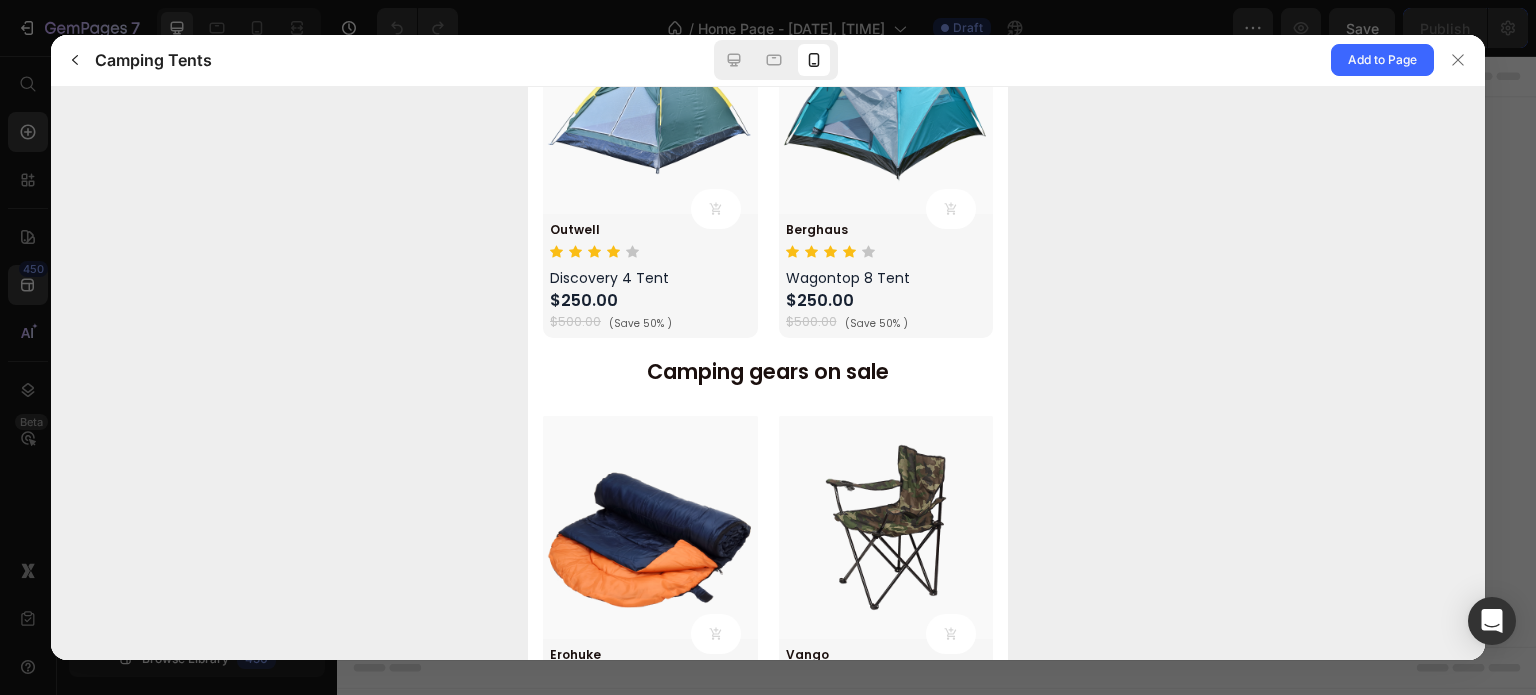 click on "Wagontop 8 Tent" at bounding box center (886, 277) 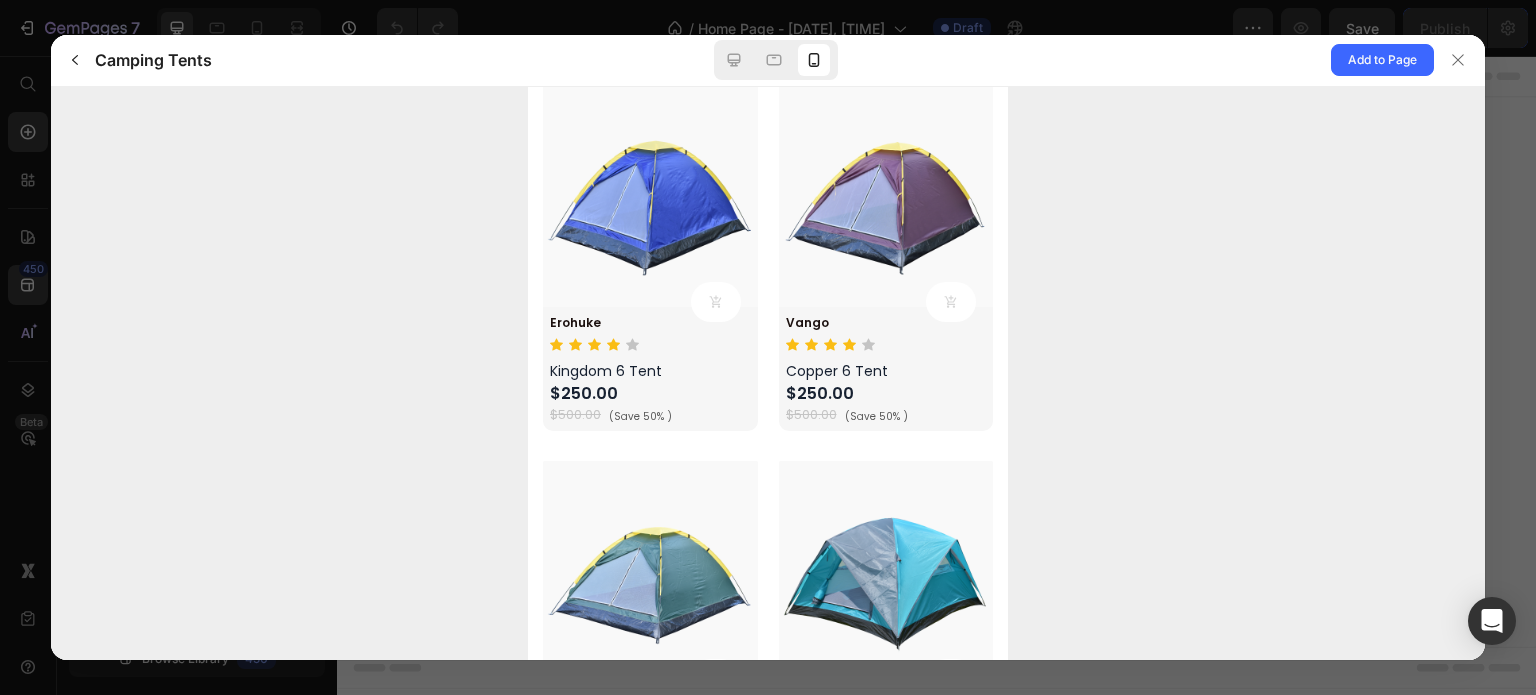 scroll, scrollTop: 1730, scrollLeft: 0, axis: vertical 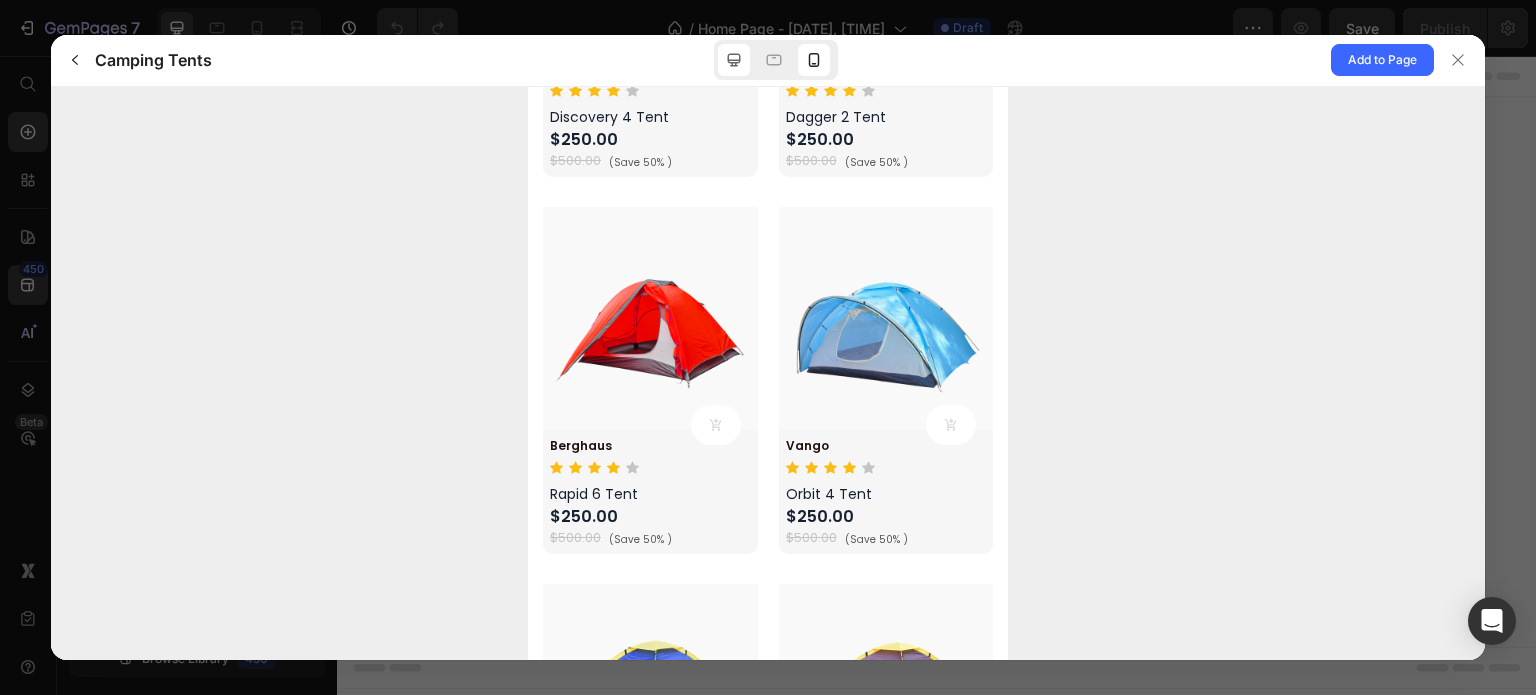 click 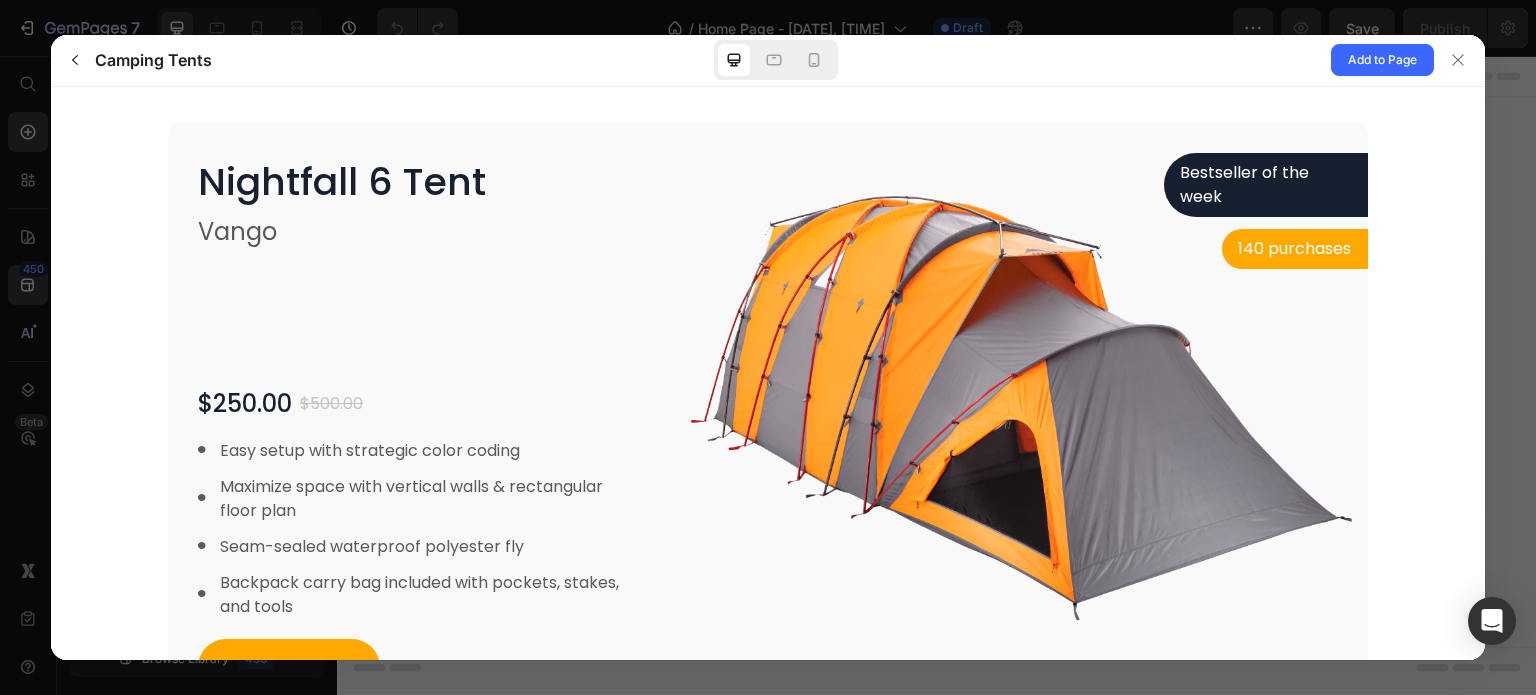 scroll, scrollTop: 679, scrollLeft: 0, axis: vertical 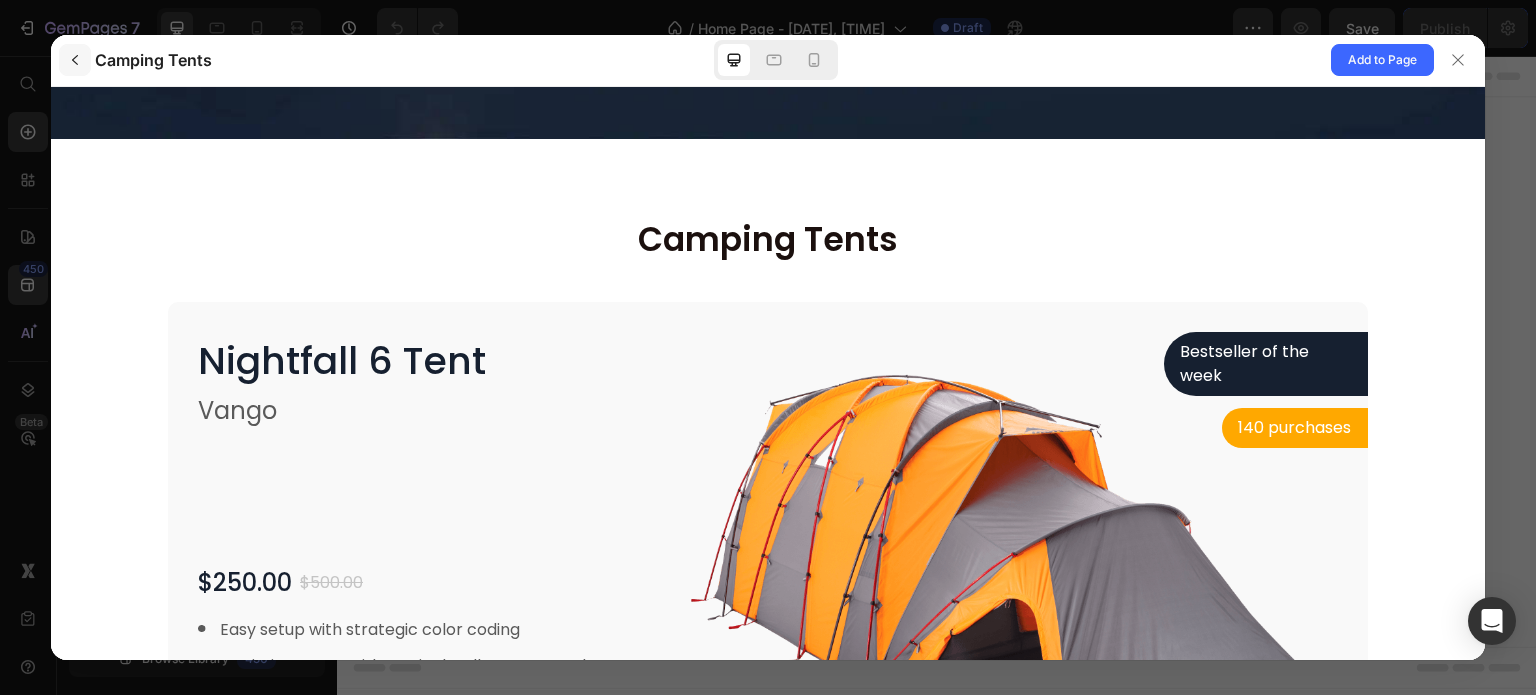 click 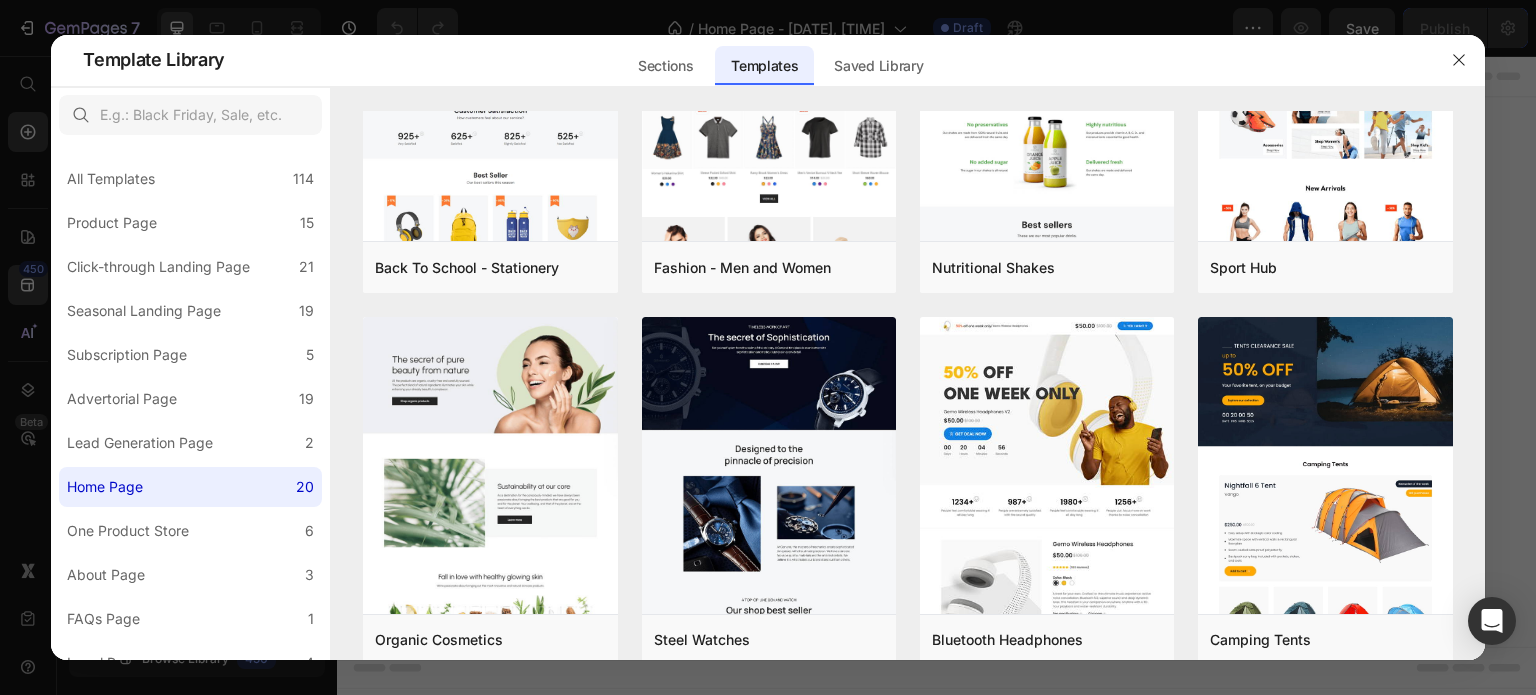 scroll, scrollTop: 1683, scrollLeft: 0, axis: vertical 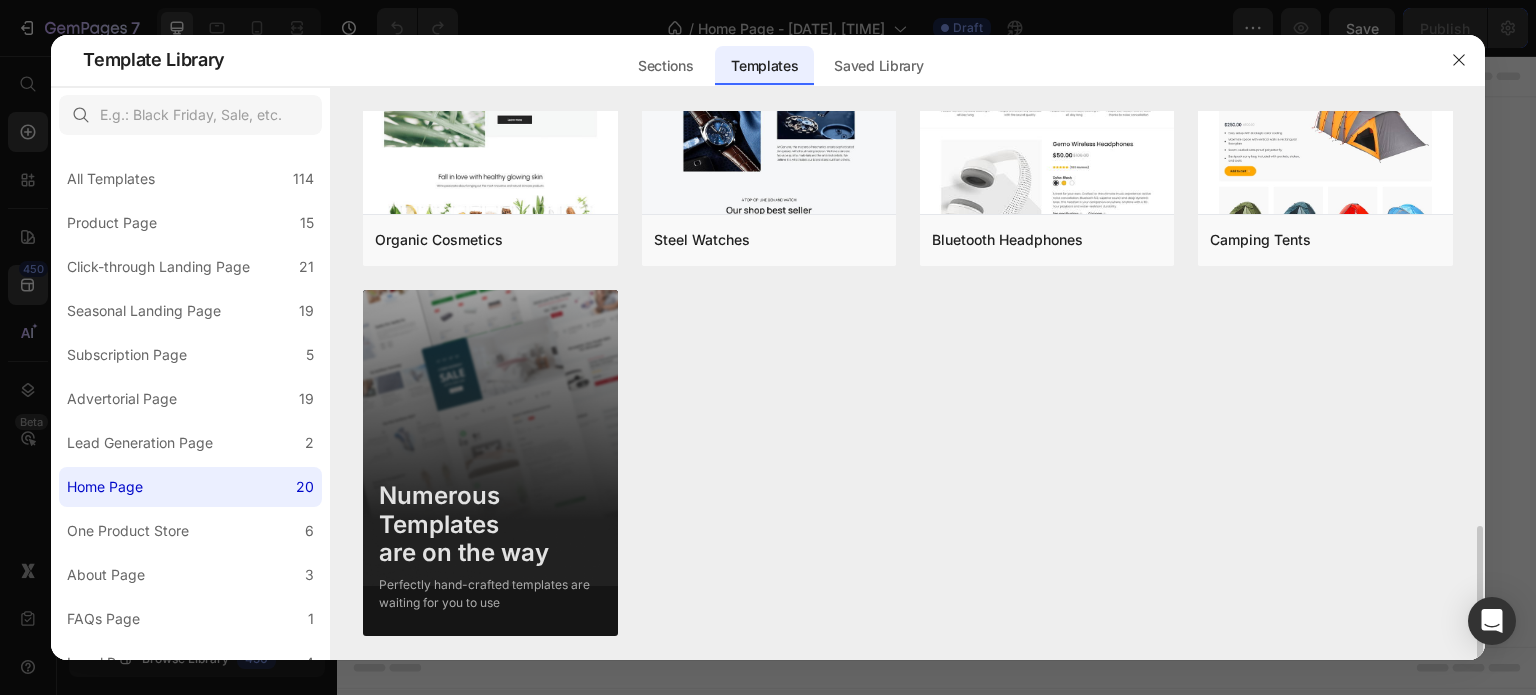 drag, startPoint x: 388, startPoint y: 523, endPoint x: 440, endPoint y: 527, distance: 52.153618 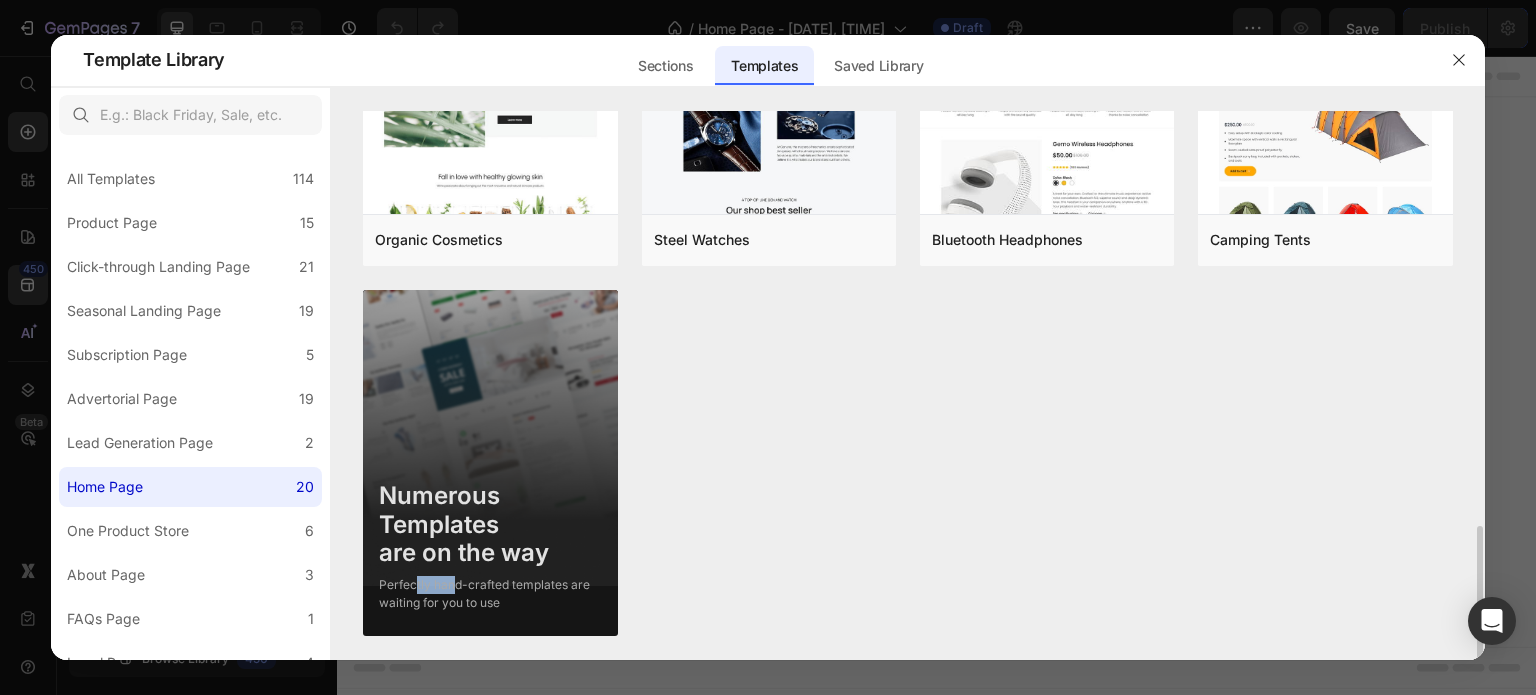 drag, startPoint x: 412, startPoint y: 584, endPoint x: 482, endPoint y: 579, distance: 70.178345 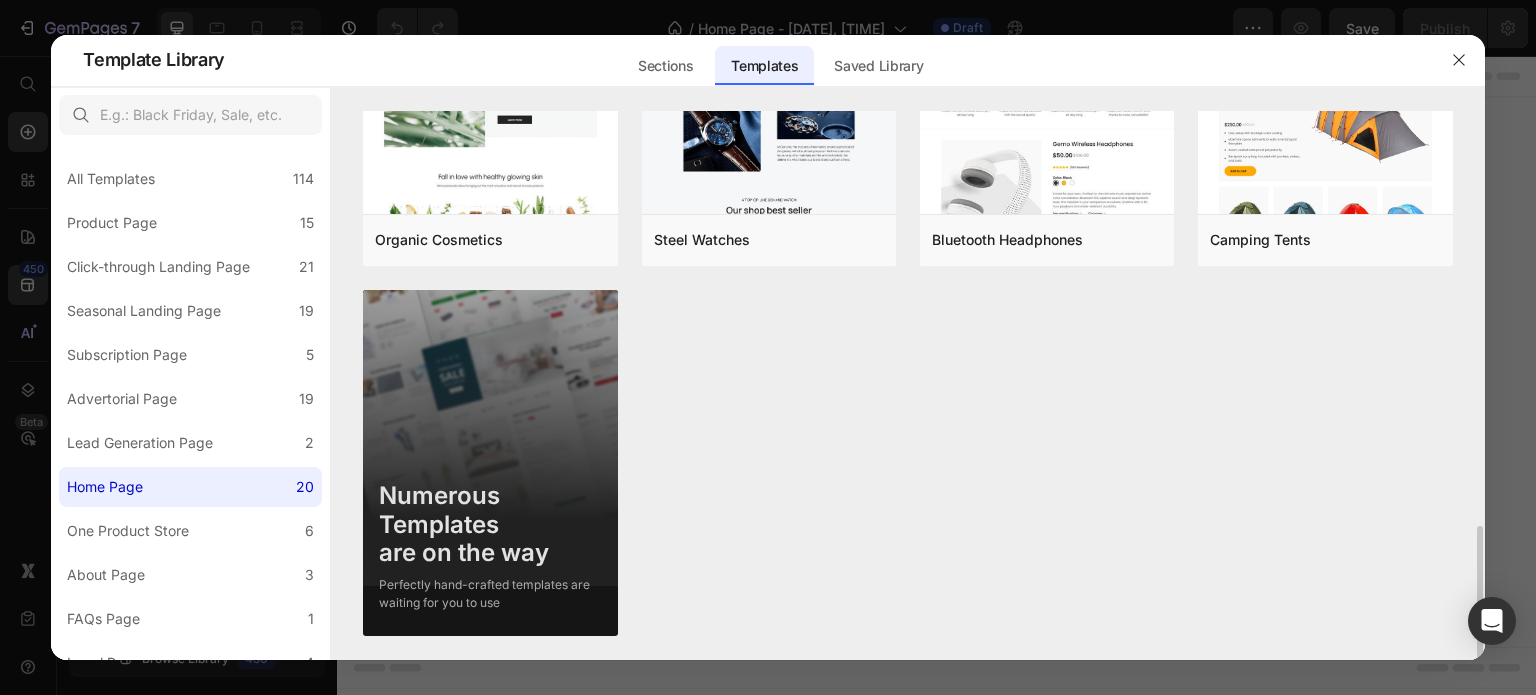 click on "Perfectly hand-crafted templates are waiting for you to use" at bounding box center [490, 594] 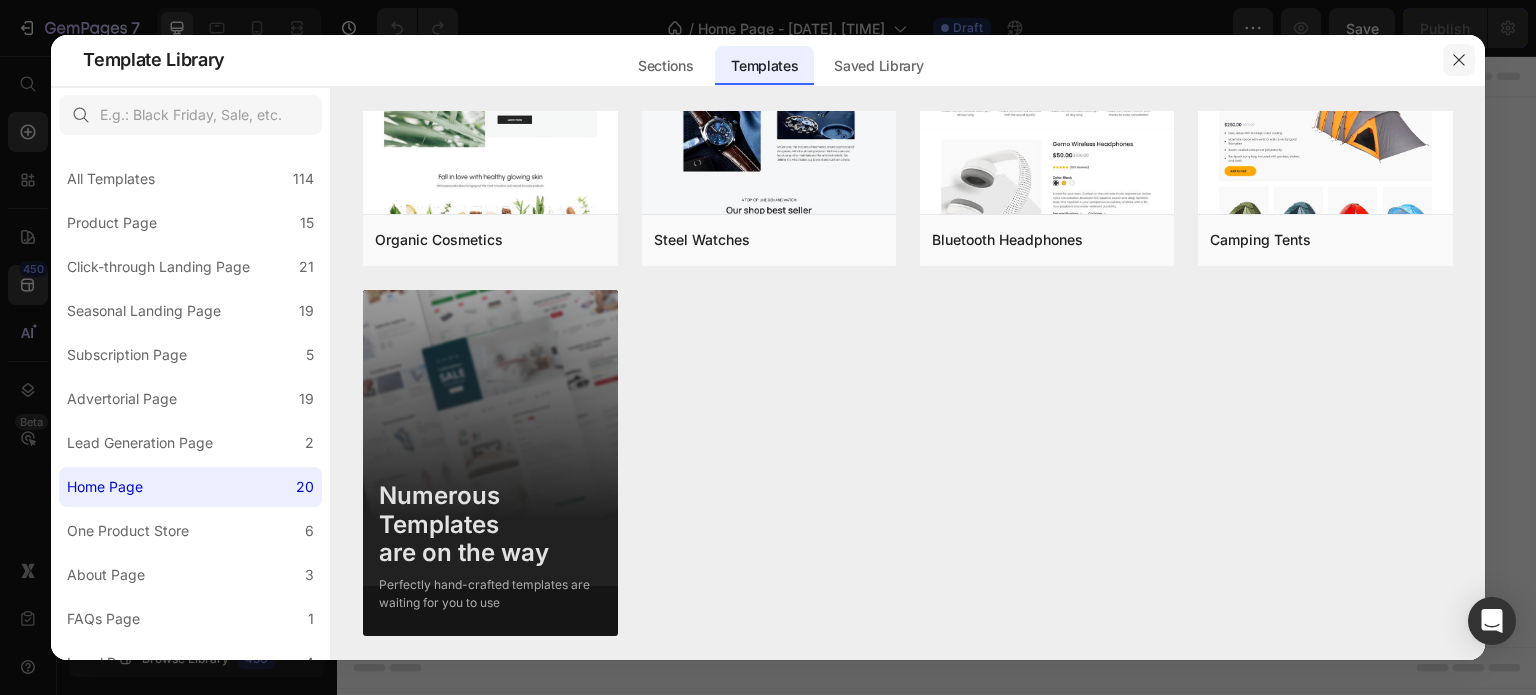 click at bounding box center (1459, 60) 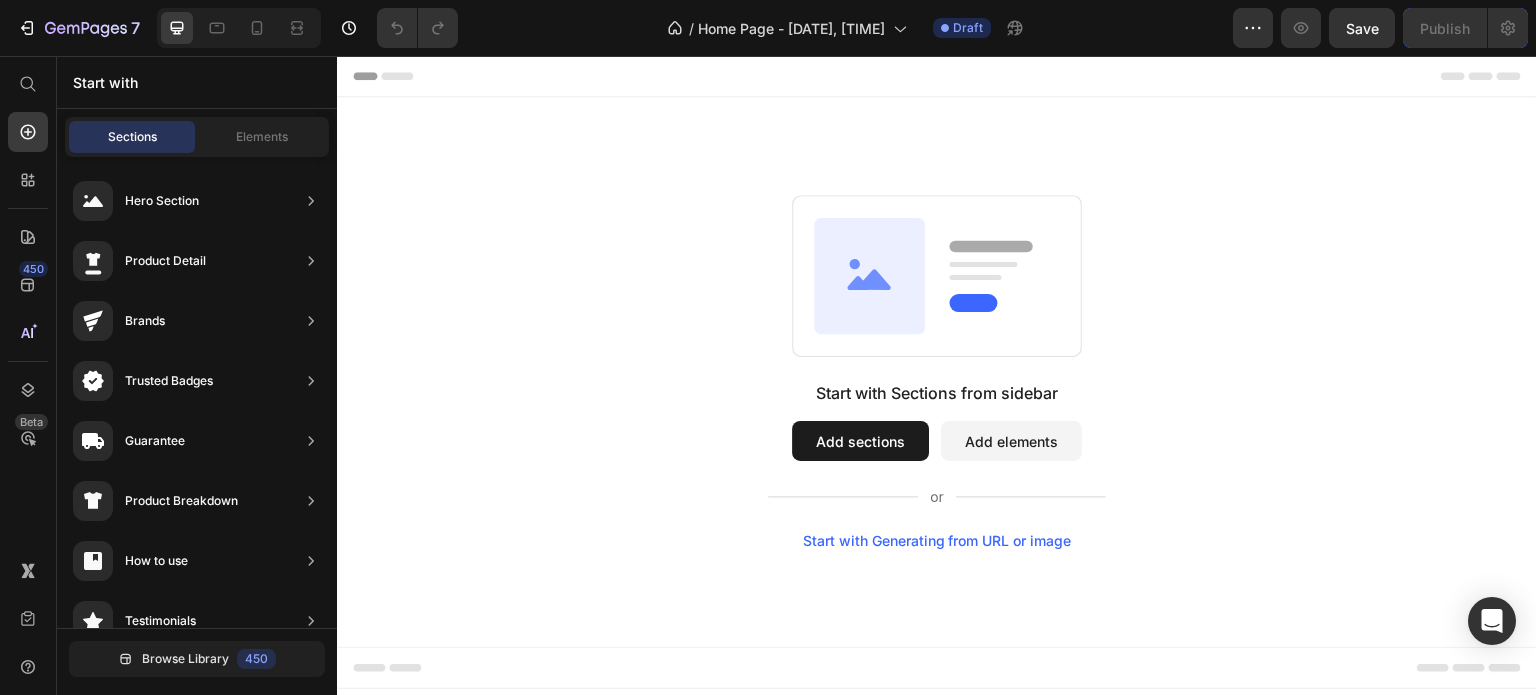 click on "450 Beta" at bounding box center [28, 307] 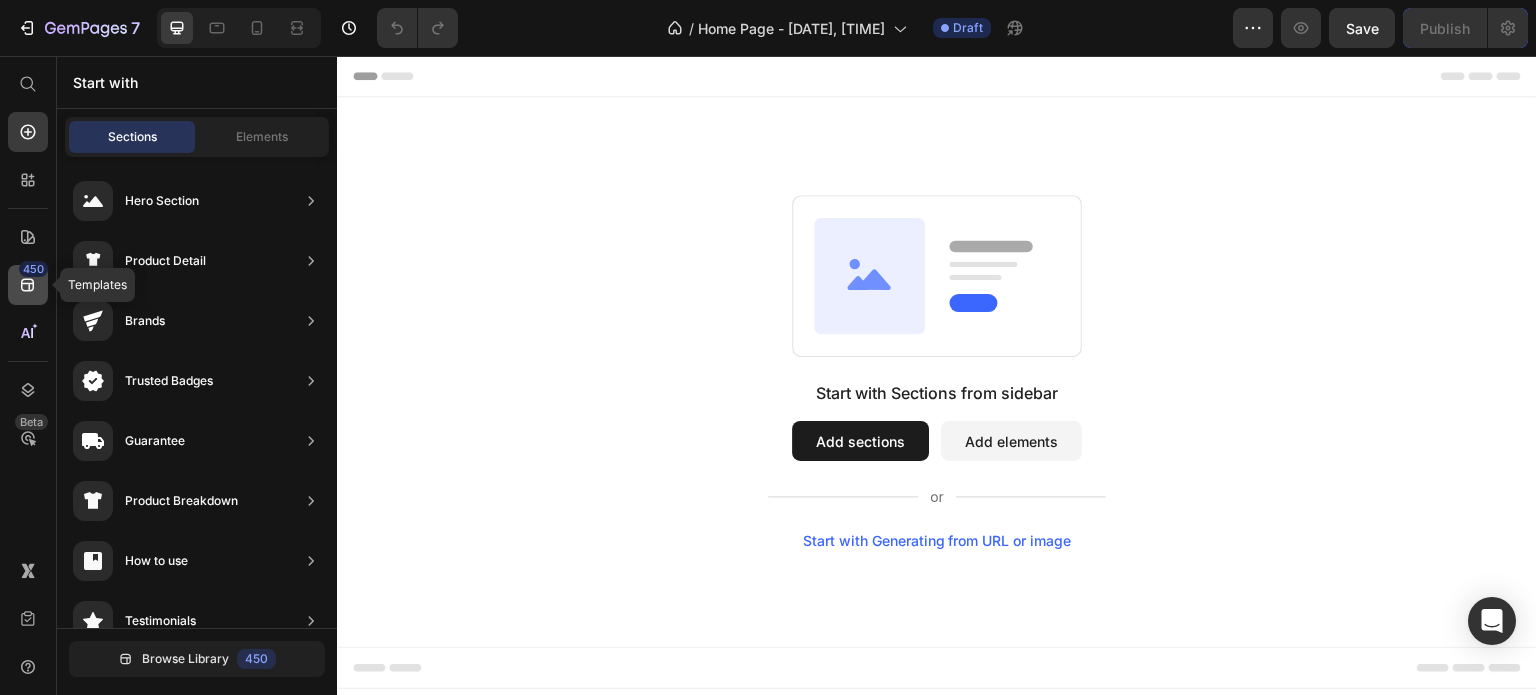 click on "450" 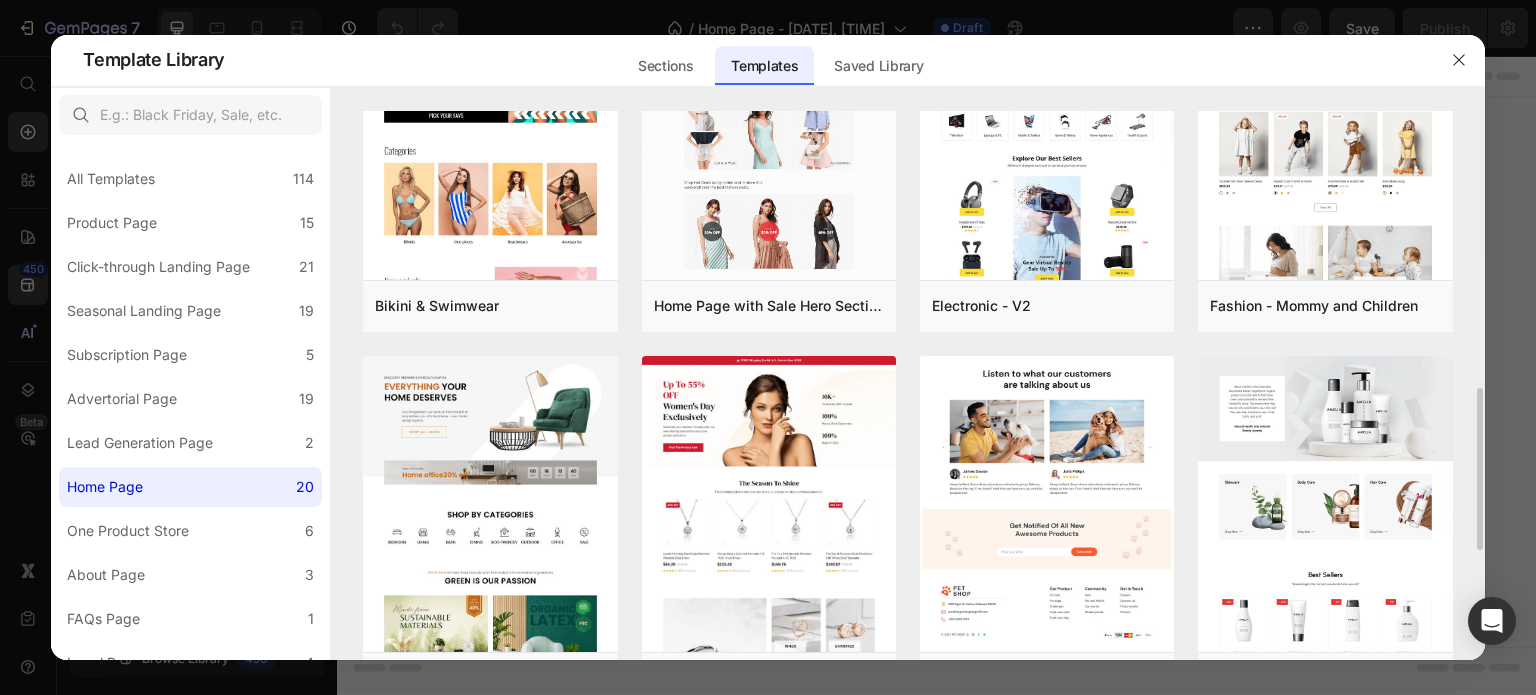 scroll, scrollTop: 600, scrollLeft: 0, axis: vertical 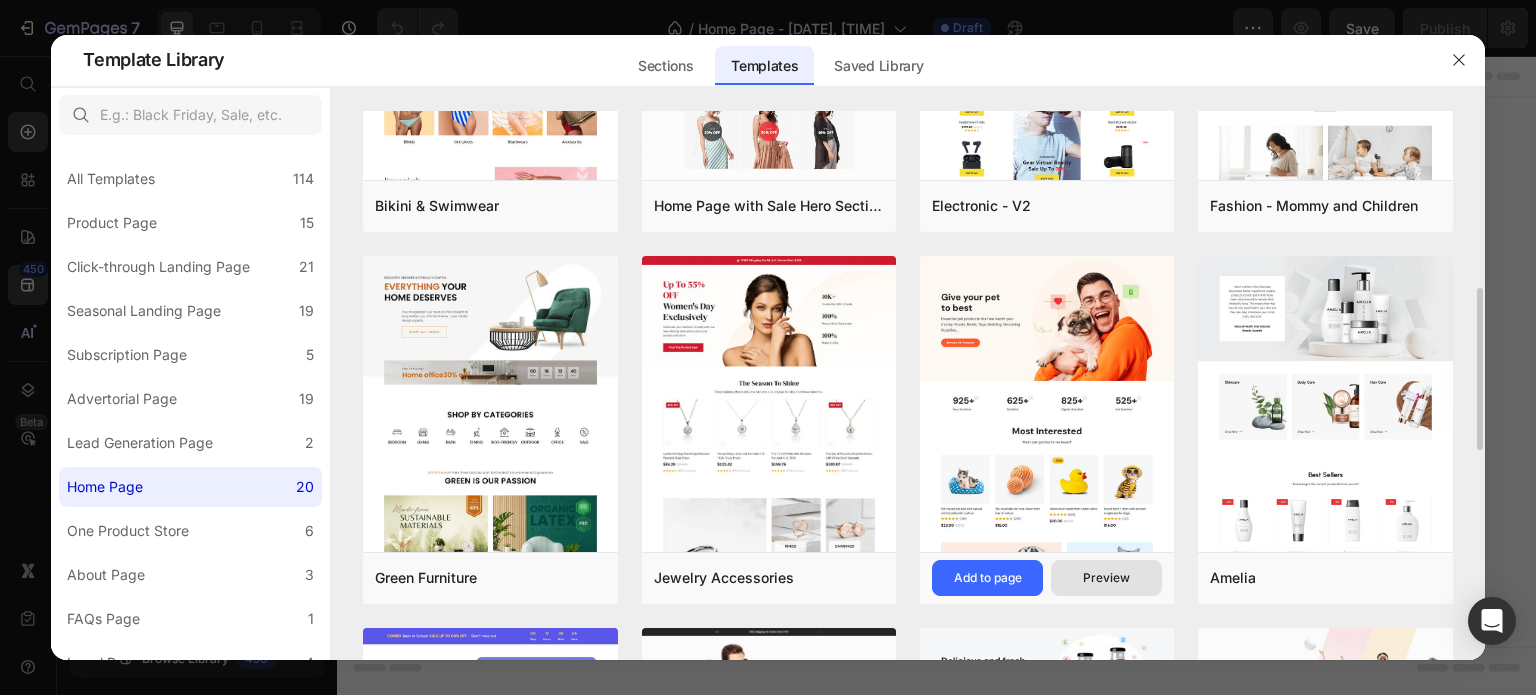 click on "Preview" at bounding box center [1106, 578] 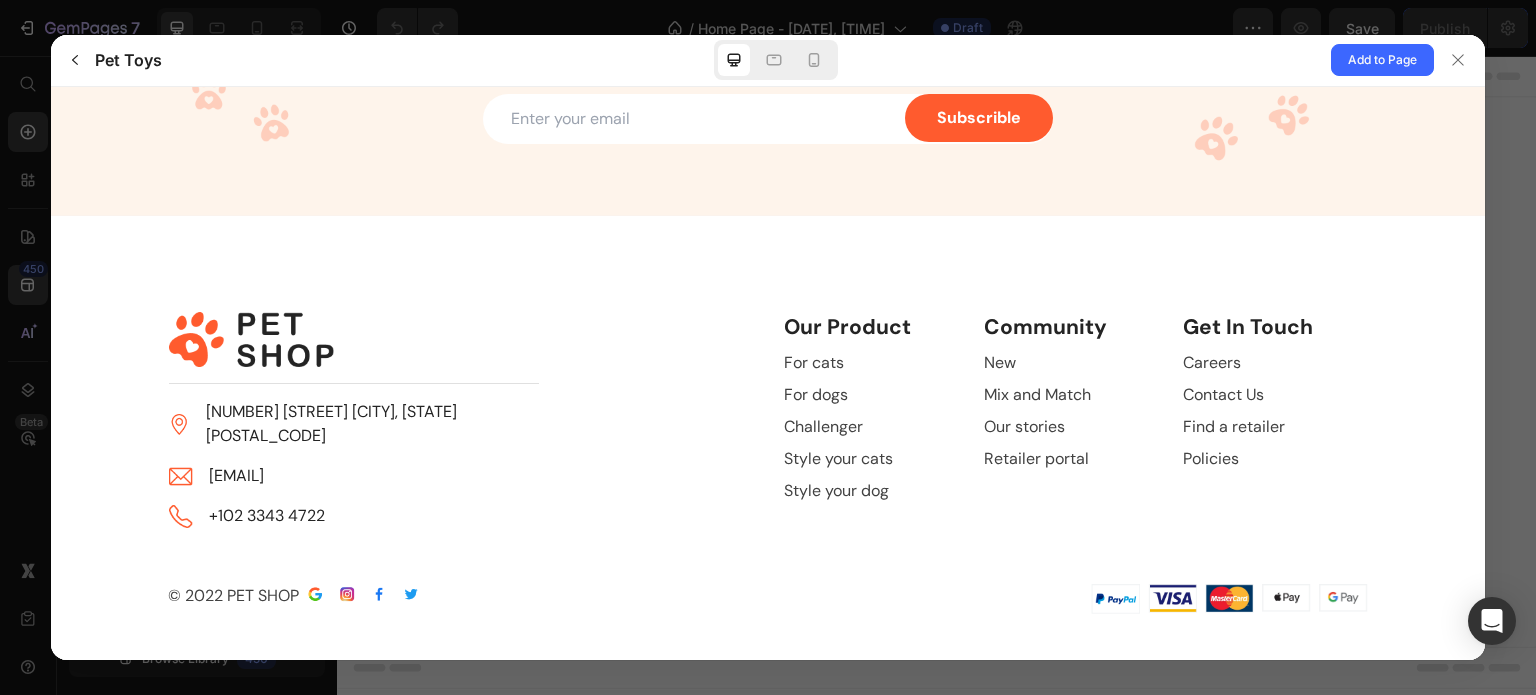 scroll, scrollTop: 4774, scrollLeft: 0, axis: vertical 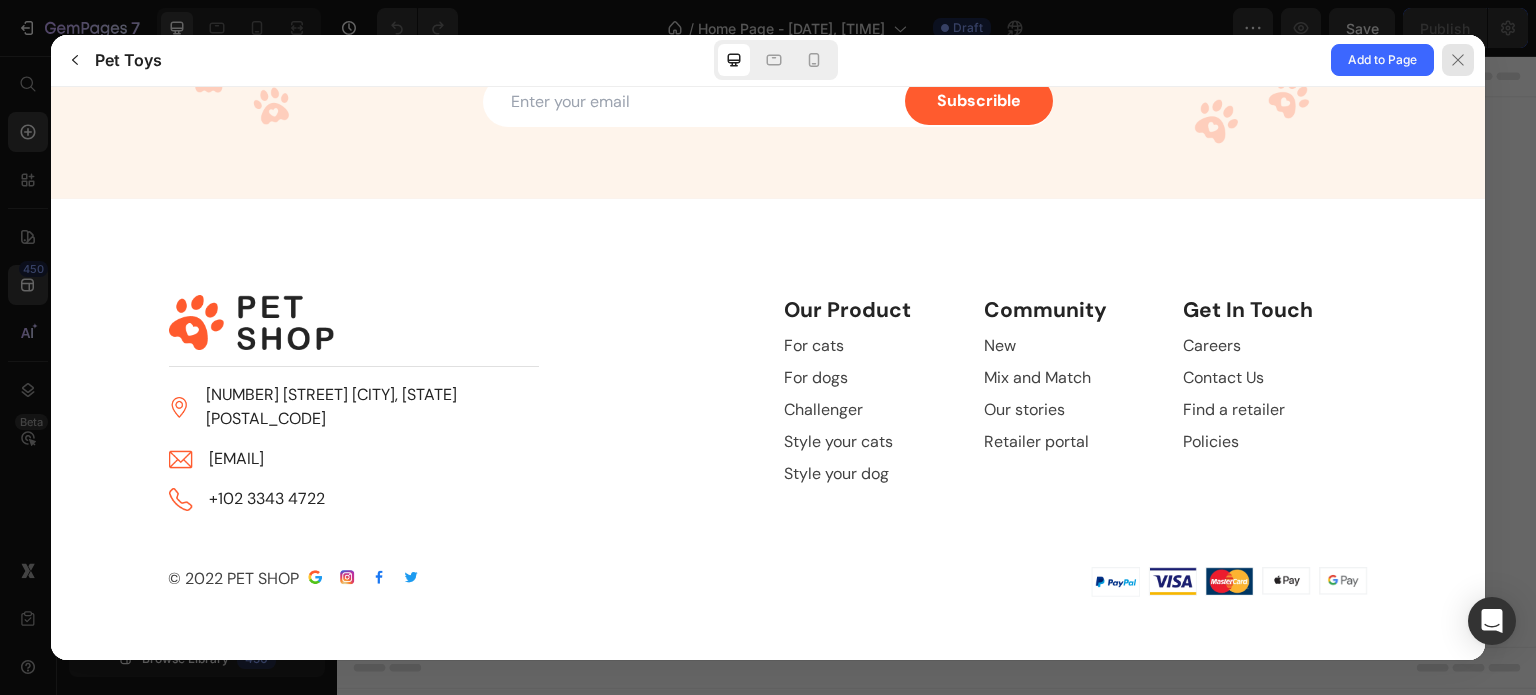 click 